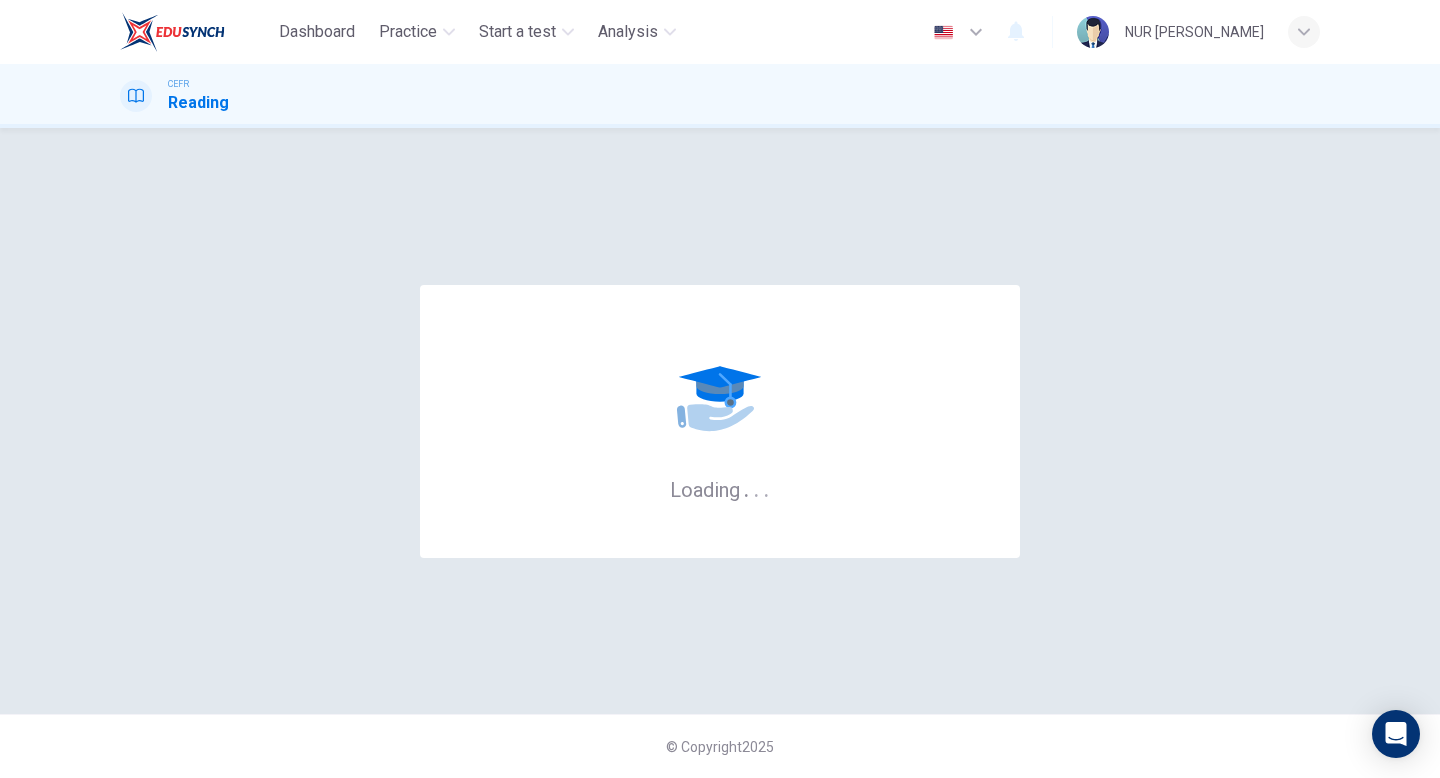 scroll, scrollTop: 0, scrollLeft: 0, axis: both 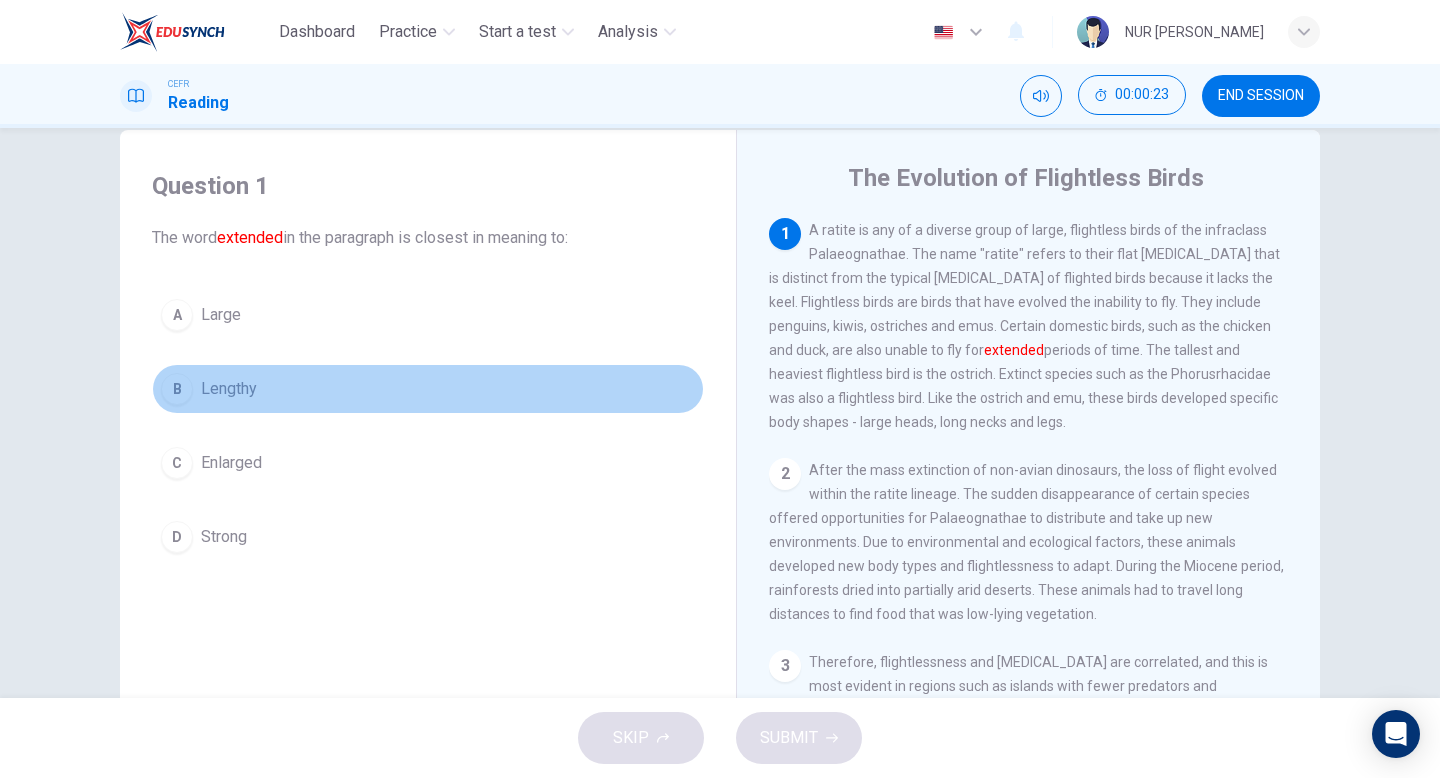 click on "B Lengthy" at bounding box center (428, 389) 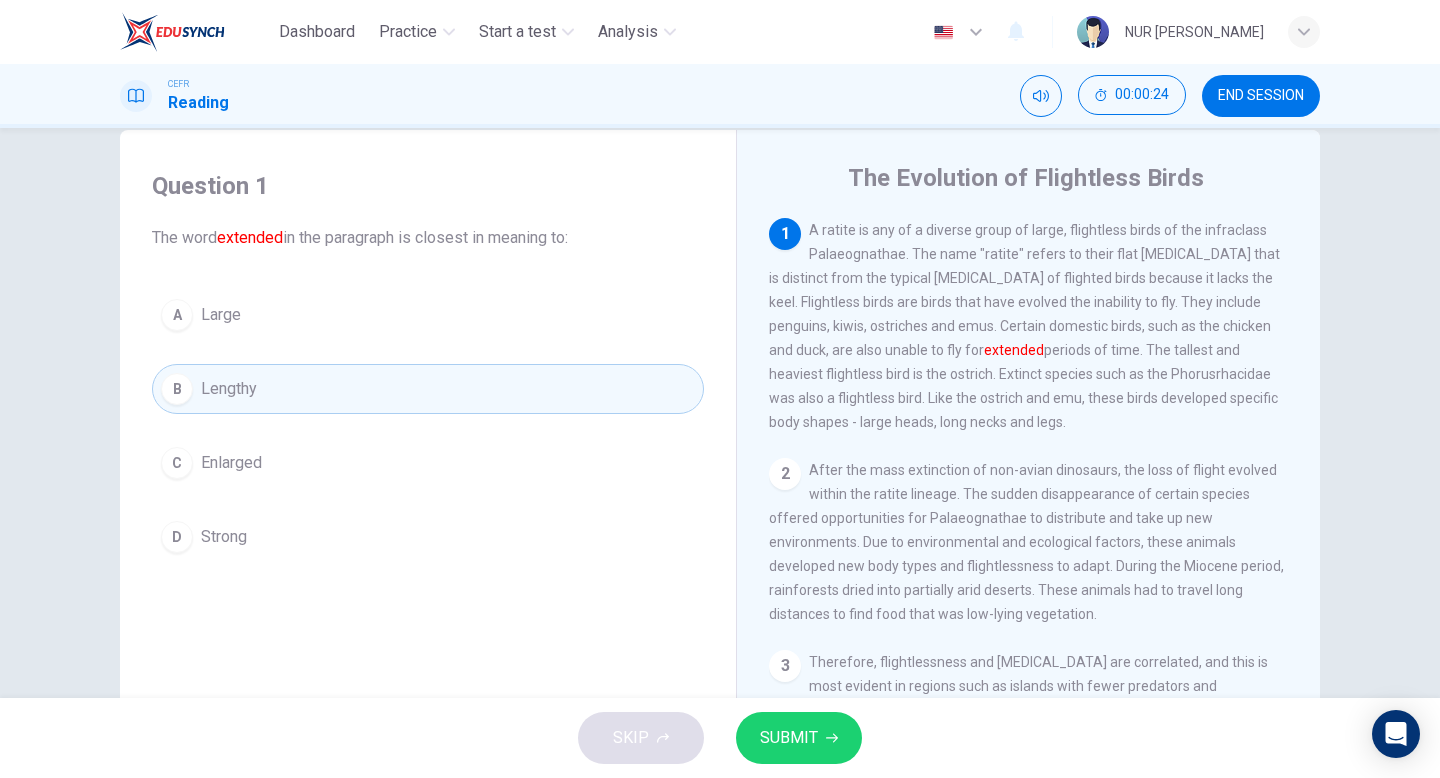 click on "SUBMIT" at bounding box center [799, 738] 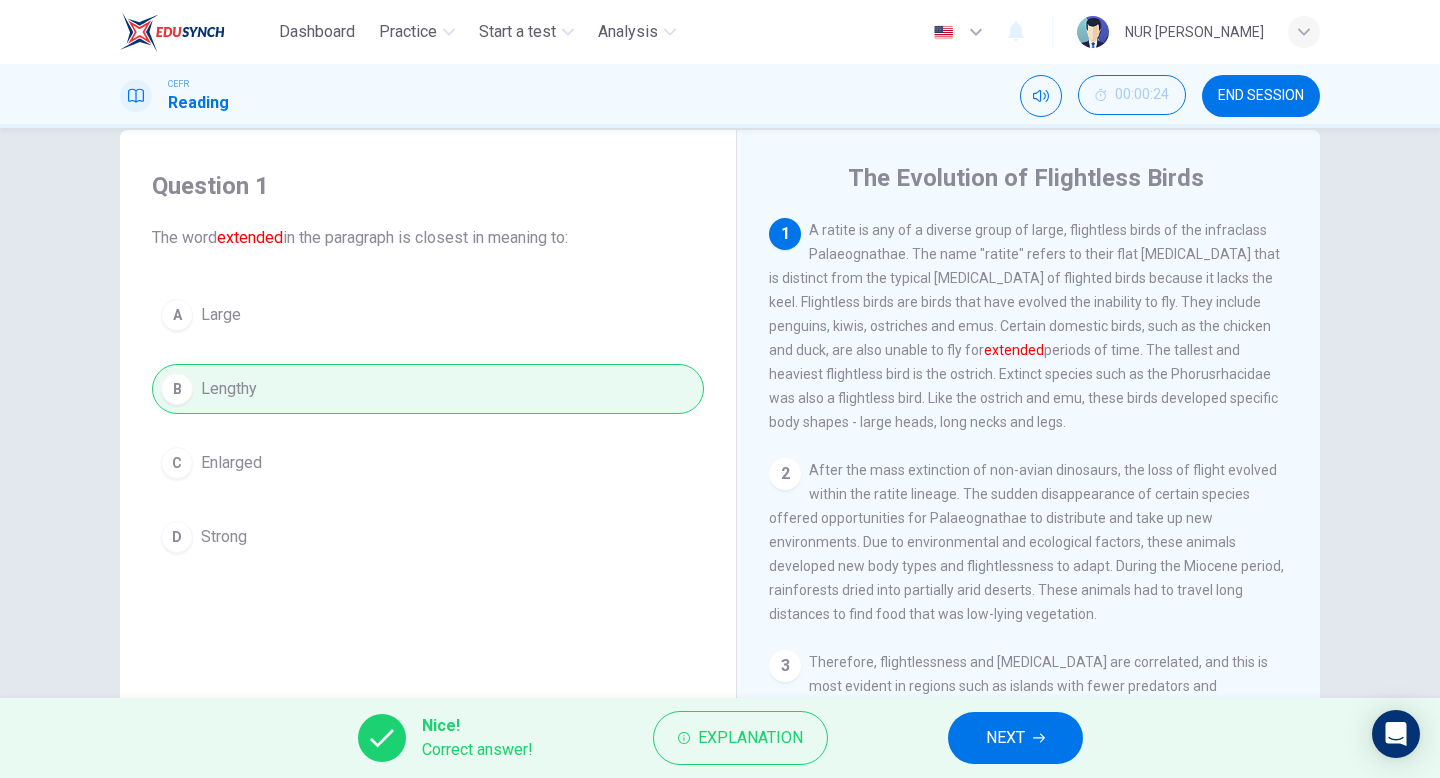 click on "NEXT" at bounding box center (1015, 738) 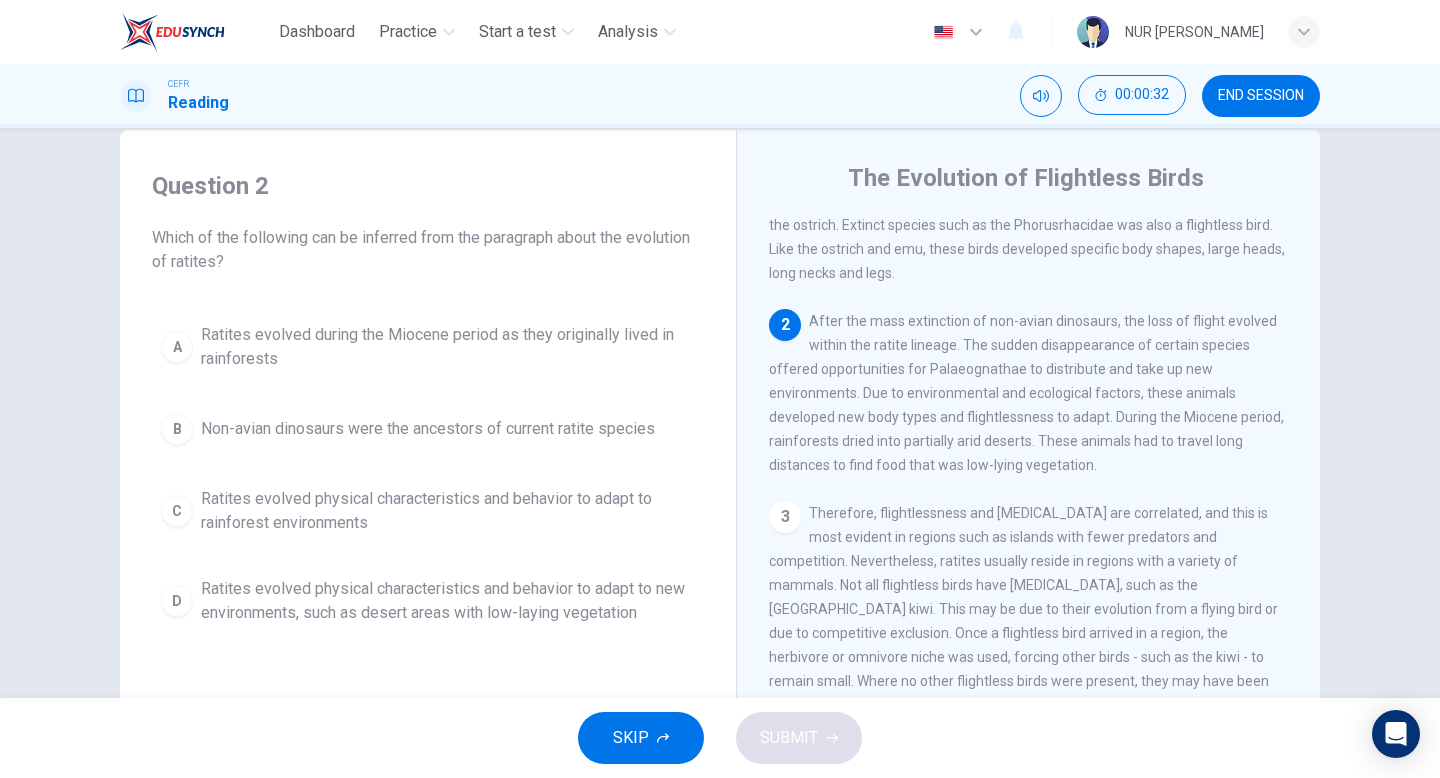 scroll, scrollTop: 217, scrollLeft: 0, axis: vertical 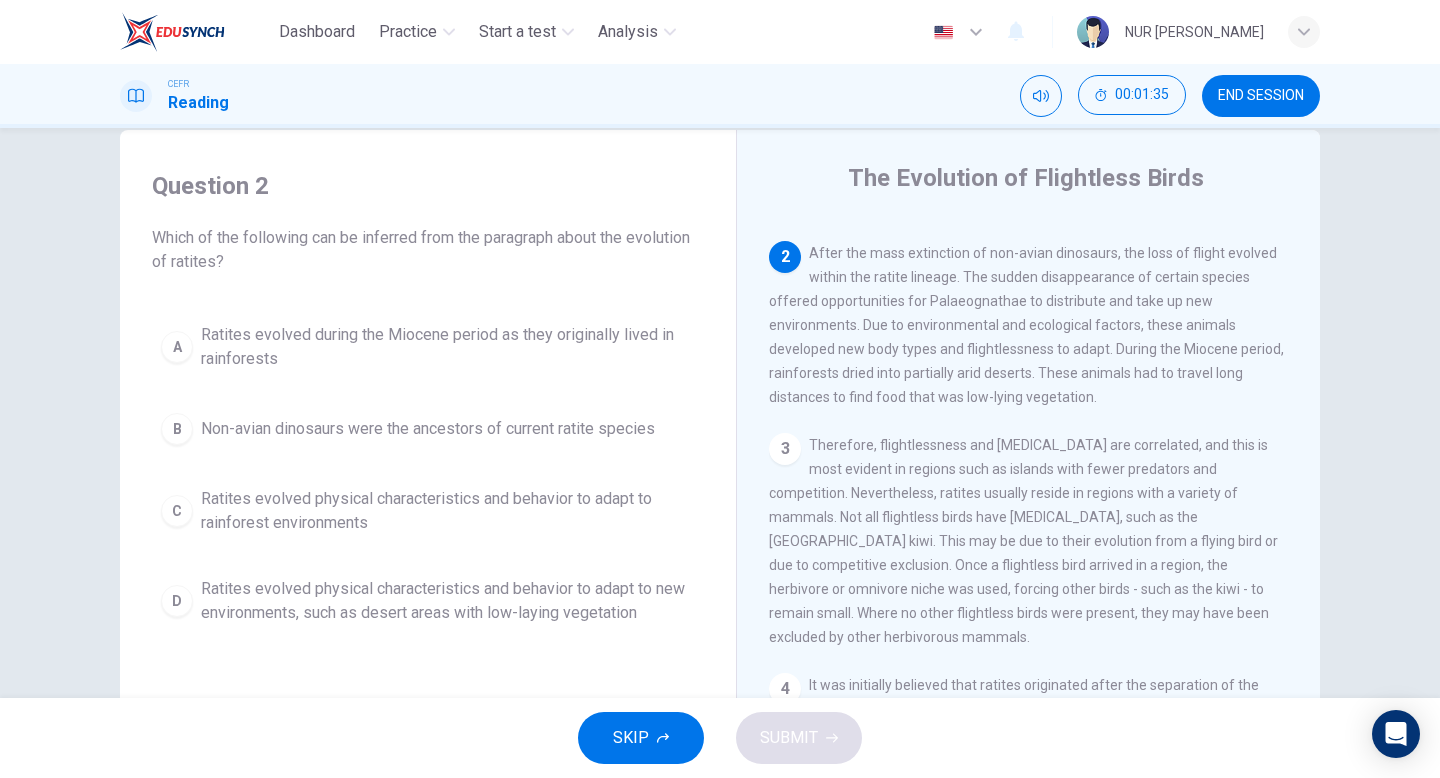 click on "Ratites evolved physical characteristics and behavior to adapt to new environments, such as desert areas with low-laying vegetation" at bounding box center [448, 601] 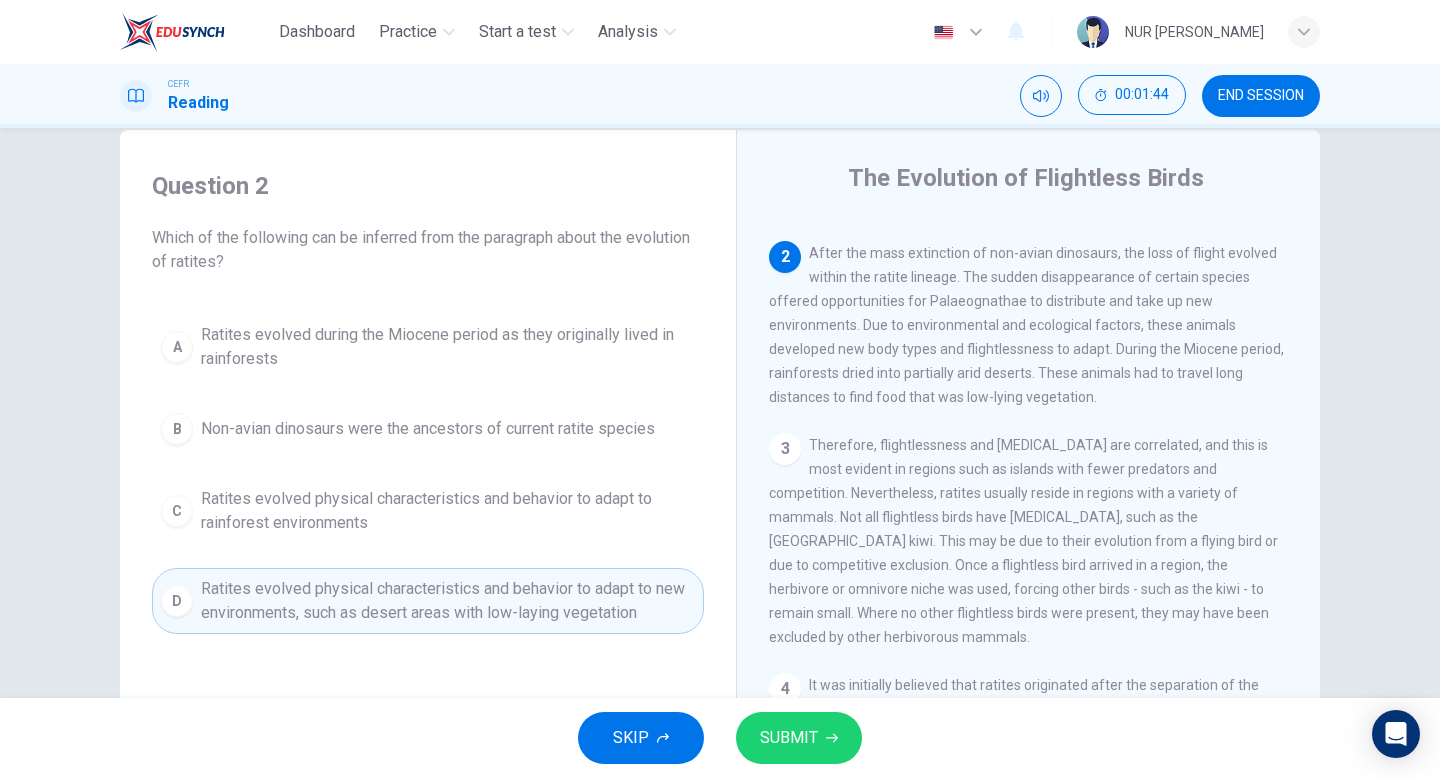 click 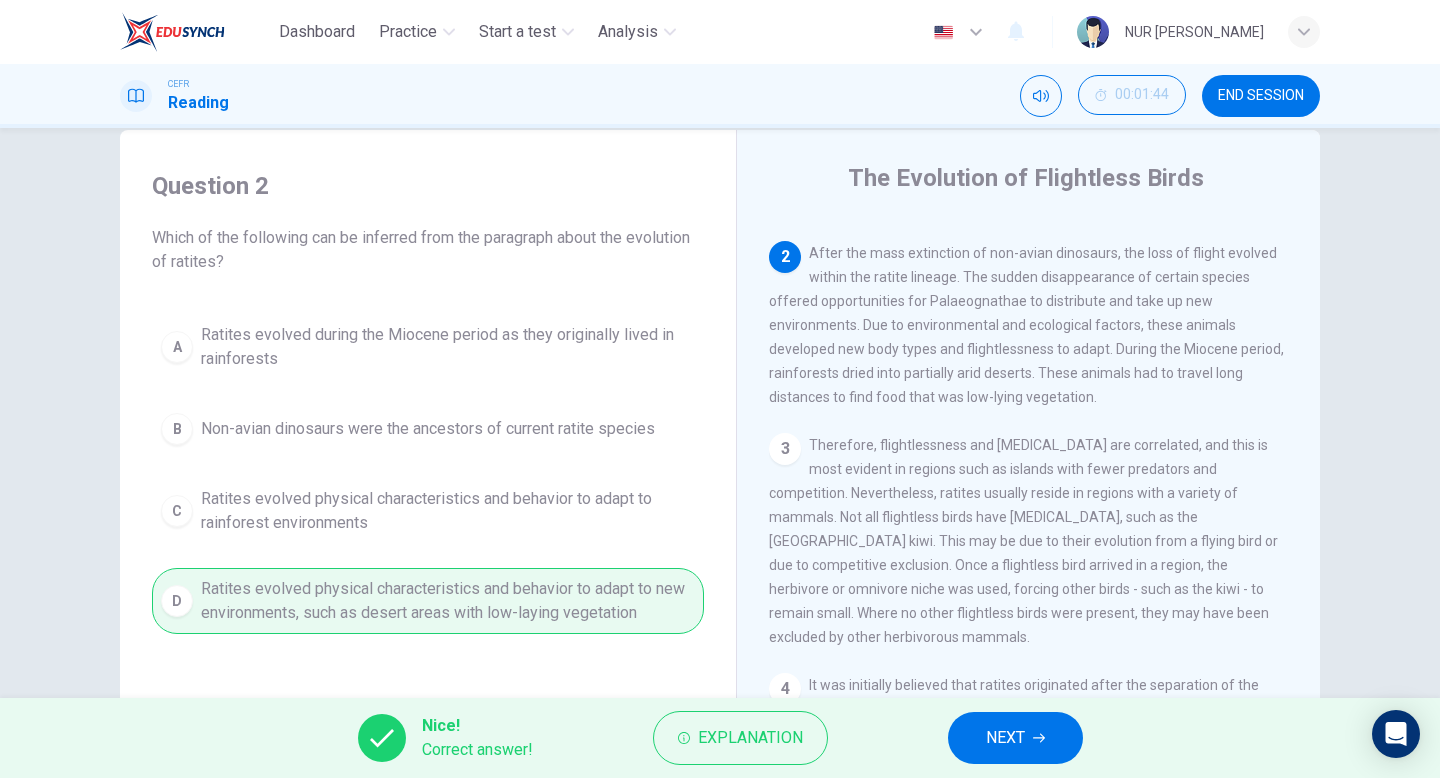 click on "NEXT" at bounding box center [1005, 738] 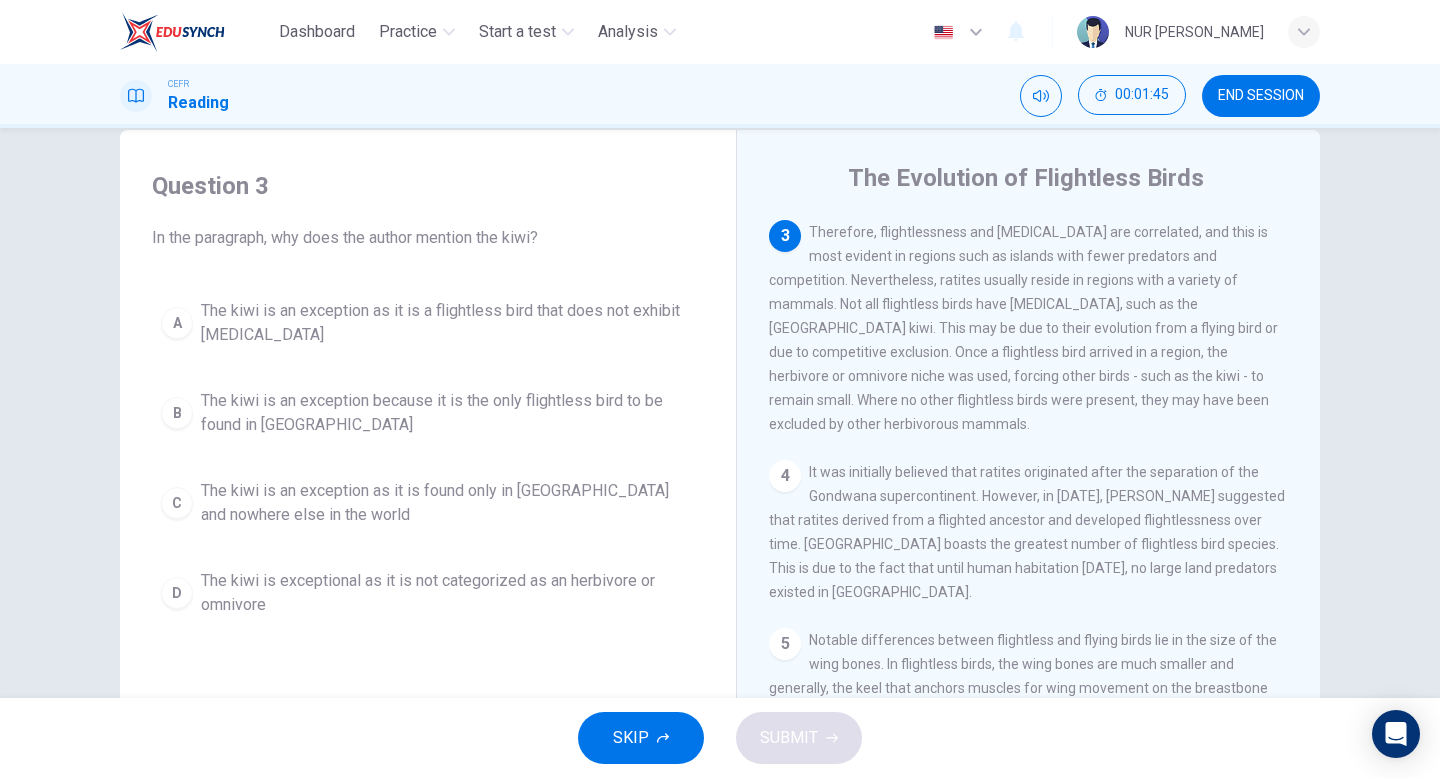 scroll, scrollTop: 435, scrollLeft: 0, axis: vertical 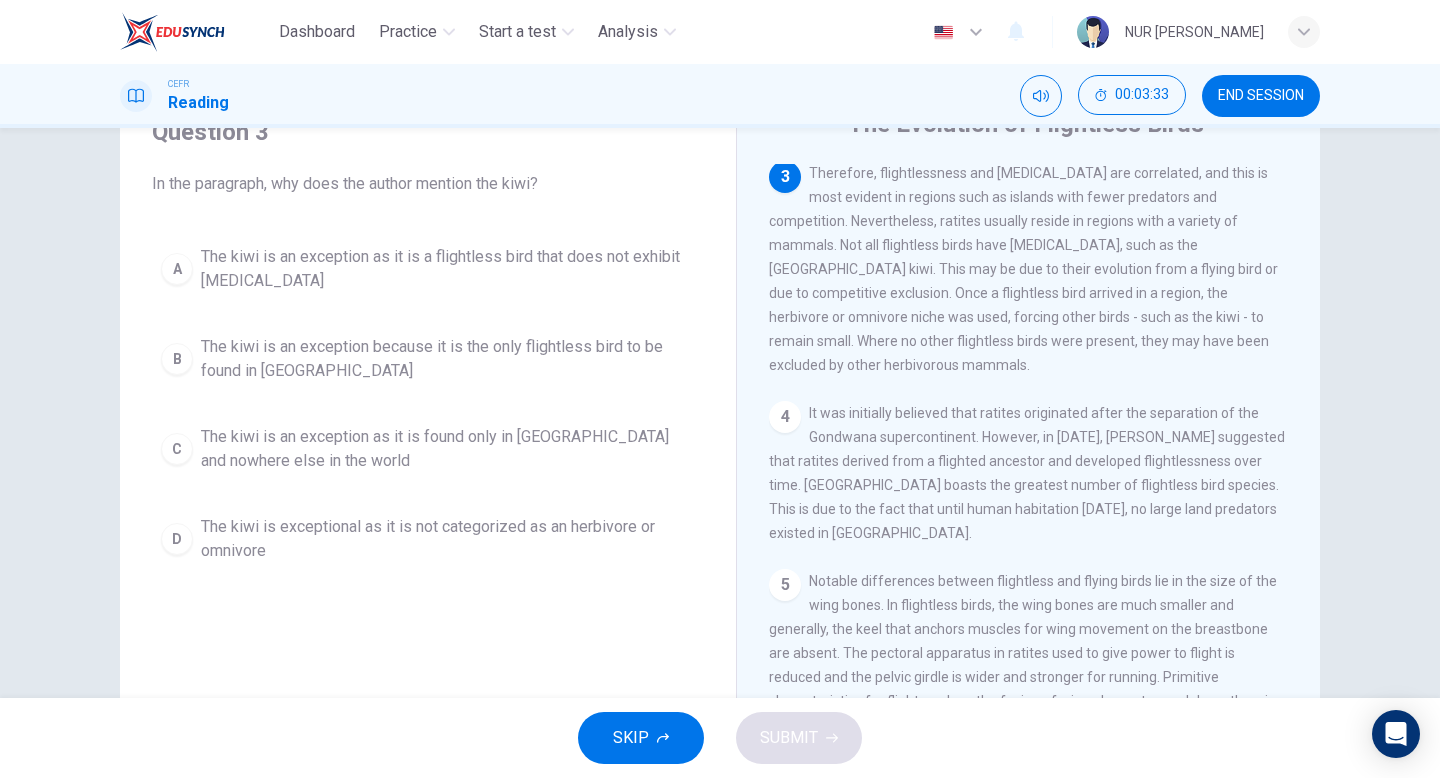 click on "A The kiwi is an exception as it is a flightless bird that does not exhibit [MEDICAL_DATA] B The kiwi is an exception because it is the only flightless bird to be found in [GEOGRAPHIC_DATA] C The kiwi is an exception as it is found only in [GEOGRAPHIC_DATA] and nowhere else in the world D The kiwi is exceptional as it is not categorized as an herbivore or omnivore" at bounding box center [428, 404] 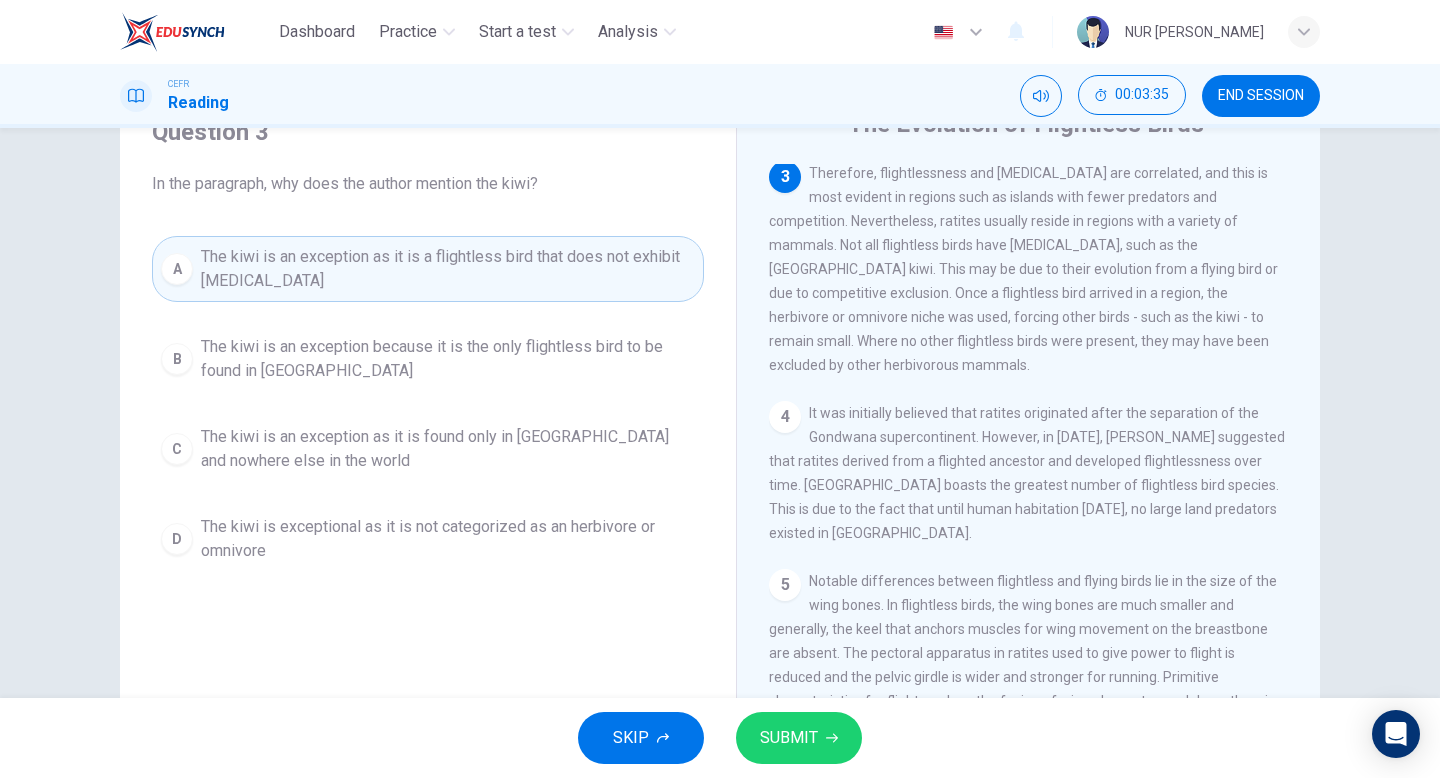 click on "SUBMIT" at bounding box center (789, 738) 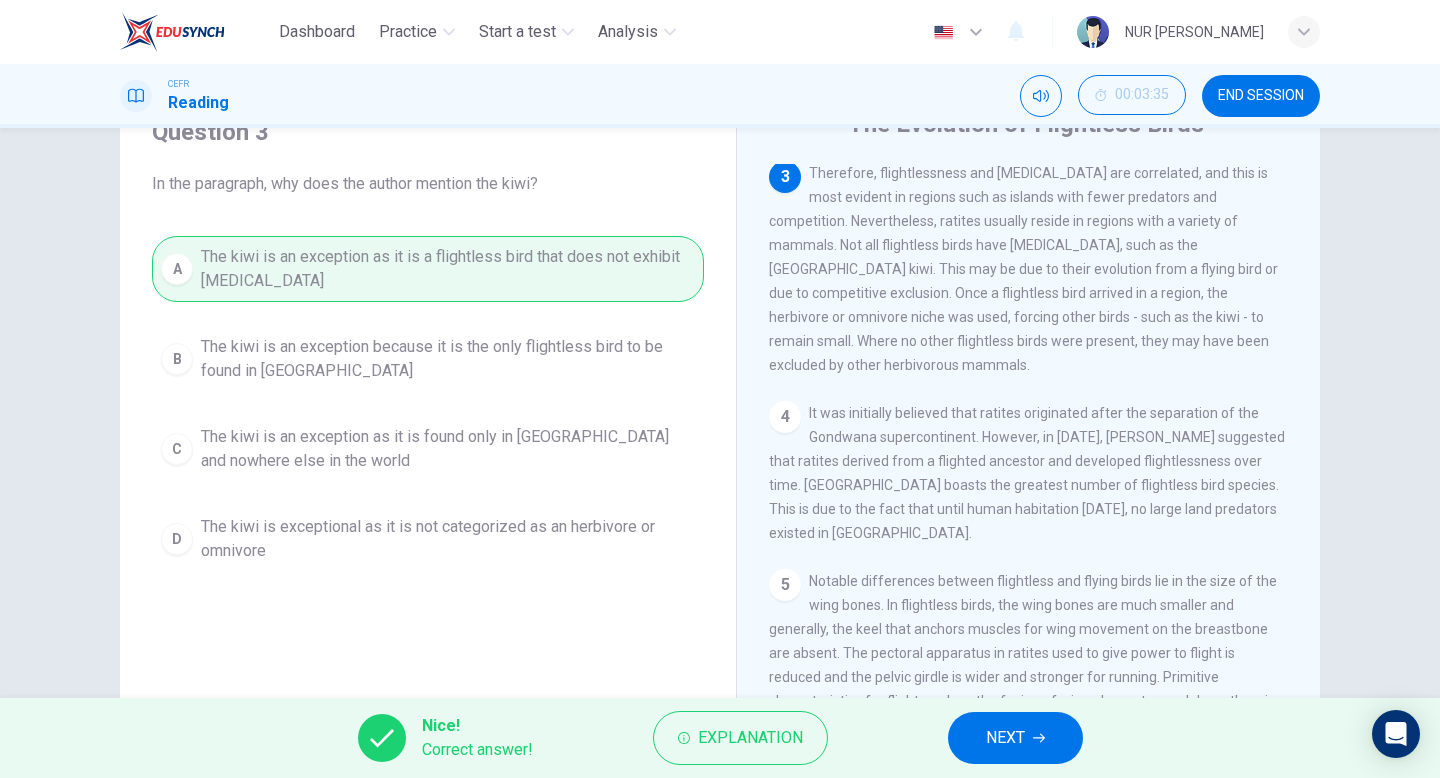 click on "NEXT" at bounding box center [1005, 738] 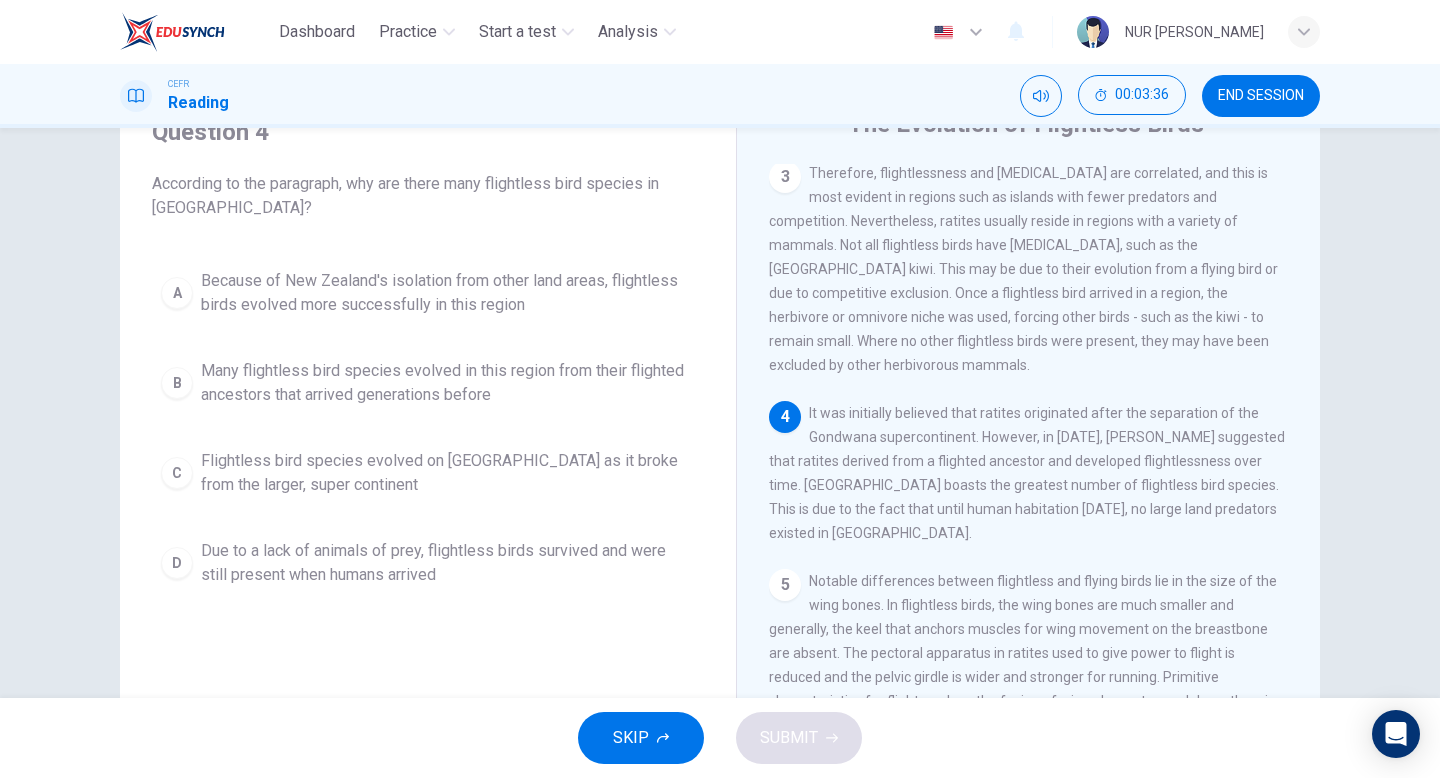 scroll, scrollTop: 564, scrollLeft: 0, axis: vertical 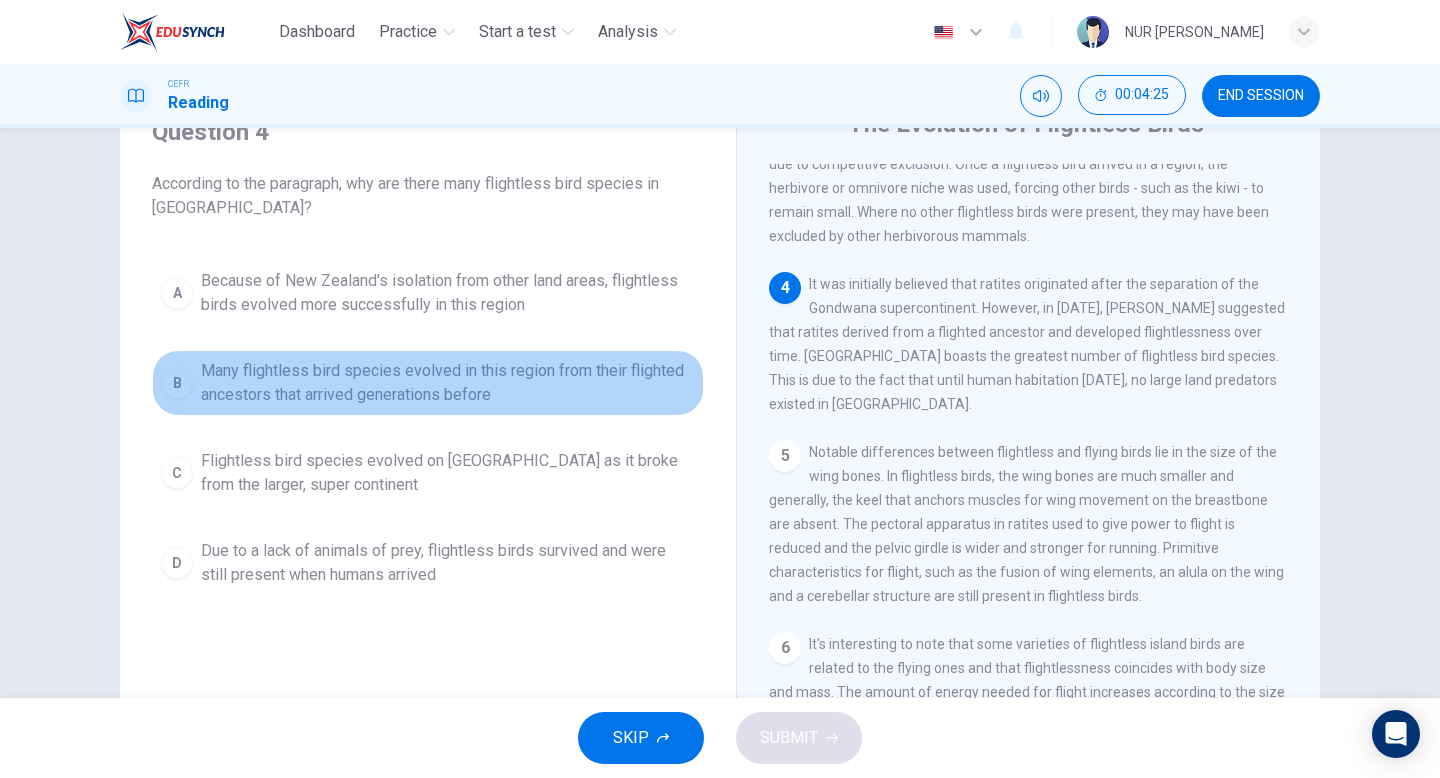 click on "B Many flightless bird species evolved in this region from their flighted ancestors that arrived generations before" at bounding box center (428, 383) 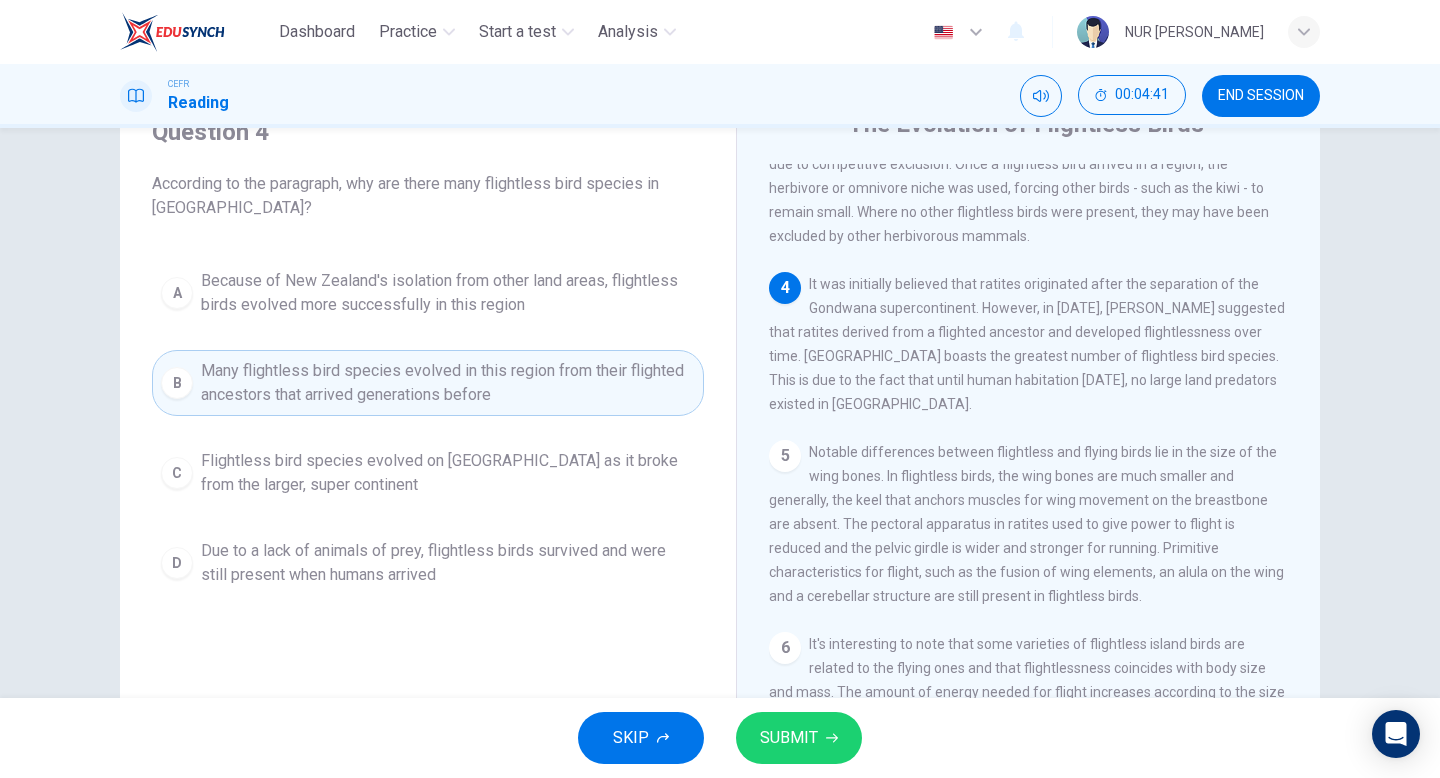 click on "Because of New Zealand's isolation from other land areas, flightless birds evolved more successfully in this region" at bounding box center [448, 293] 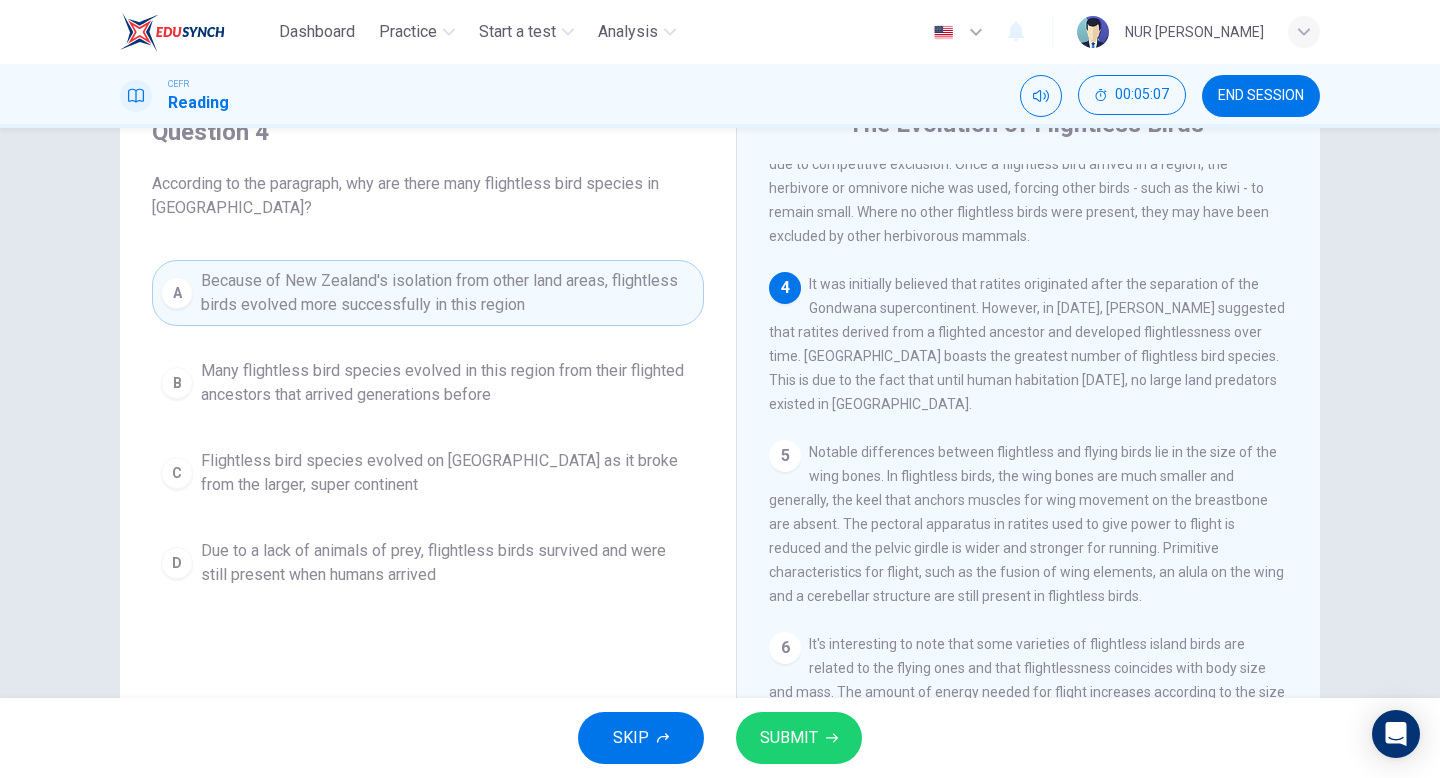 click on "Many flightless bird species evolved in this region from their flighted ancestors that arrived generations before" at bounding box center [448, 383] 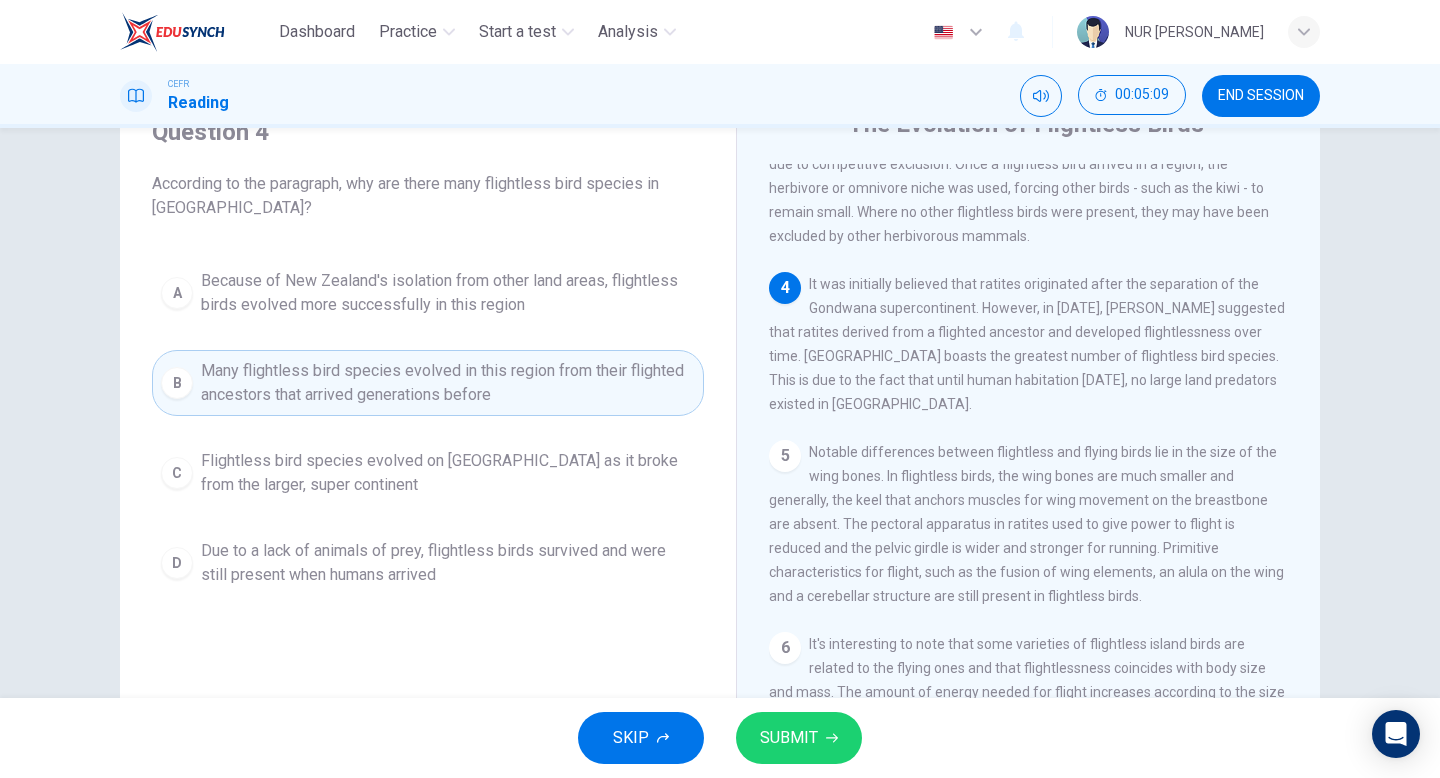 click on "SUBMIT" at bounding box center (789, 738) 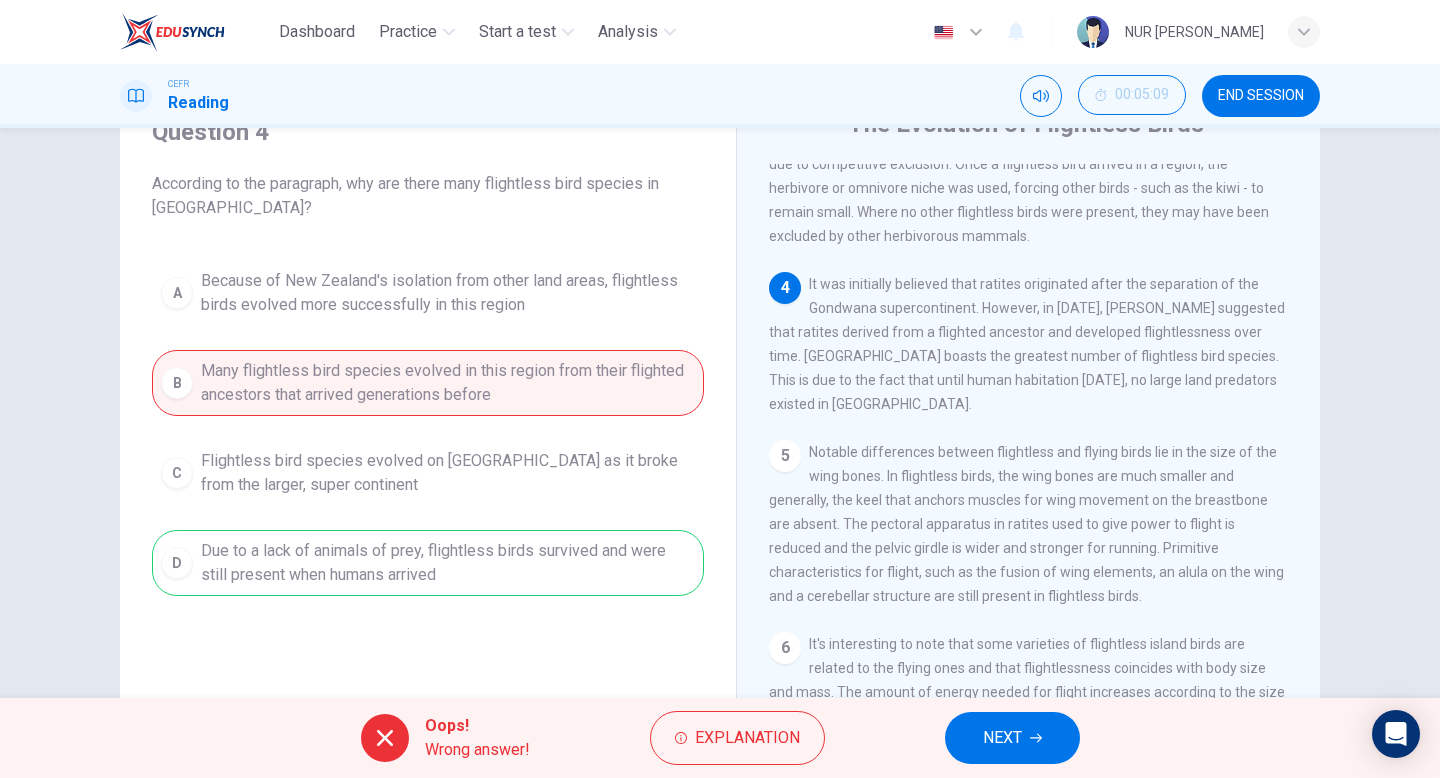 click on "NEXT" at bounding box center [1012, 738] 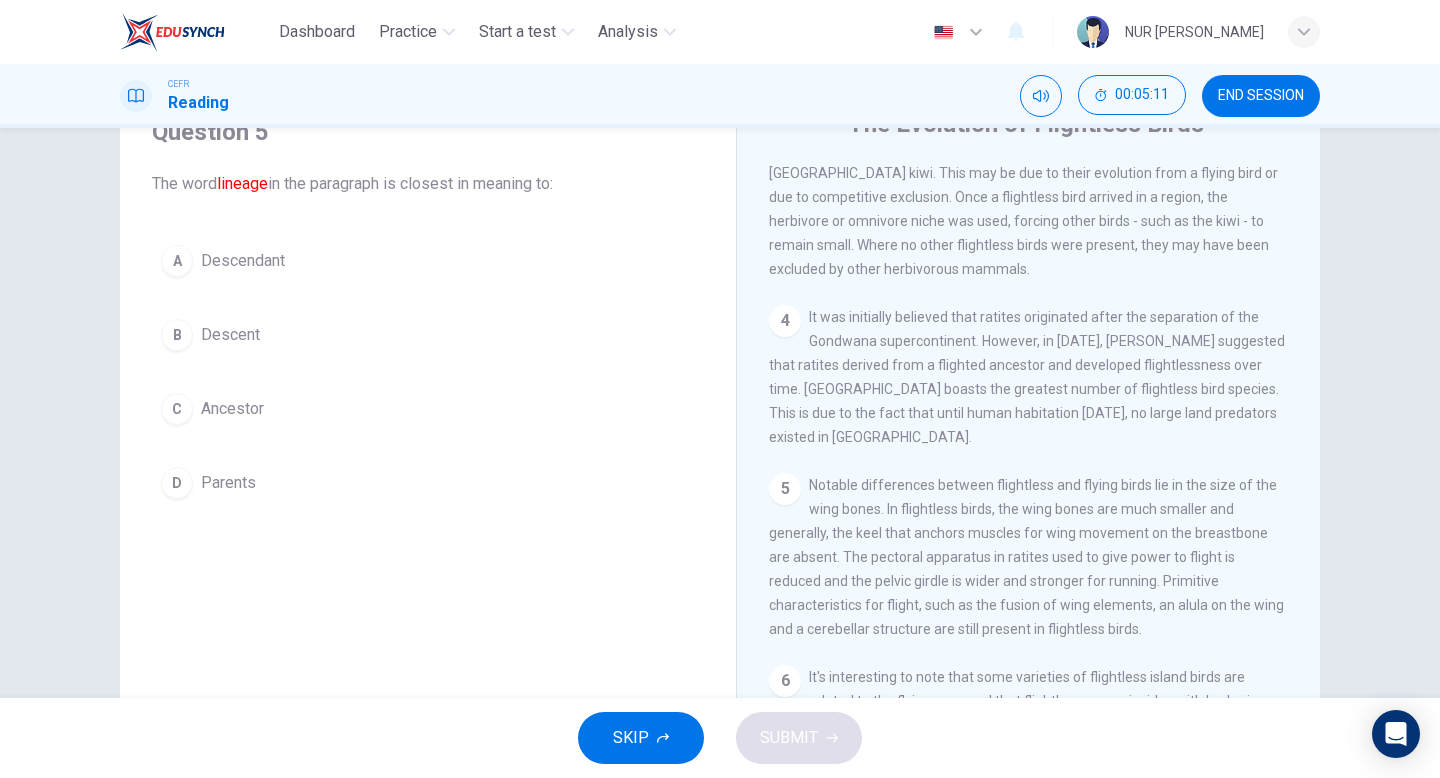 scroll, scrollTop: 528, scrollLeft: 0, axis: vertical 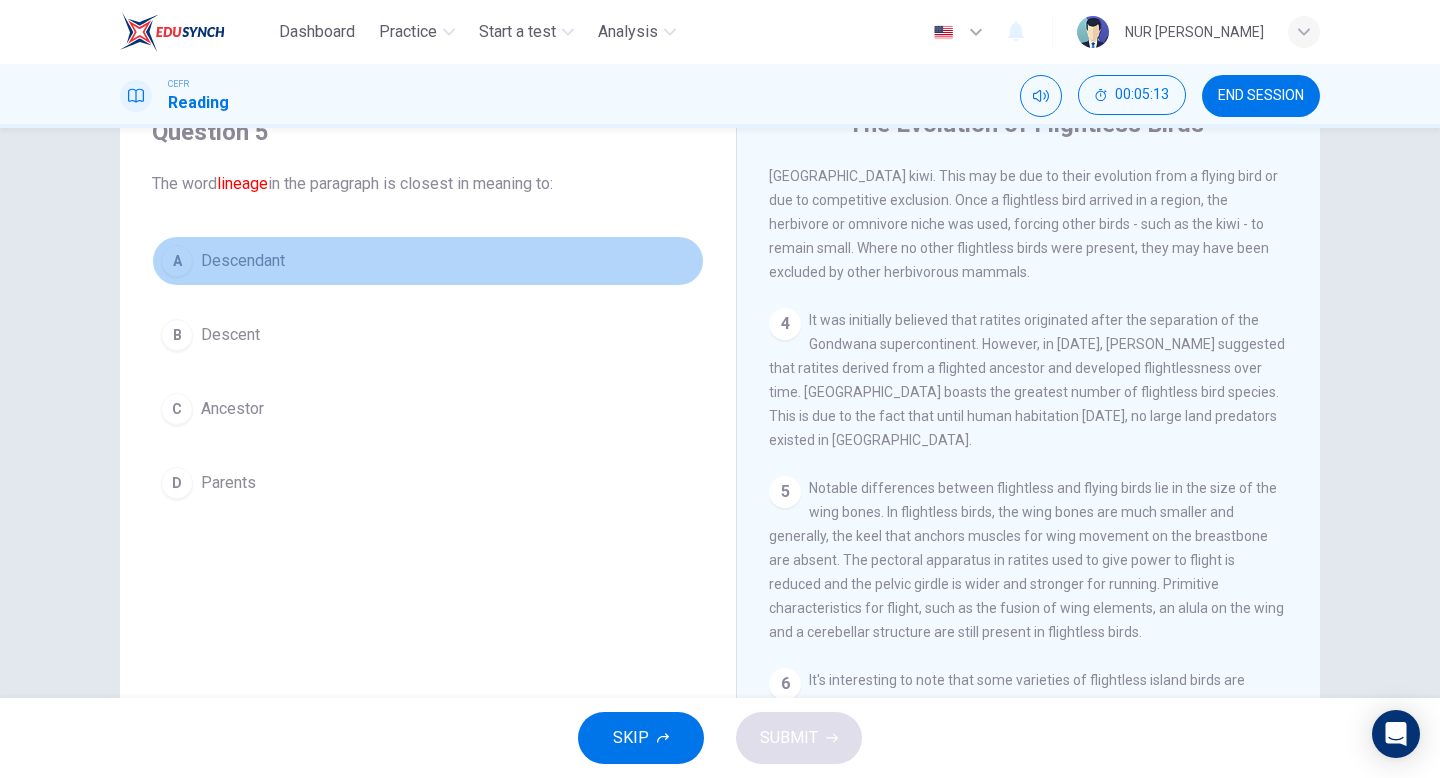 click on "A Descendant" at bounding box center [428, 261] 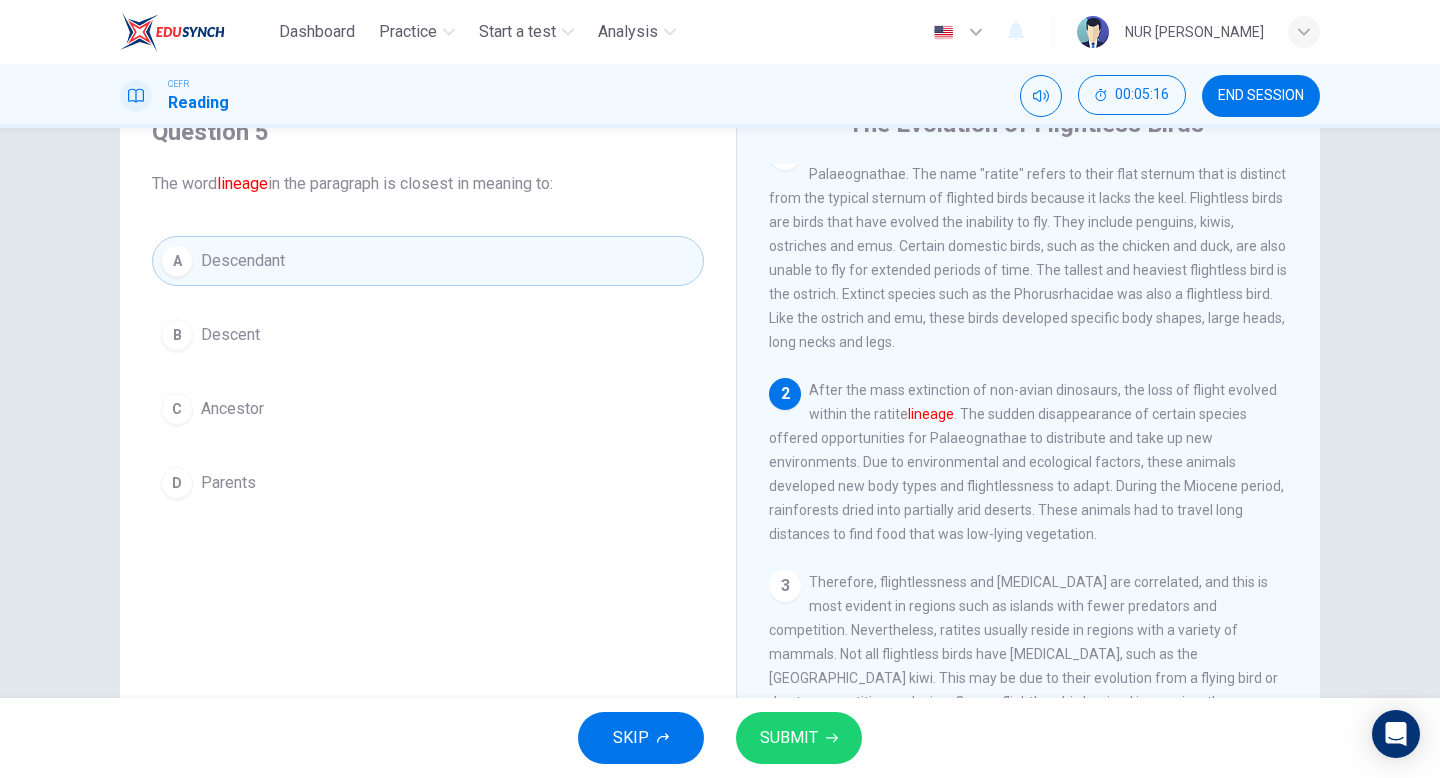scroll, scrollTop: 0, scrollLeft: 0, axis: both 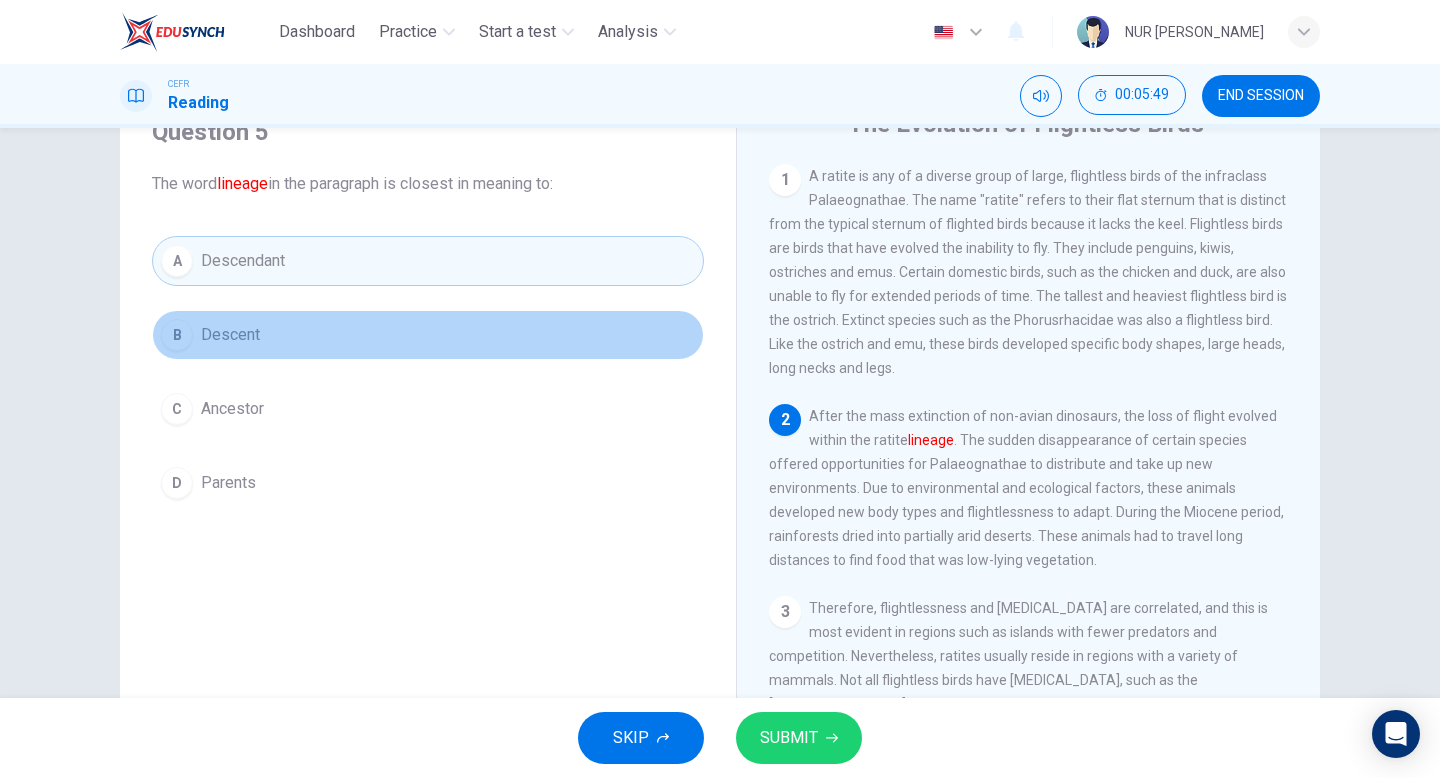 click on "B Descent" at bounding box center (428, 335) 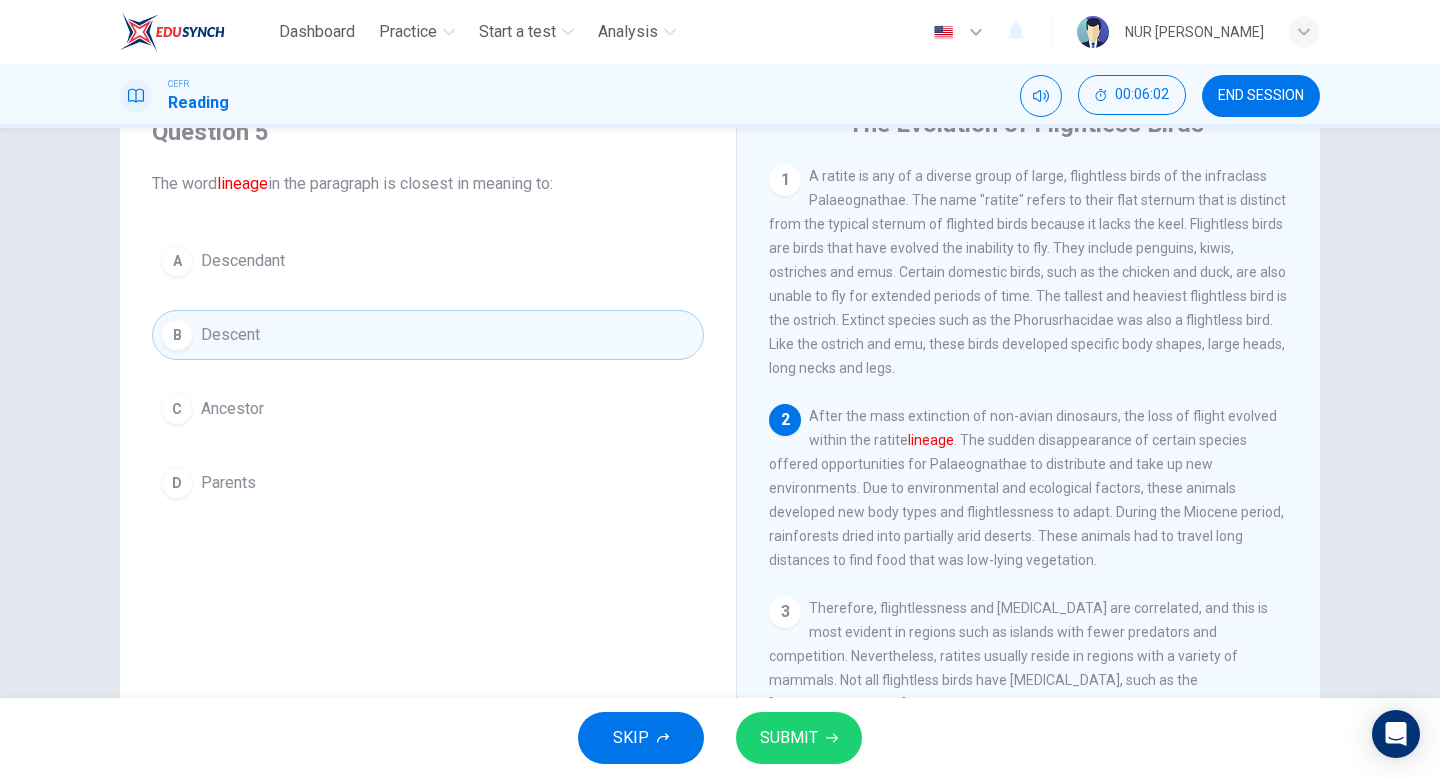 click on "SUBMIT" at bounding box center [789, 738] 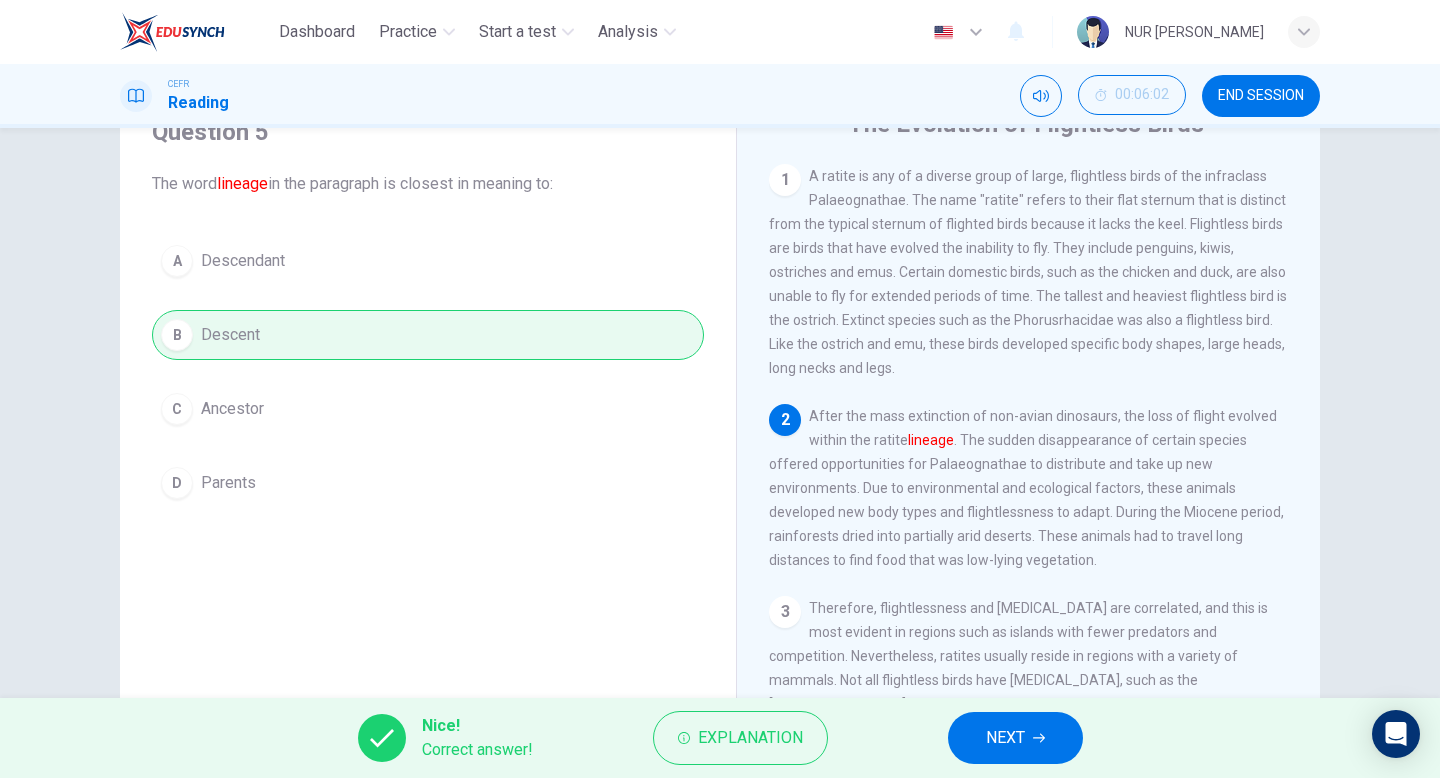 click on "NEXT" at bounding box center [1015, 738] 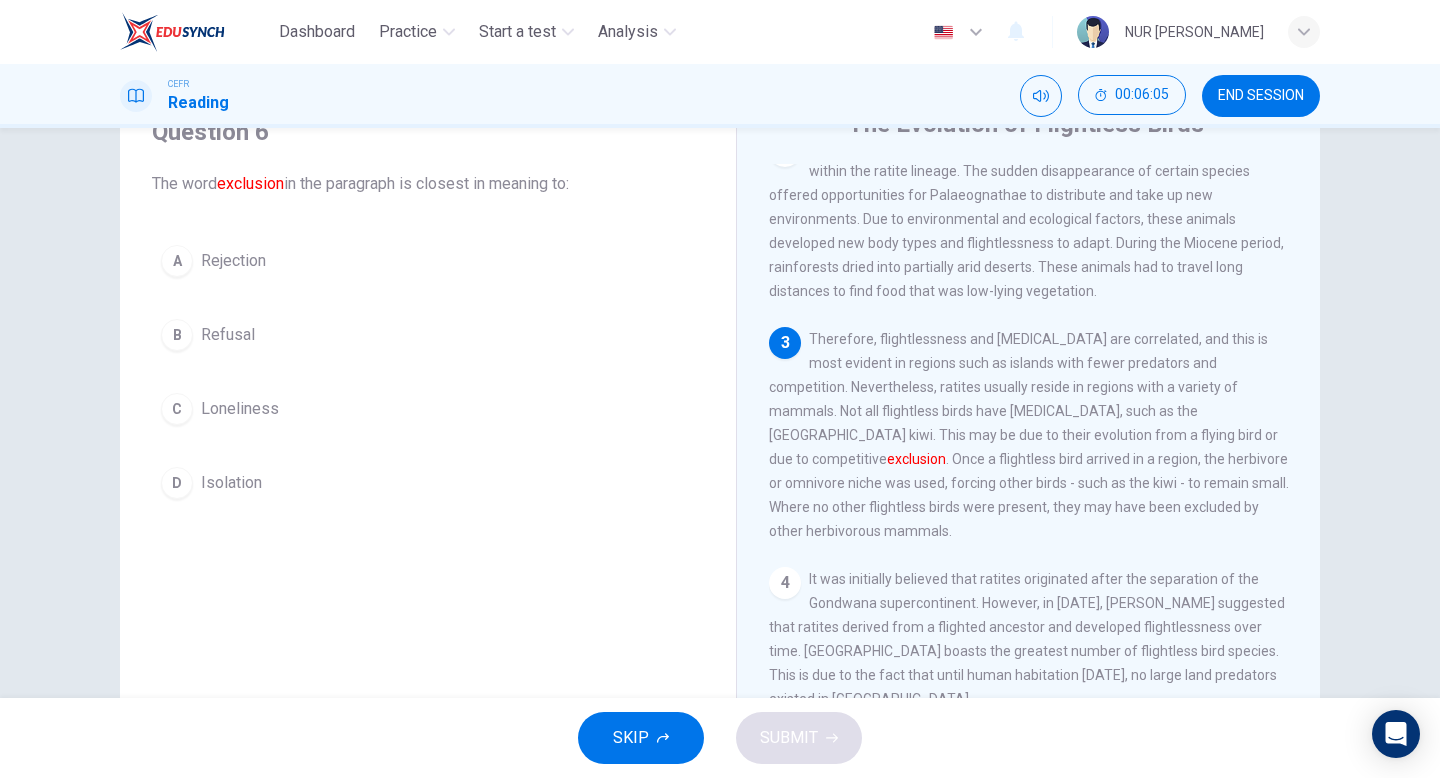 scroll, scrollTop: 271, scrollLeft: 0, axis: vertical 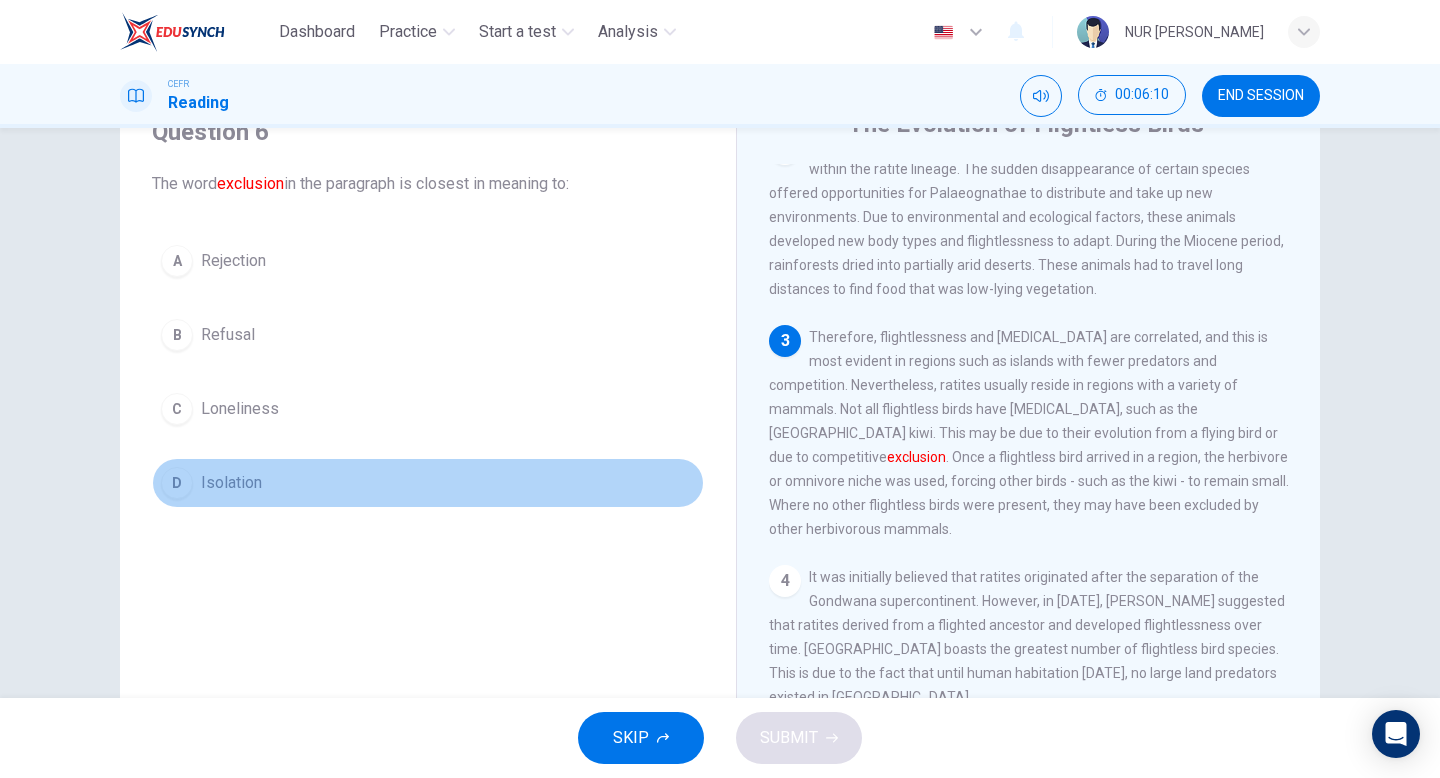 click on "D Isolation" at bounding box center (428, 483) 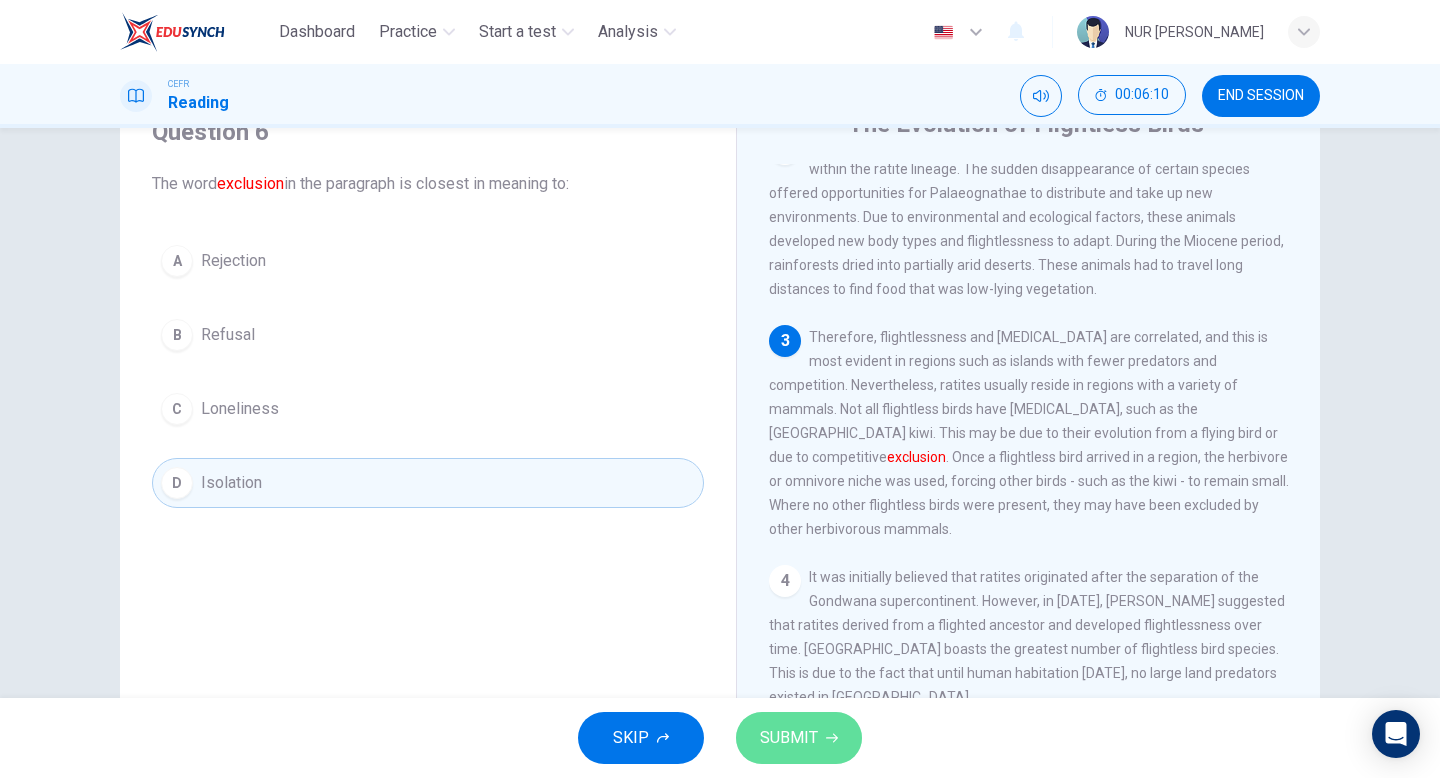 click on "SUBMIT" at bounding box center [789, 738] 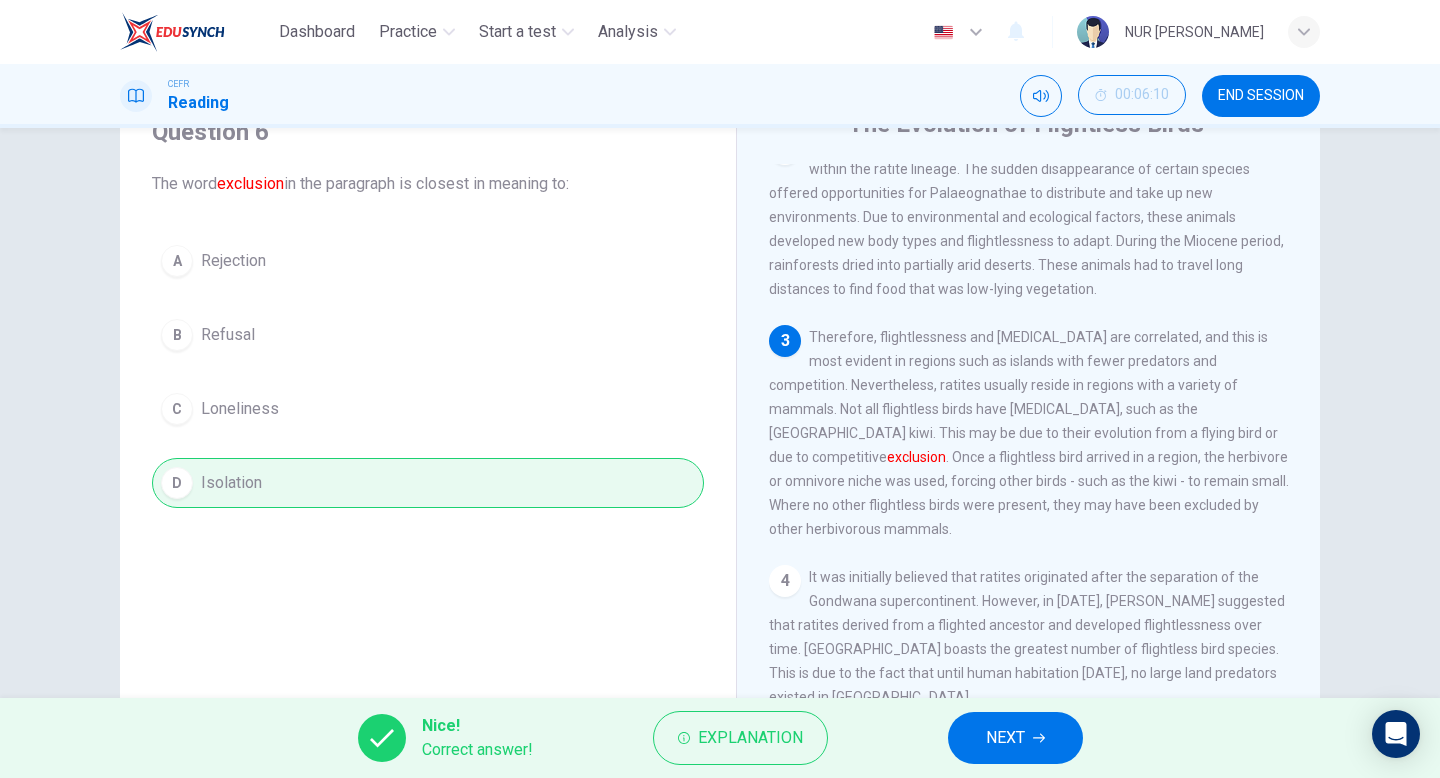 click on "NEXT" at bounding box center [1005, 738] 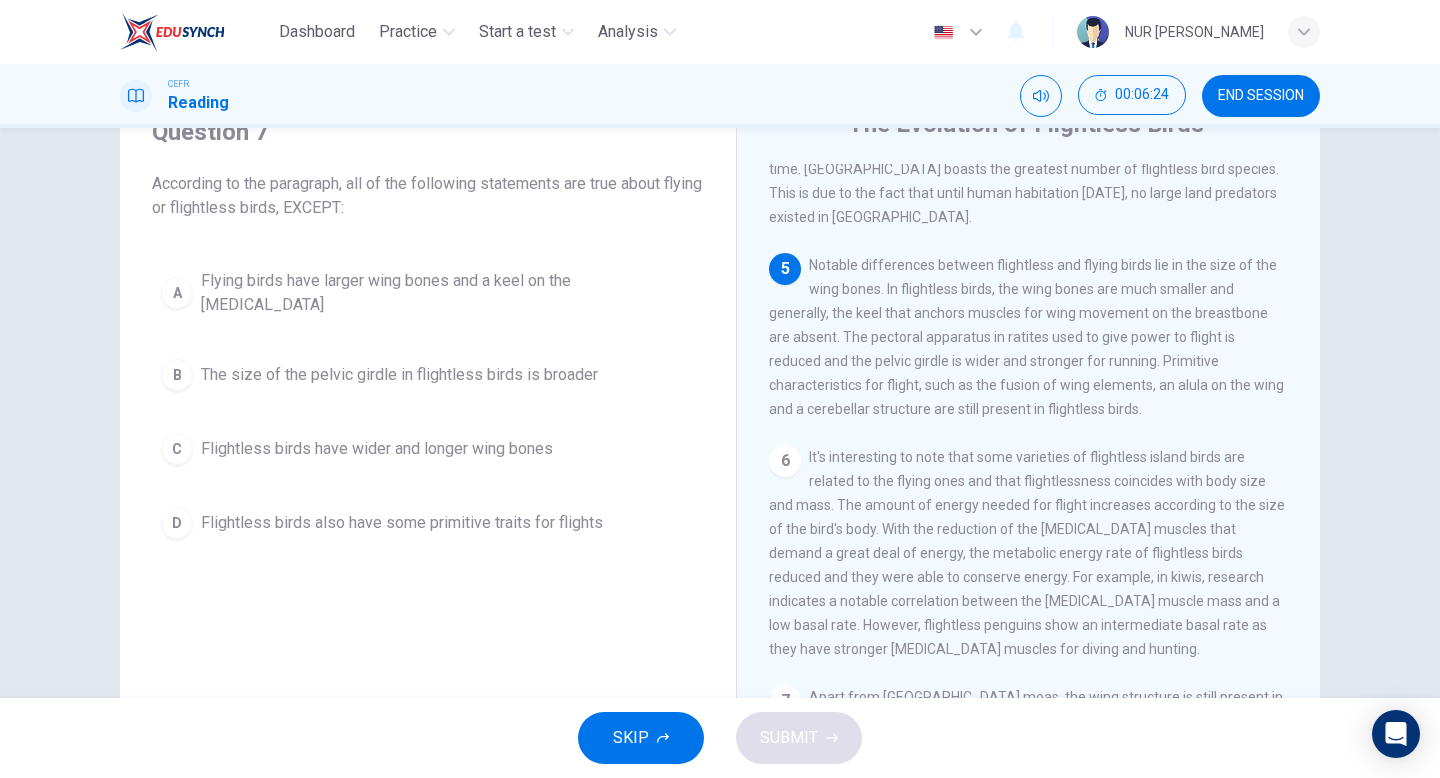 scroll, scrollTop: 772, scrollLeft: 0, axis: vertical 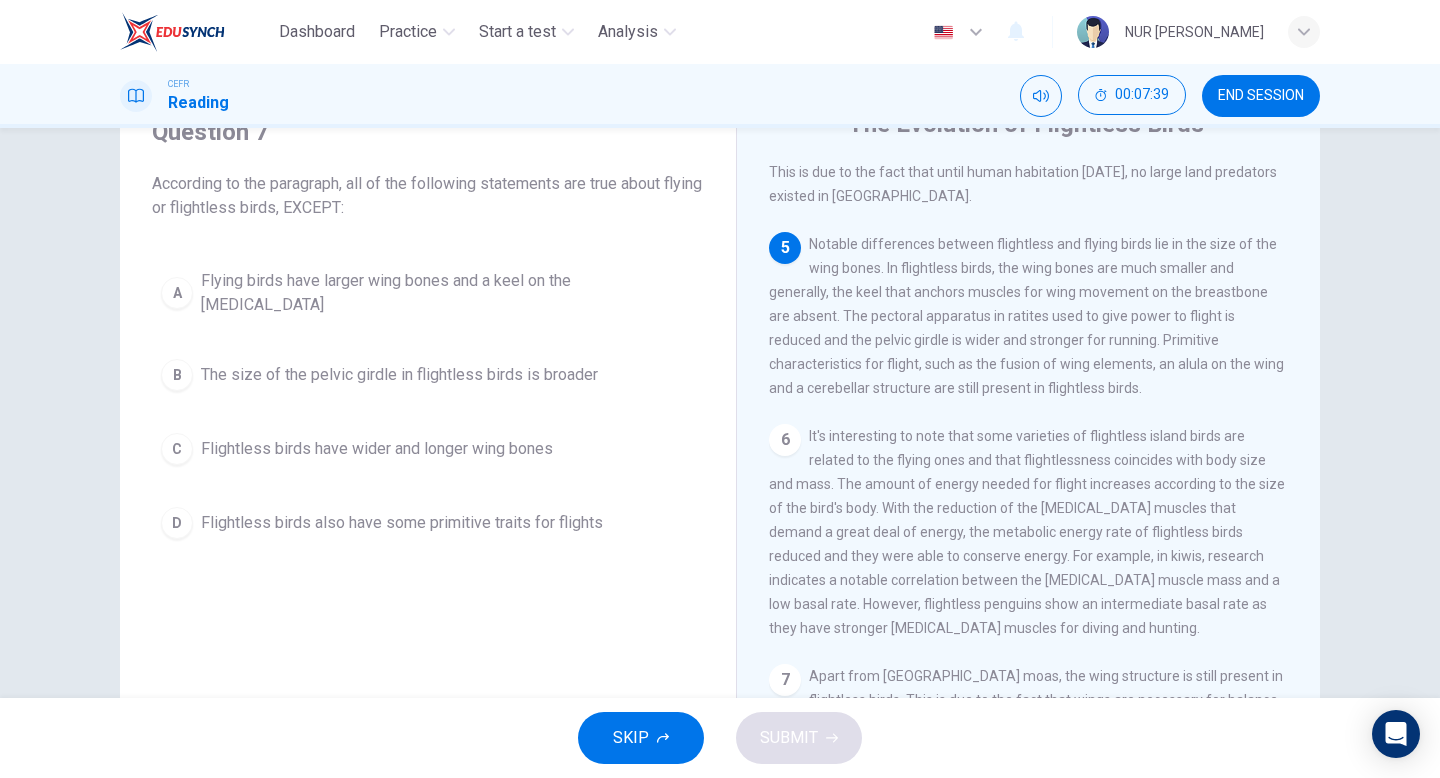click on "Flying birds have larger wing bones and a keel on the [MEDICAL_DATA]" at bounding box center [448, 293] 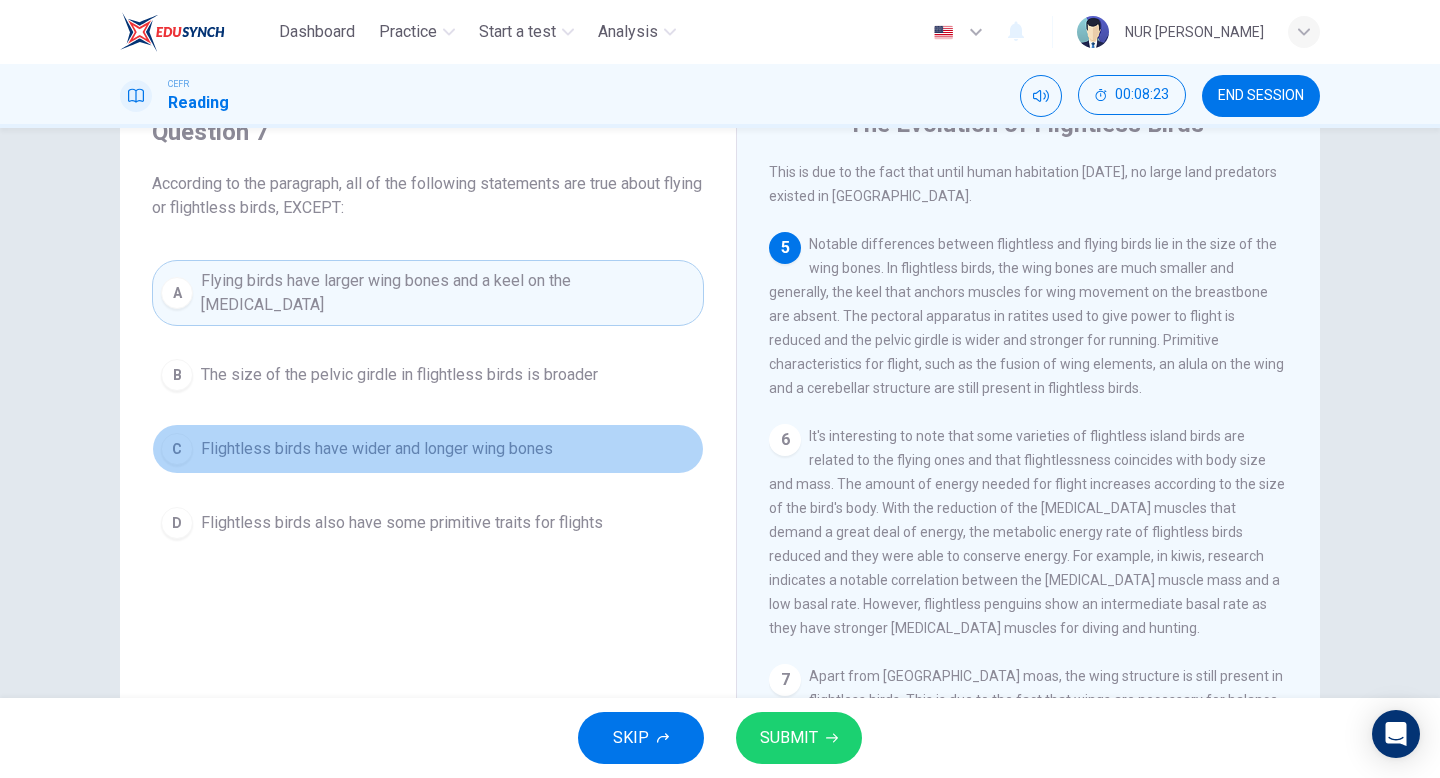 click on "C Flightless birds have wider and longer wing bones" at bounding box center (428, 449) 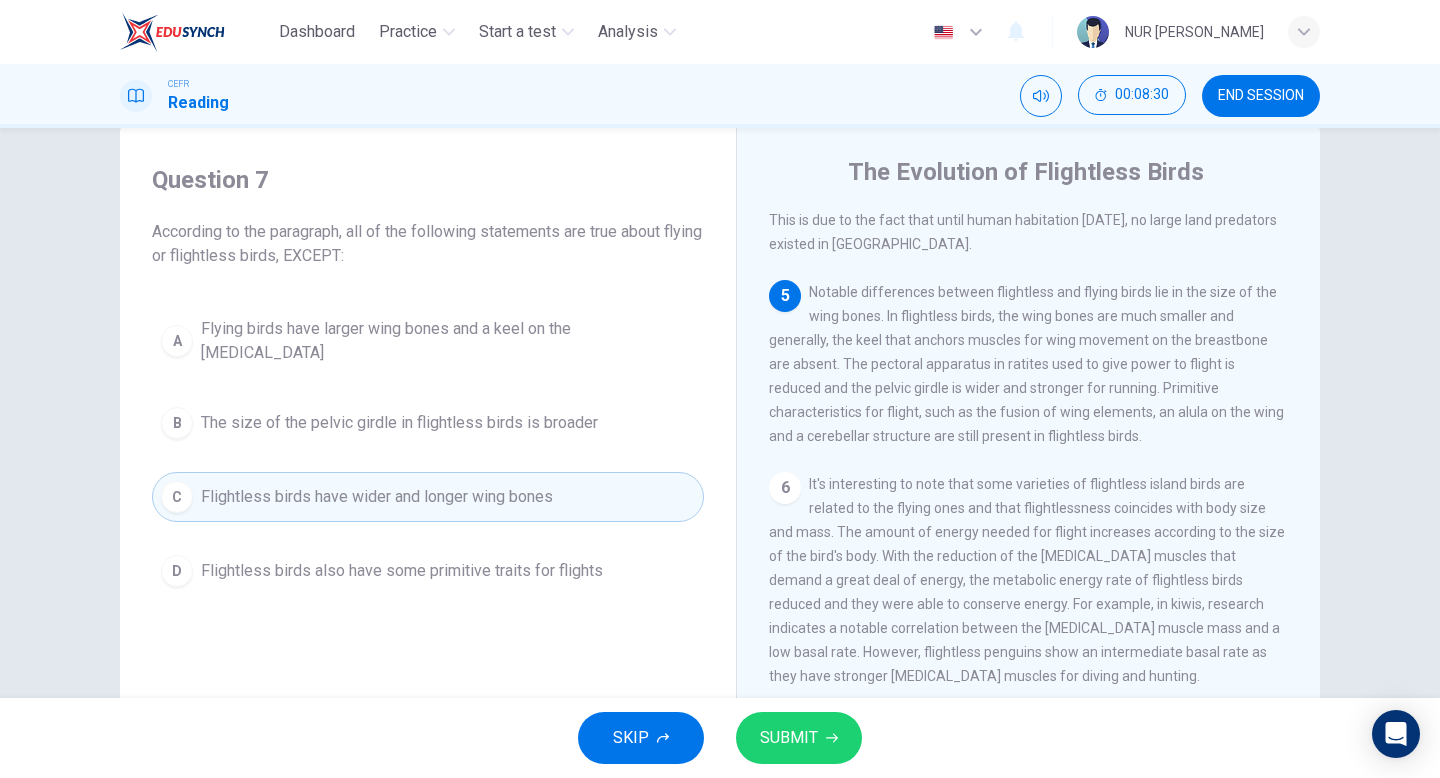 scroll, scrollTop: 90, scrollLeft: 0, axis: vertical 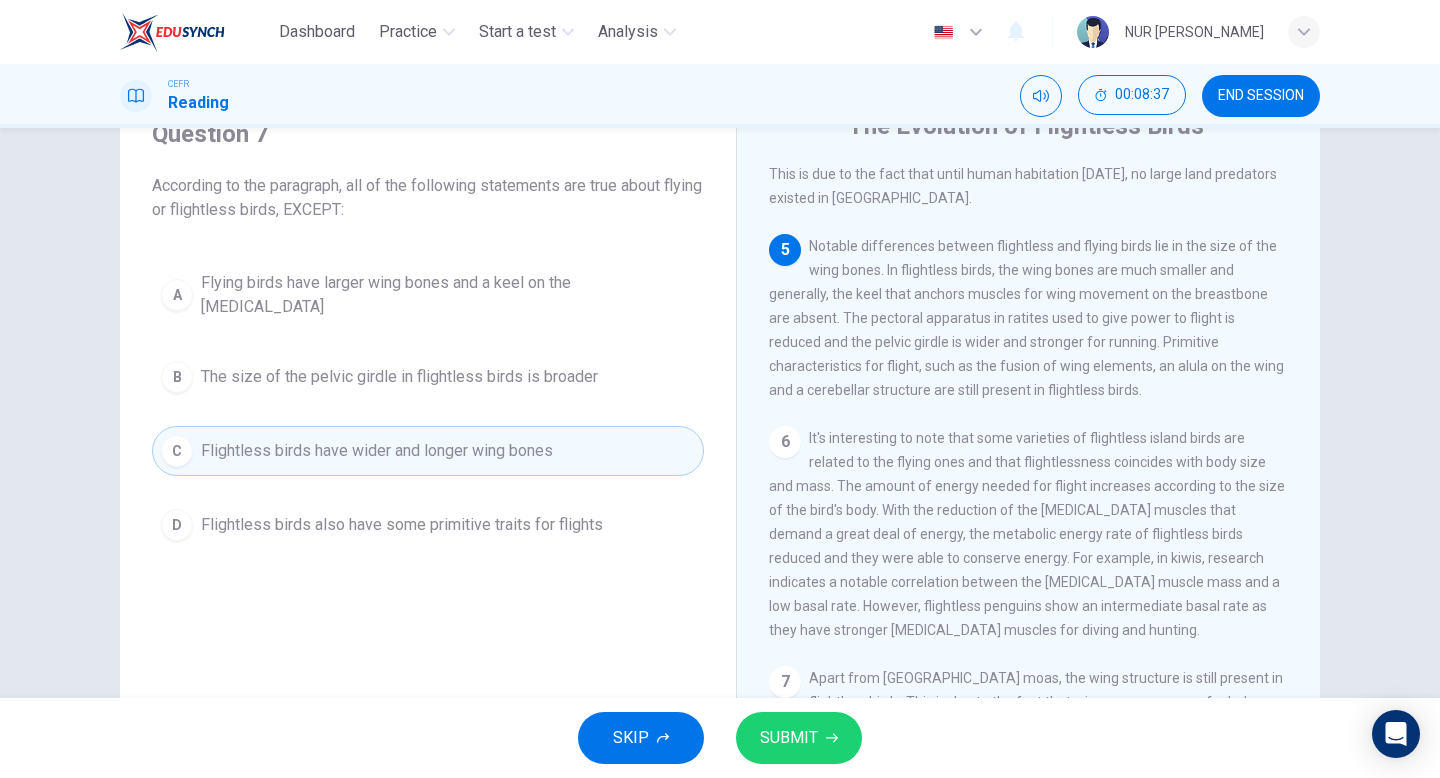 drag, startPoint x: 806, startPoint y: 331, endPoint x: 779, endPoint y: 297, distance: 43.416588 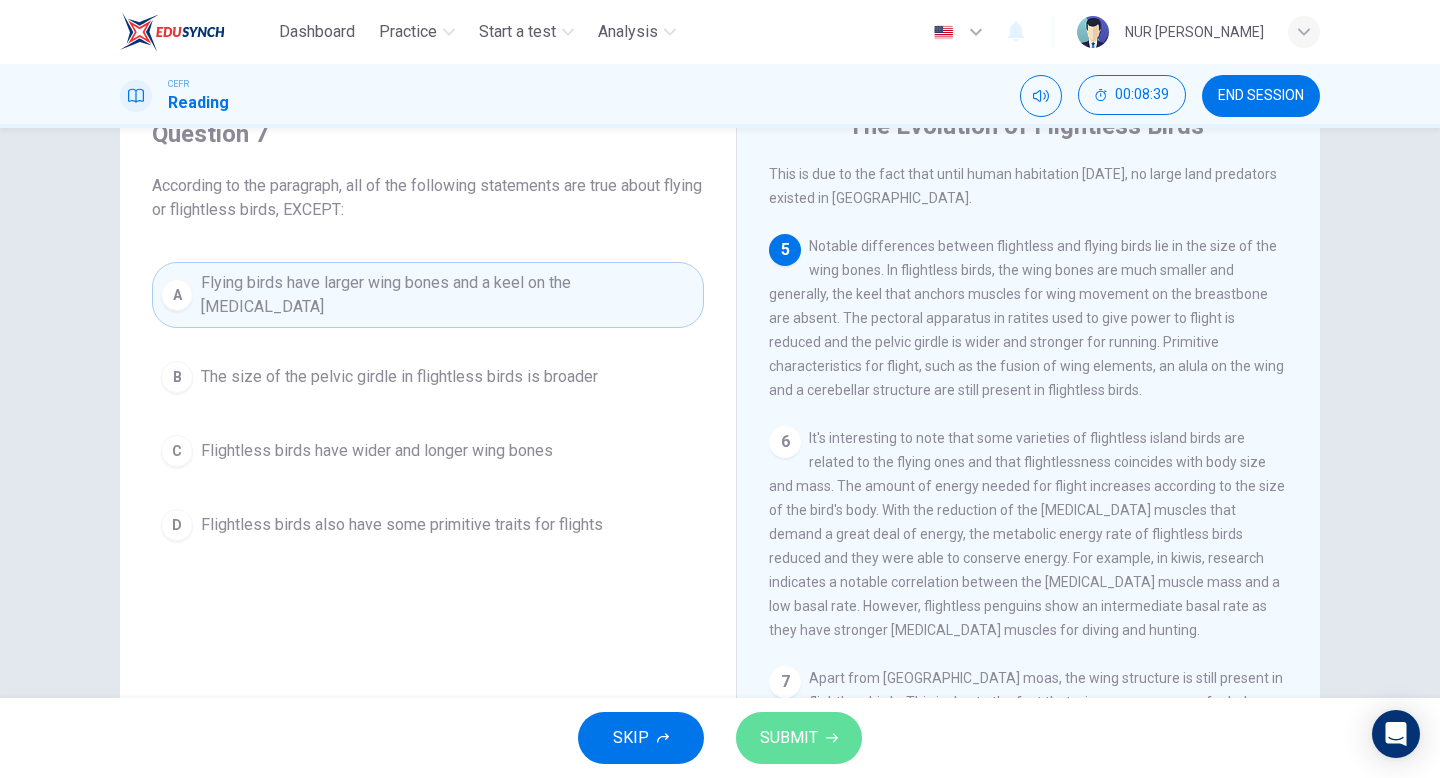 click on "SUBMIT" at bounding box center (799, 738) 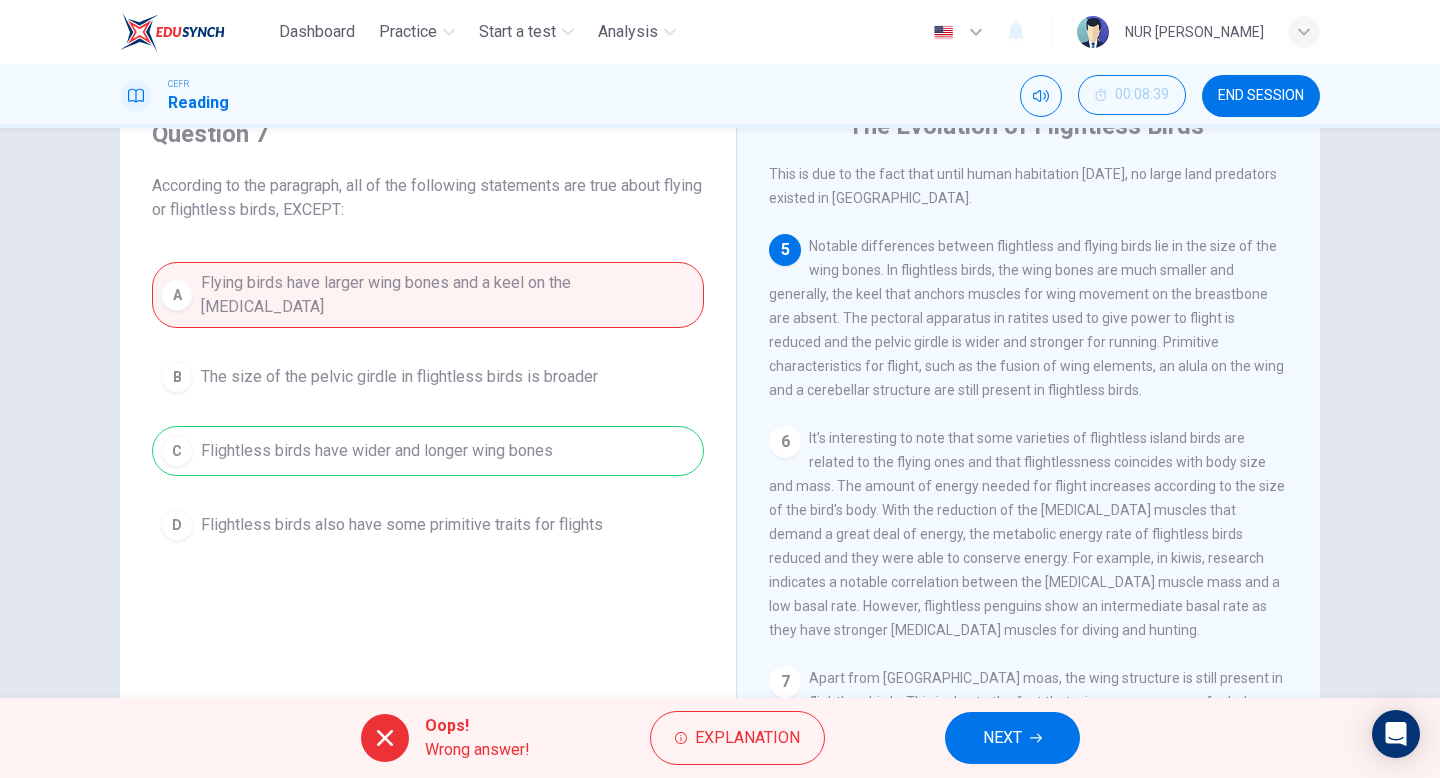 click on "Oops! Wrong answer! Explanation NEXT" at bounding box center (720, 738) 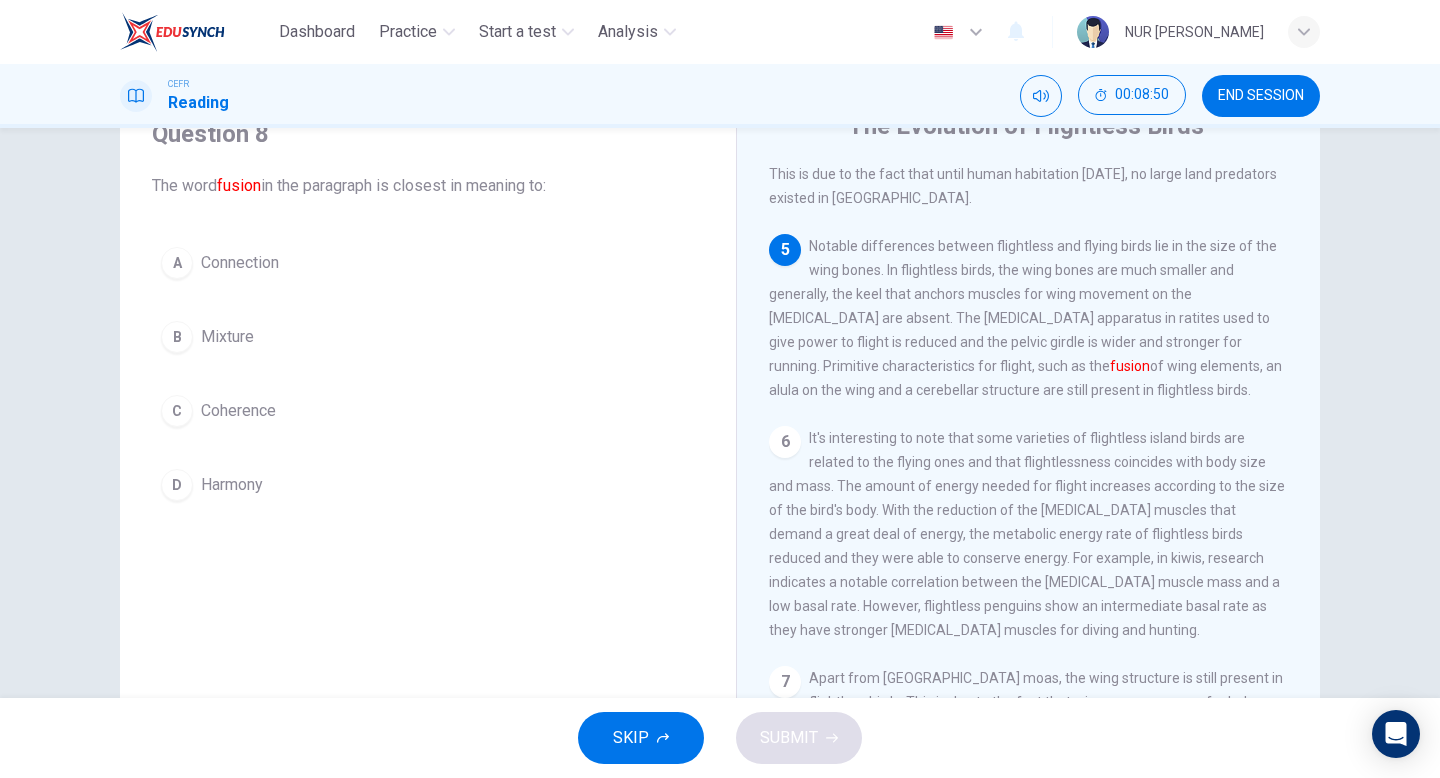 click on "B Mixture" at bounding box center (428, 337) 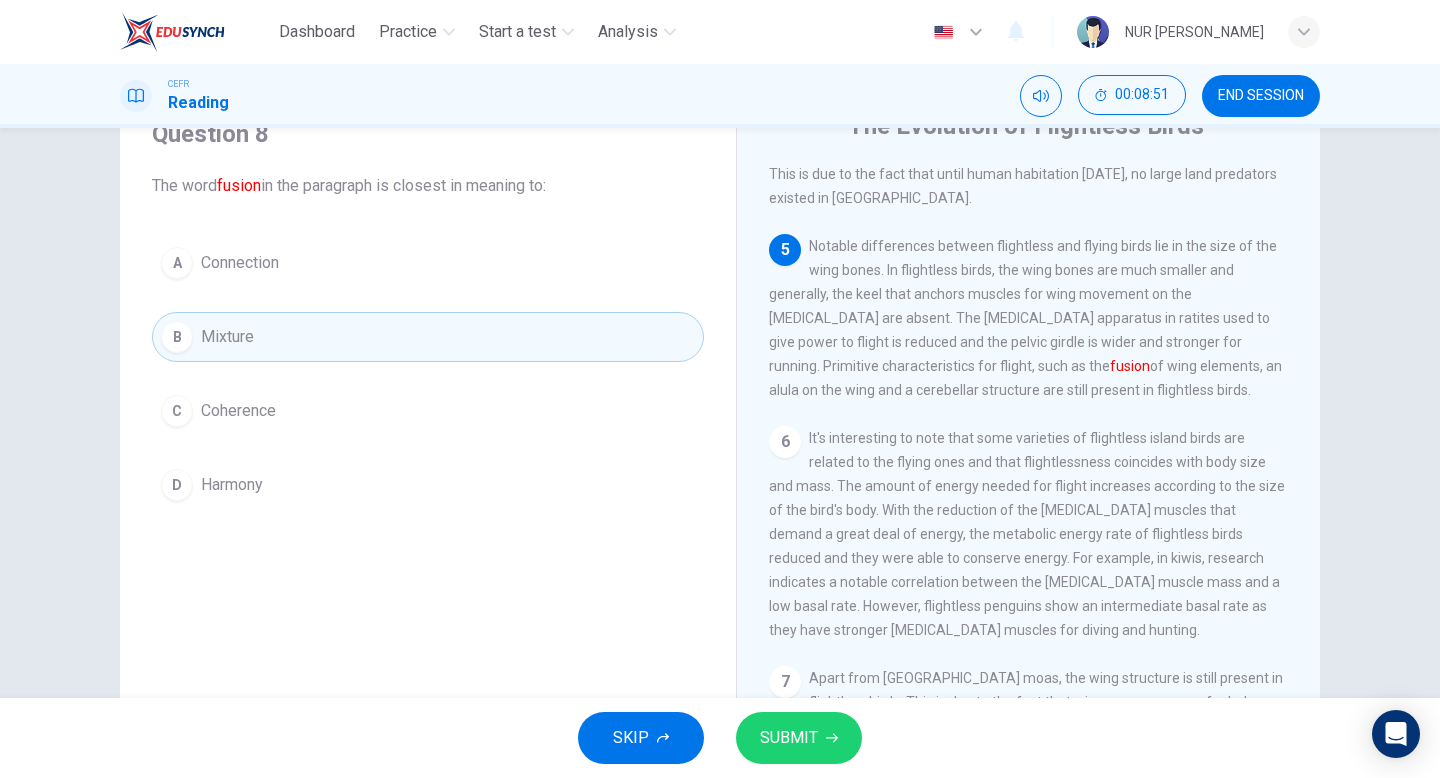 click on "SUBMIT" at bounding box center [789, 738] 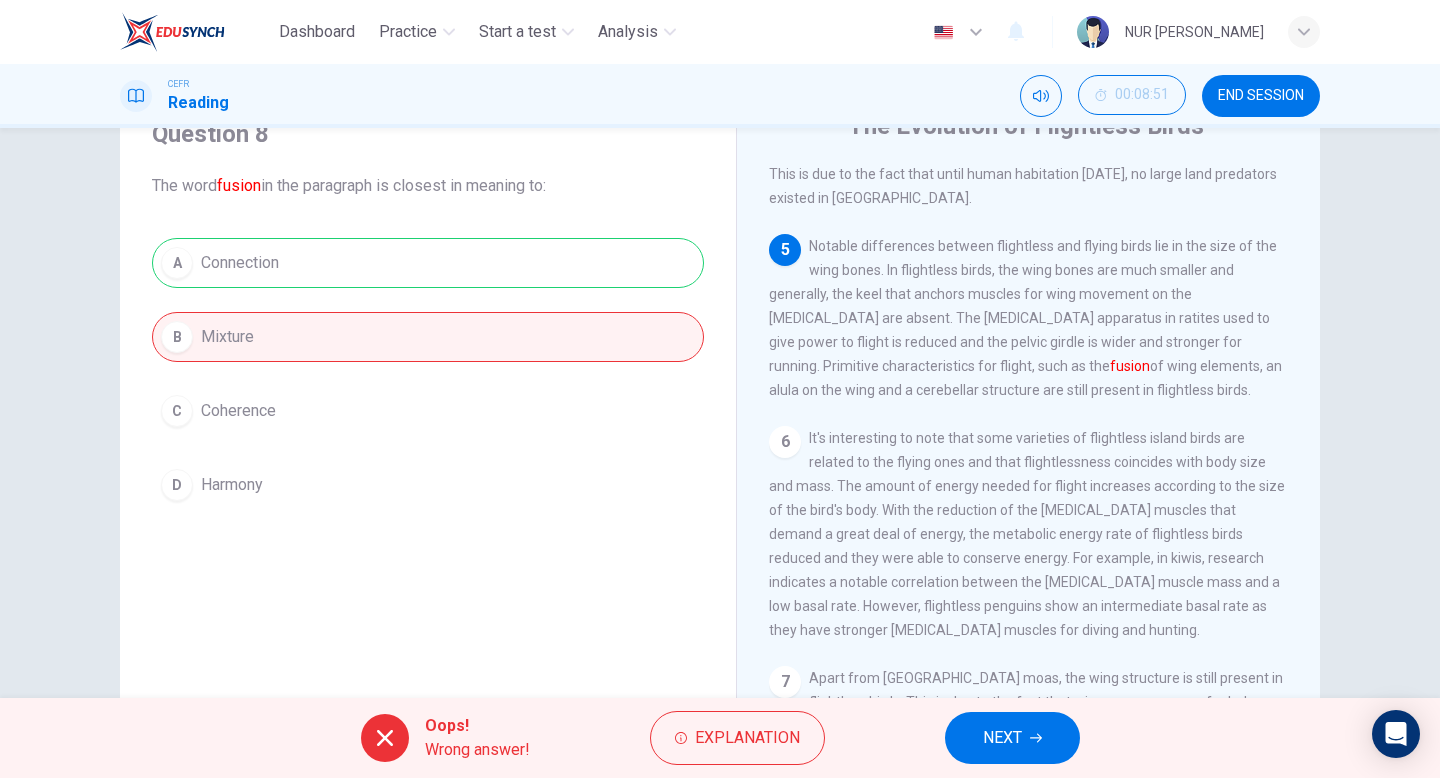 click on "NEXT" at bounding box center (1012, 738) 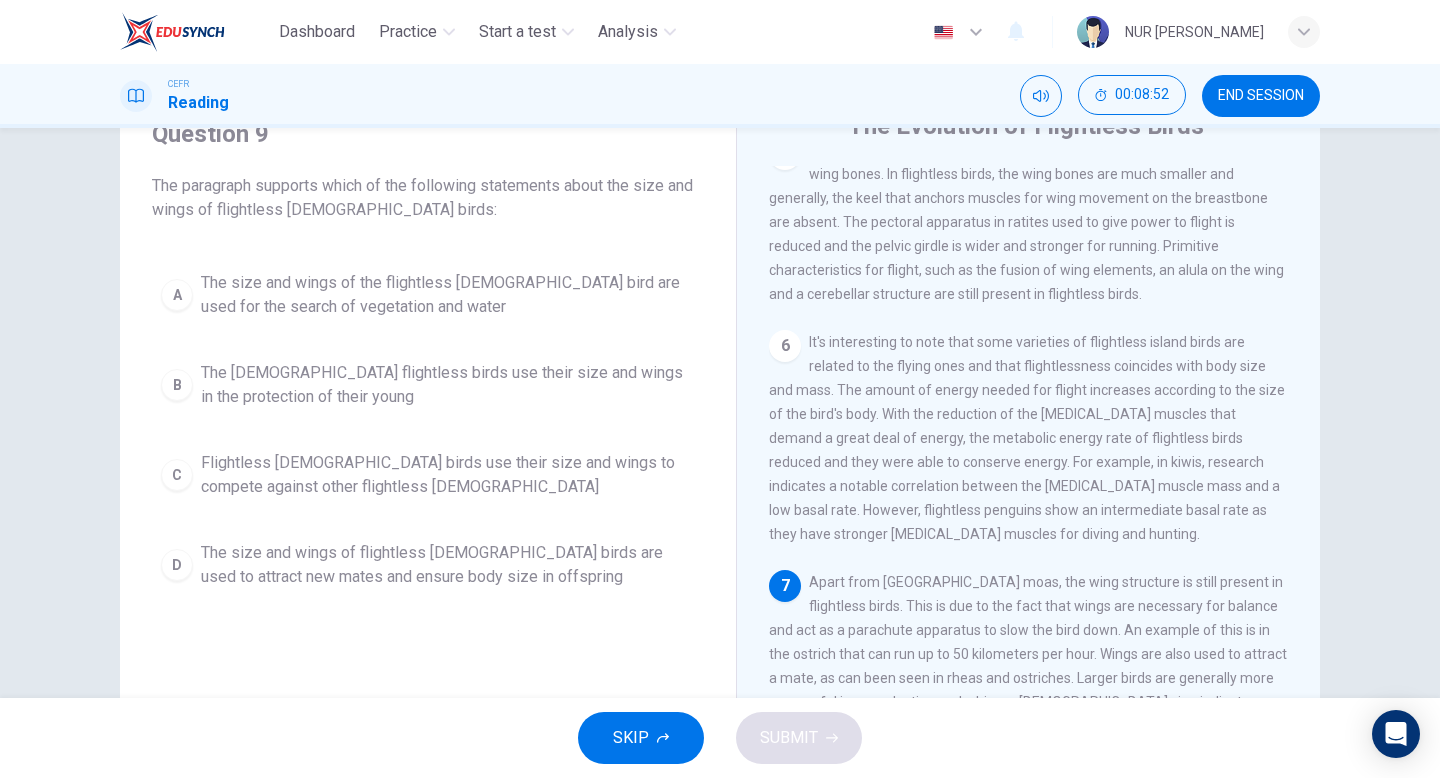 scroll, scrollTop: 986, scrollLeft: 0, axis: vertical 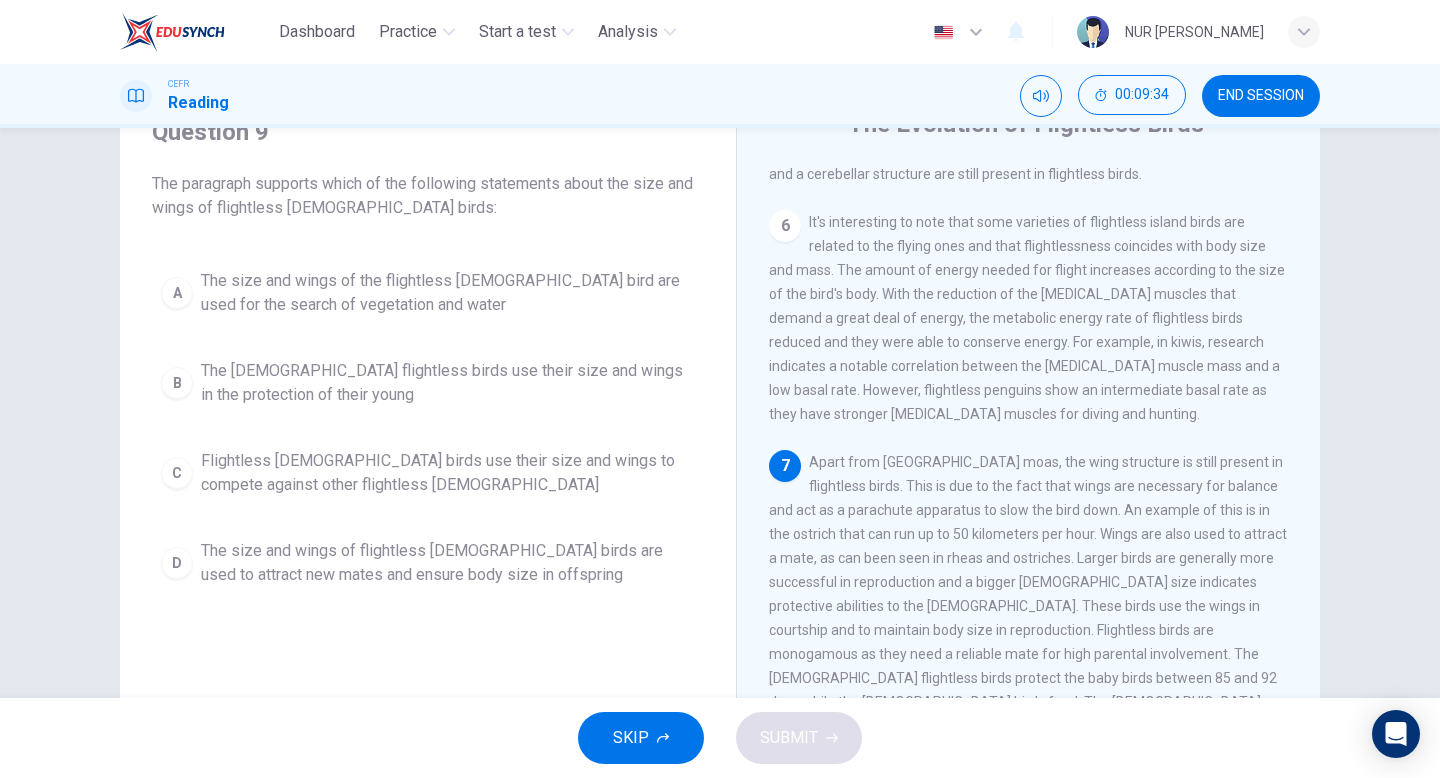 drag, startPoint x: 163, startPoint y: 183, endPoint x: 375, endPoint y: 207, distance: 213.35417 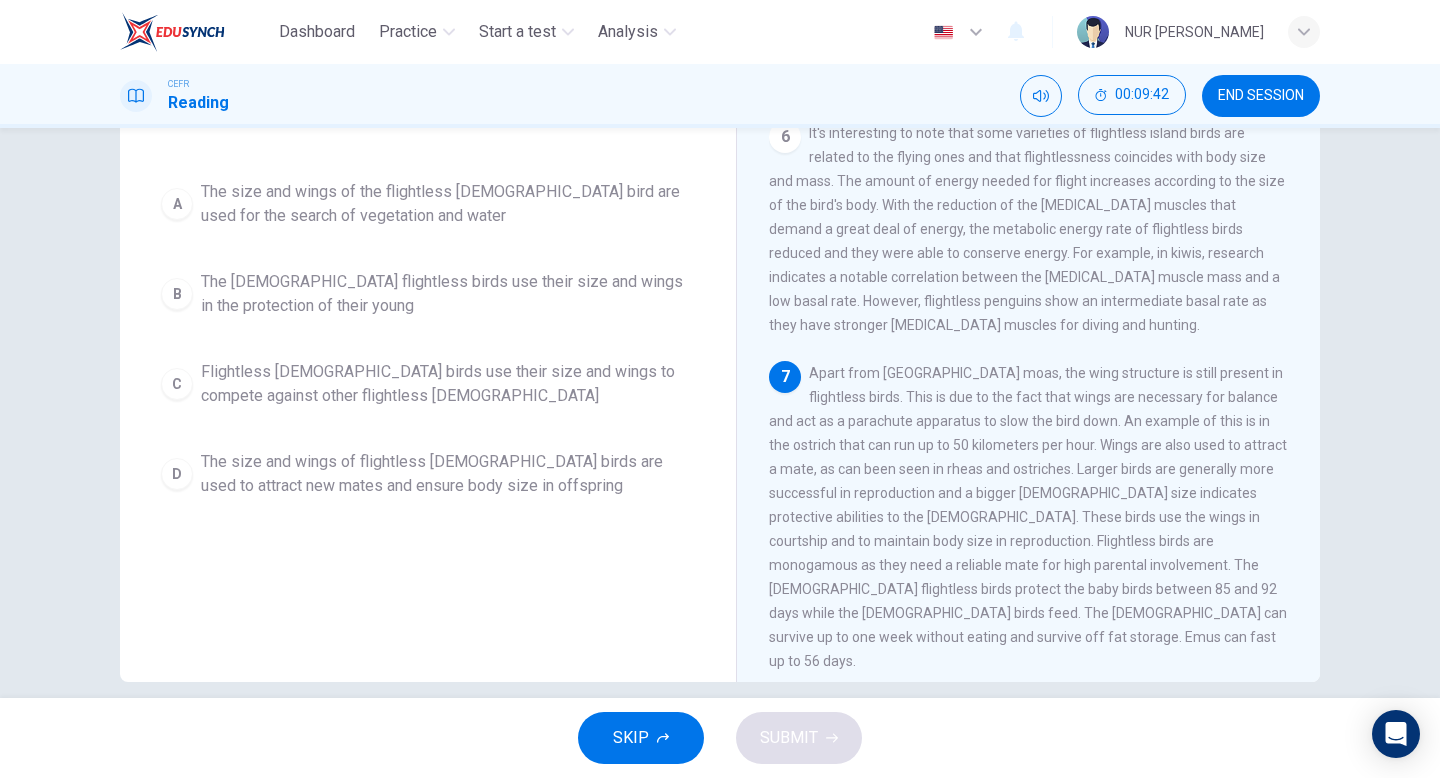 scroll, scrollTop: 118, scrollLeft: 0, axis: vertical 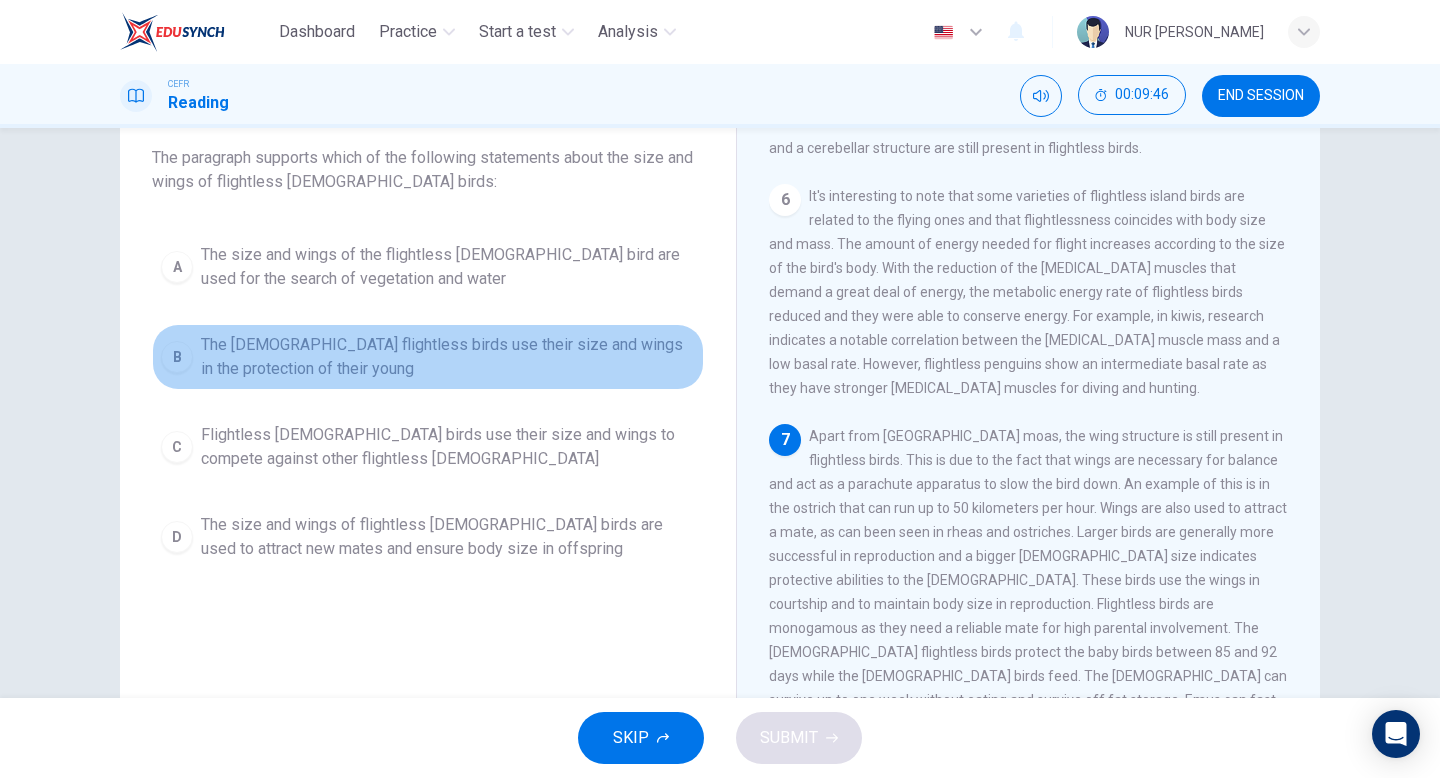 click on "The [DEMOGRAPHIC_DATA] flightless birds use their size and wings in the protection of their young" at bounding box center (448, 357) 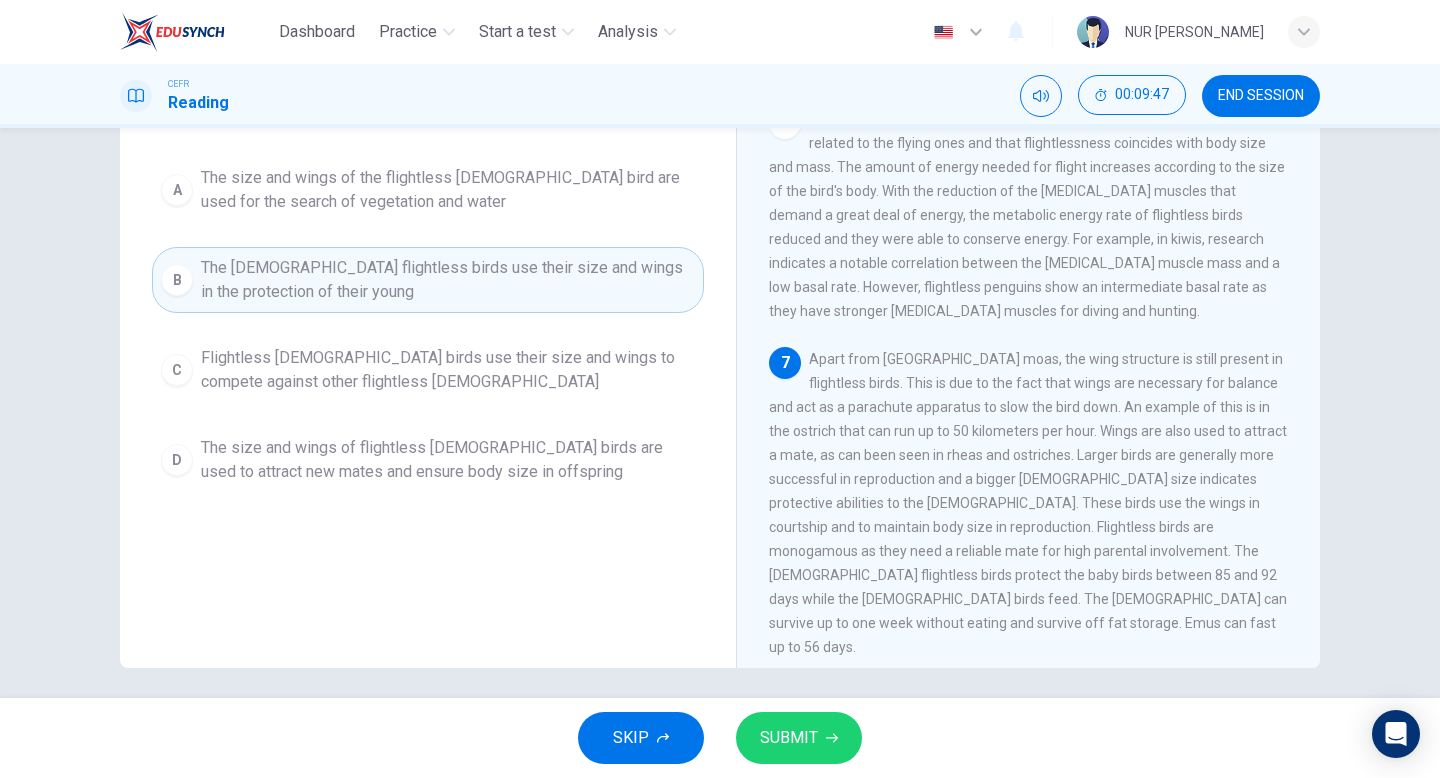 scroll, scrollTop: 197, scrollLeft: 0, axis: vertical 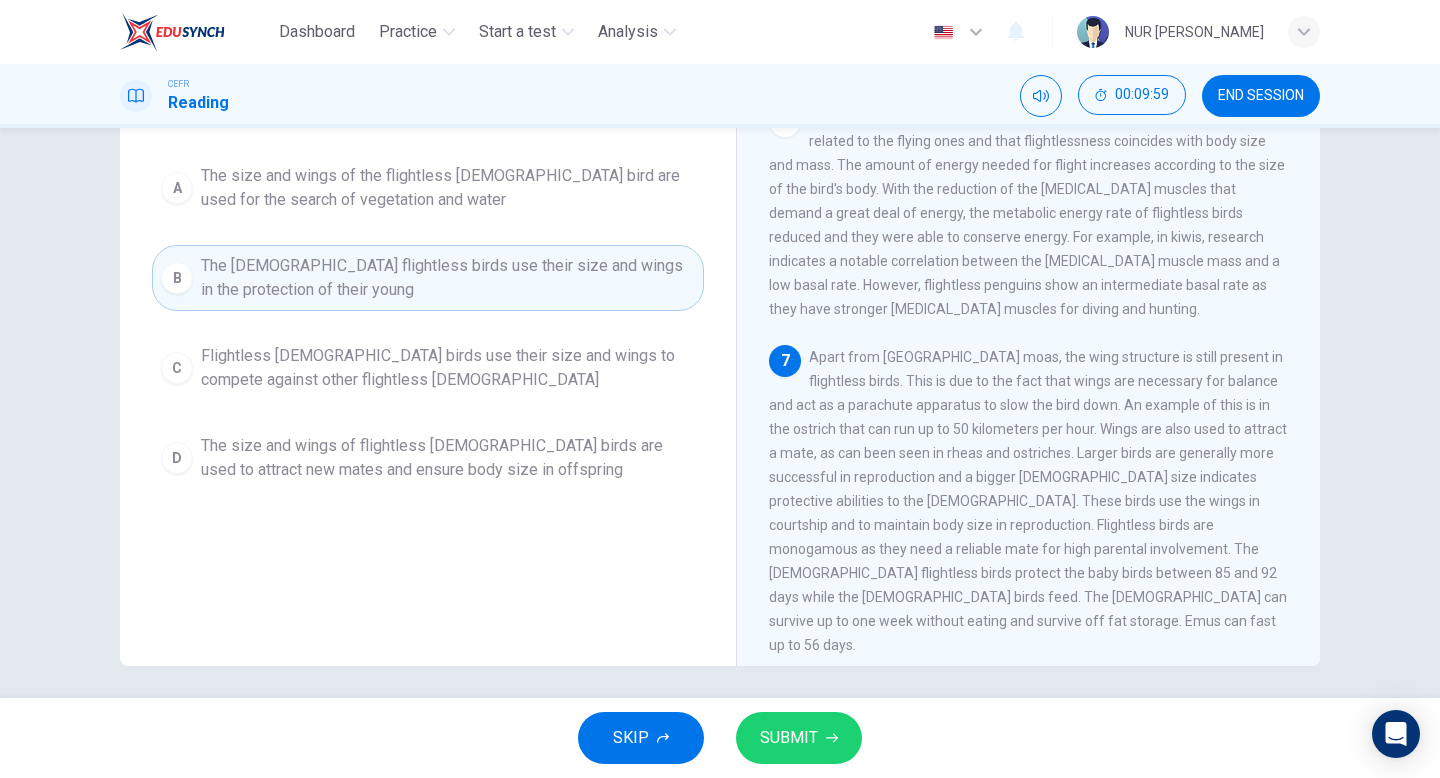 drag, startPoint x: 1010, startPoint y: 472, endPoint x: 1248, endPoint y: 519, distance: 242.59637 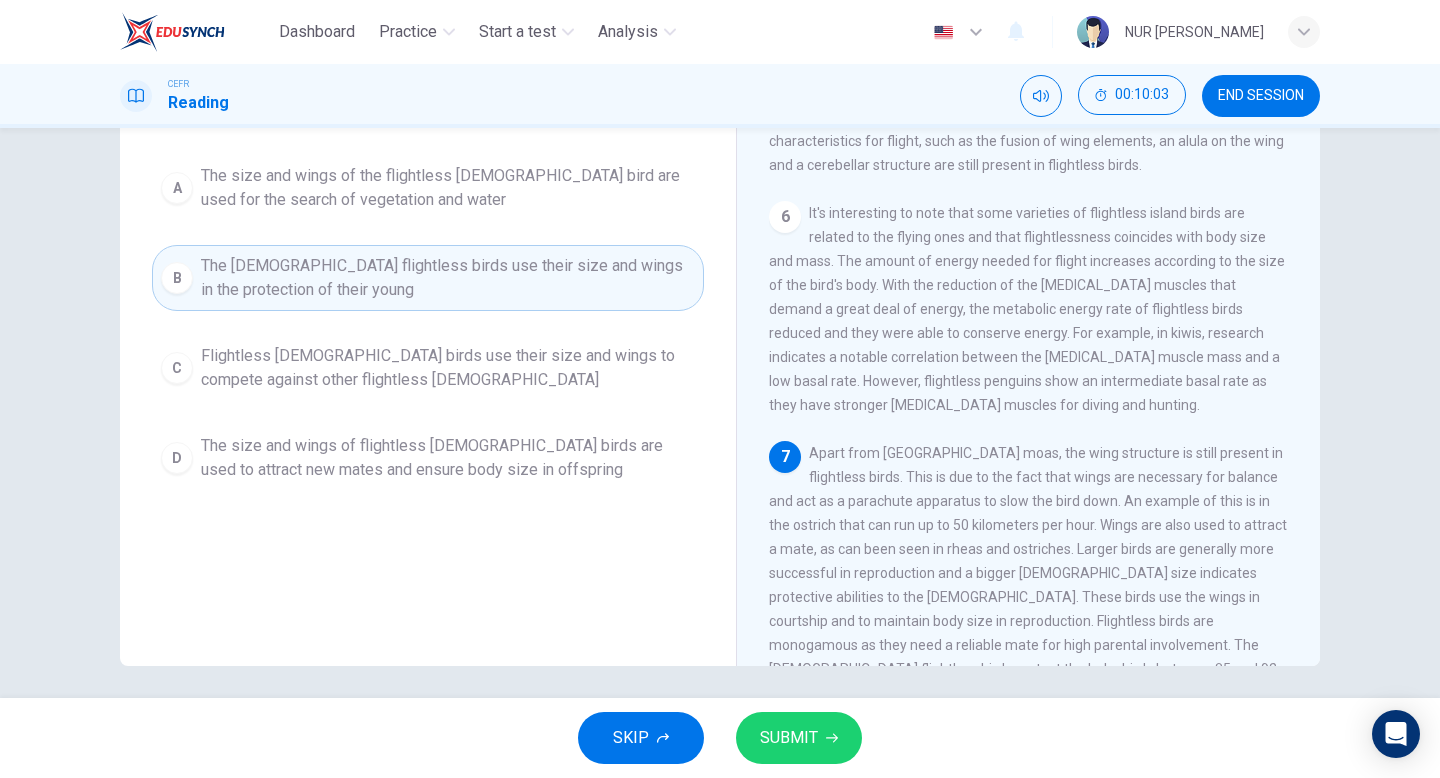 scroll, scrollTop: 883, scrollLeft: 0, axis: vertical 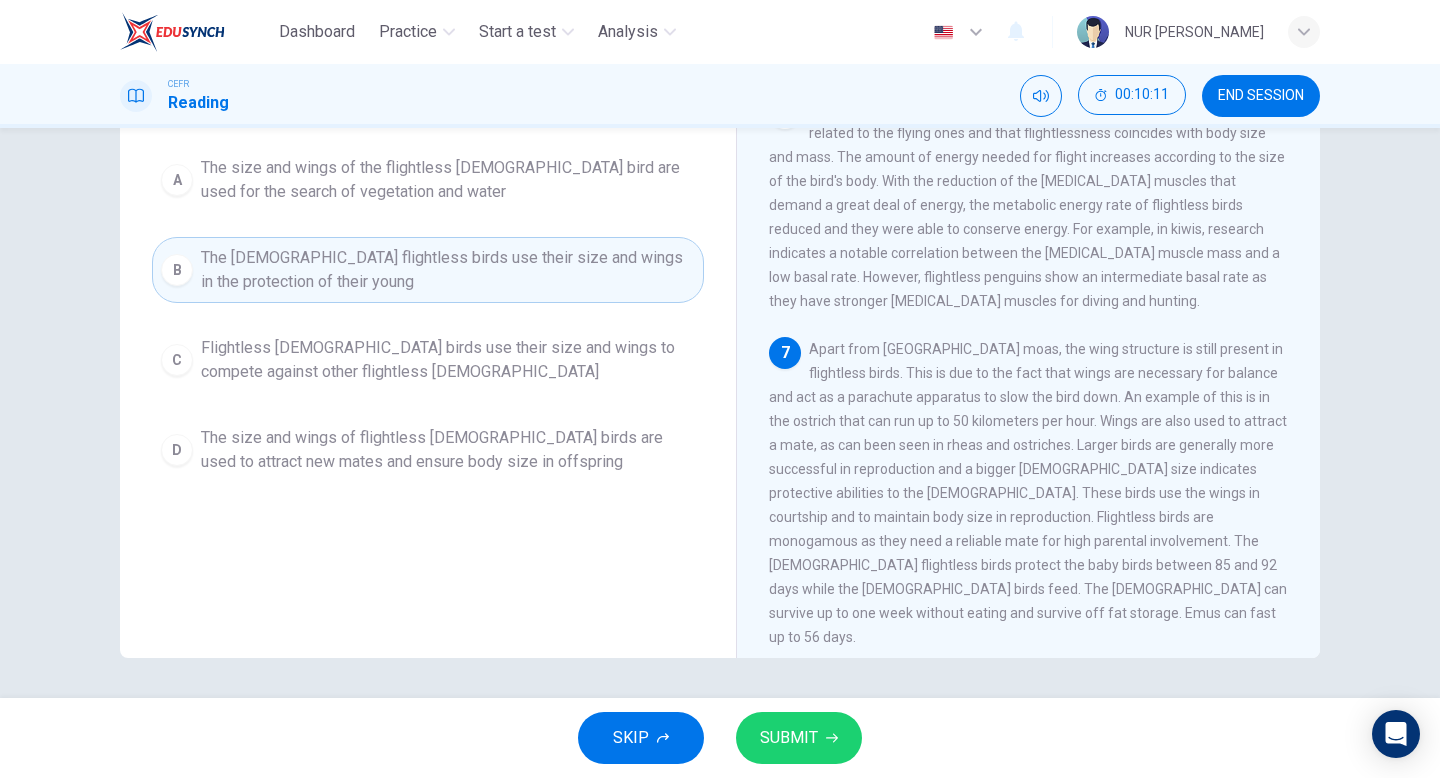 click on "Question 9 The paragraph supports which of the following statements about the size and wings of flightless [DEMOGRAPHIC_DATA] birds: A The size and wings of the flightless [DEMOGRAPHIC_DATA] bird are used for the search of vegetation and water B The [DEMOGRAPHIC_DATA] flightless birds use their size and wings in the protection of their young C Flightless [DEMOGRAPHIC_DATA] birds use their size and wings to compete against other flightless [DEMOGRAPHIC_DATA] D The size and wings of flightless [DEMOGRAPHIC_DATA] birds are used to attract new mates and ensure body size in offspring" at bounding box center (428, 243) 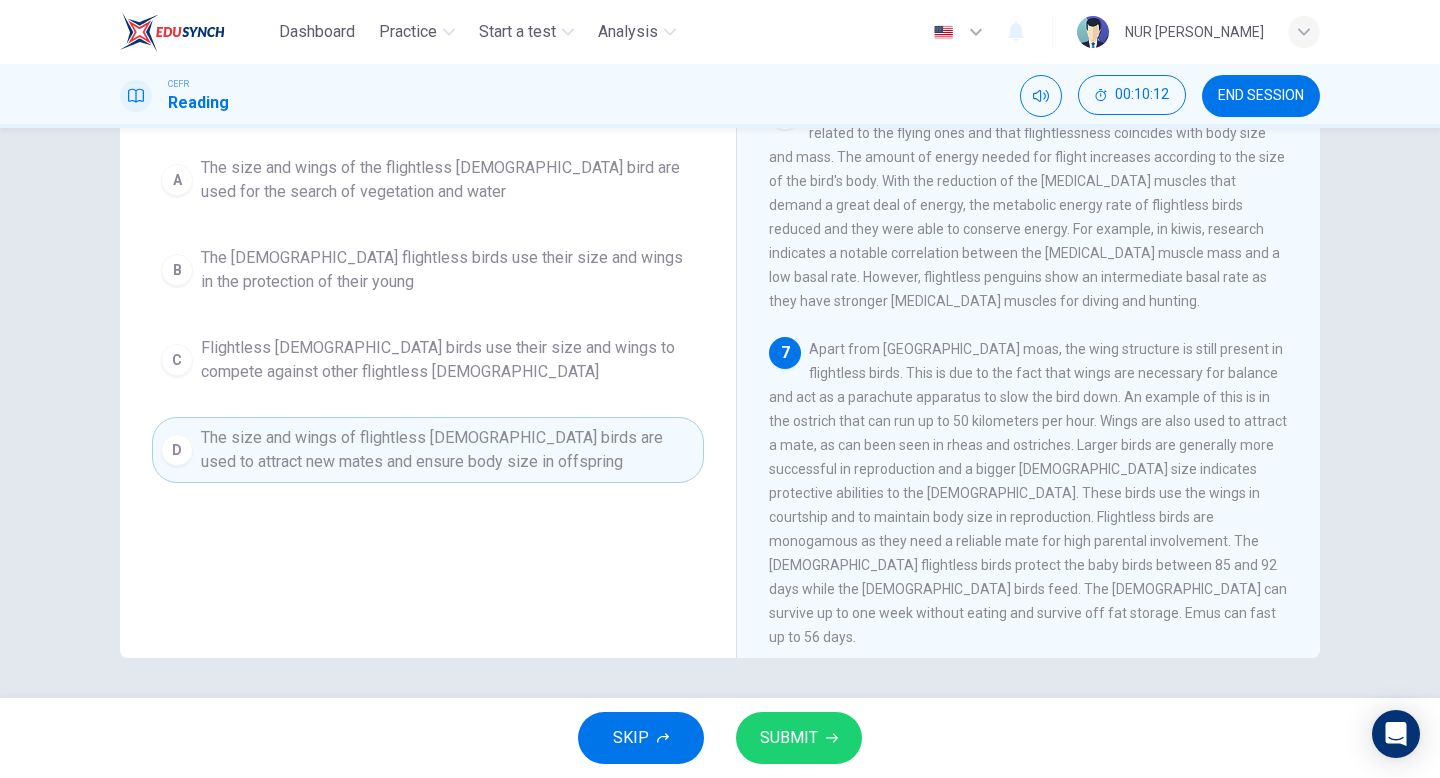 click on "SUBMIT" at bounding box center [789, 738] 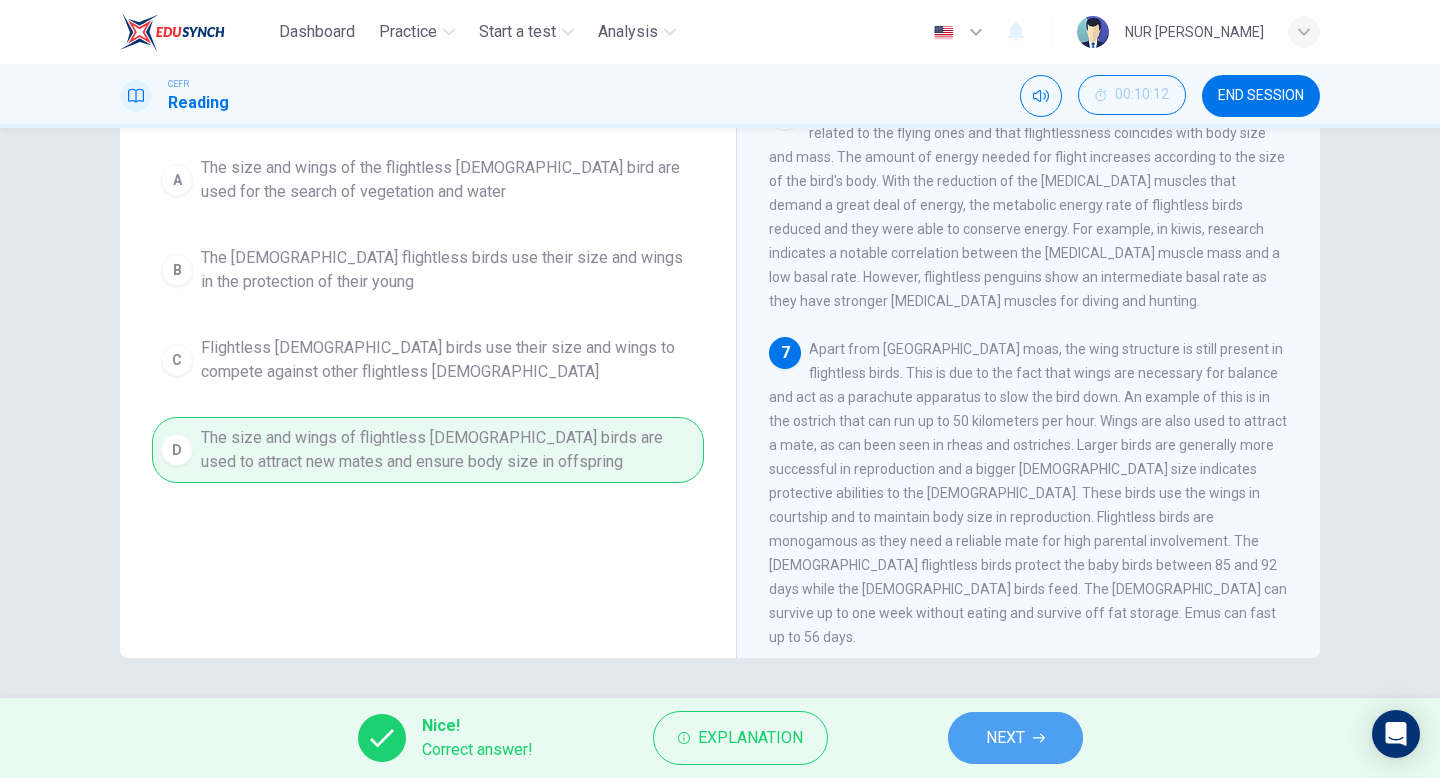 click on "NEXT" at bounding box center (1005, 738) 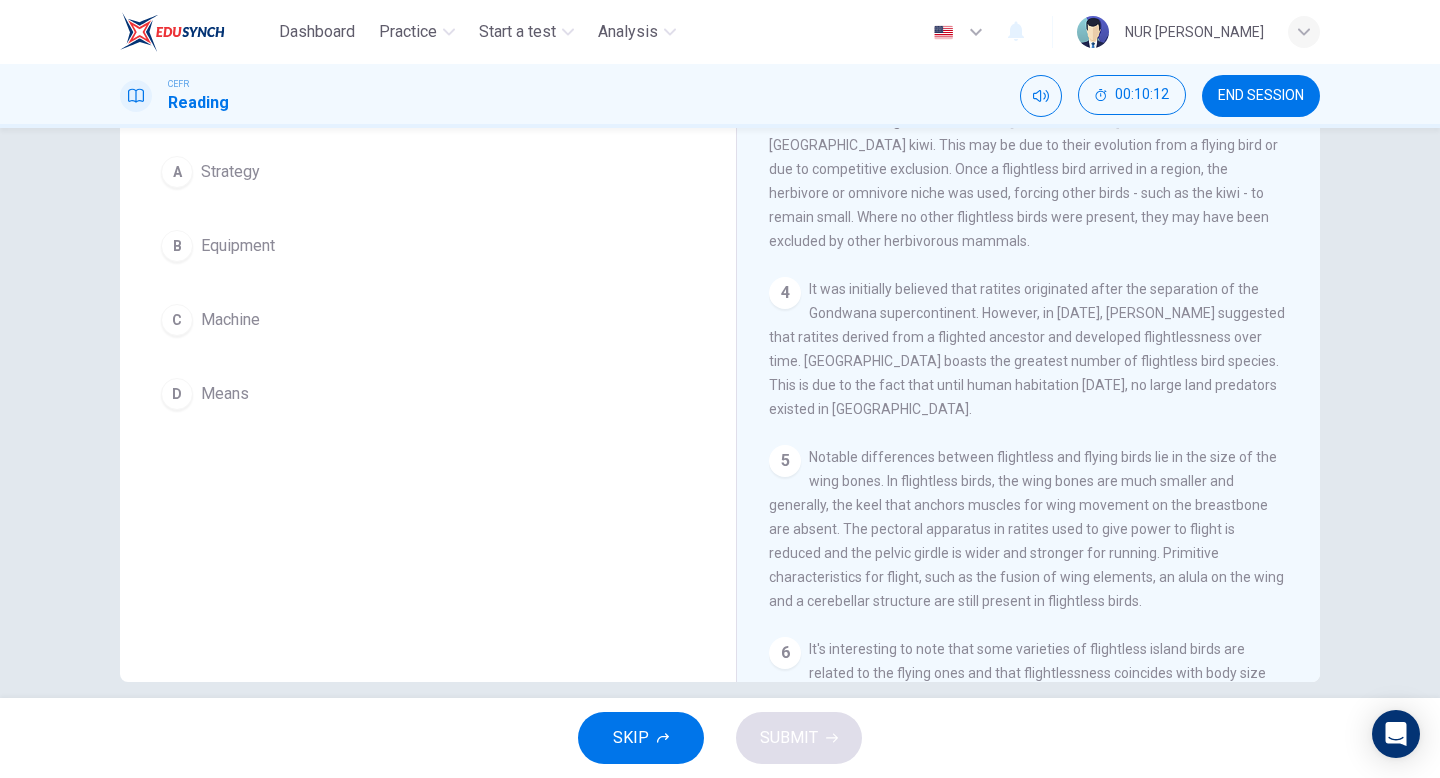 scroll, scrollTop: 986, scrollLeft: 0, axis: vertical 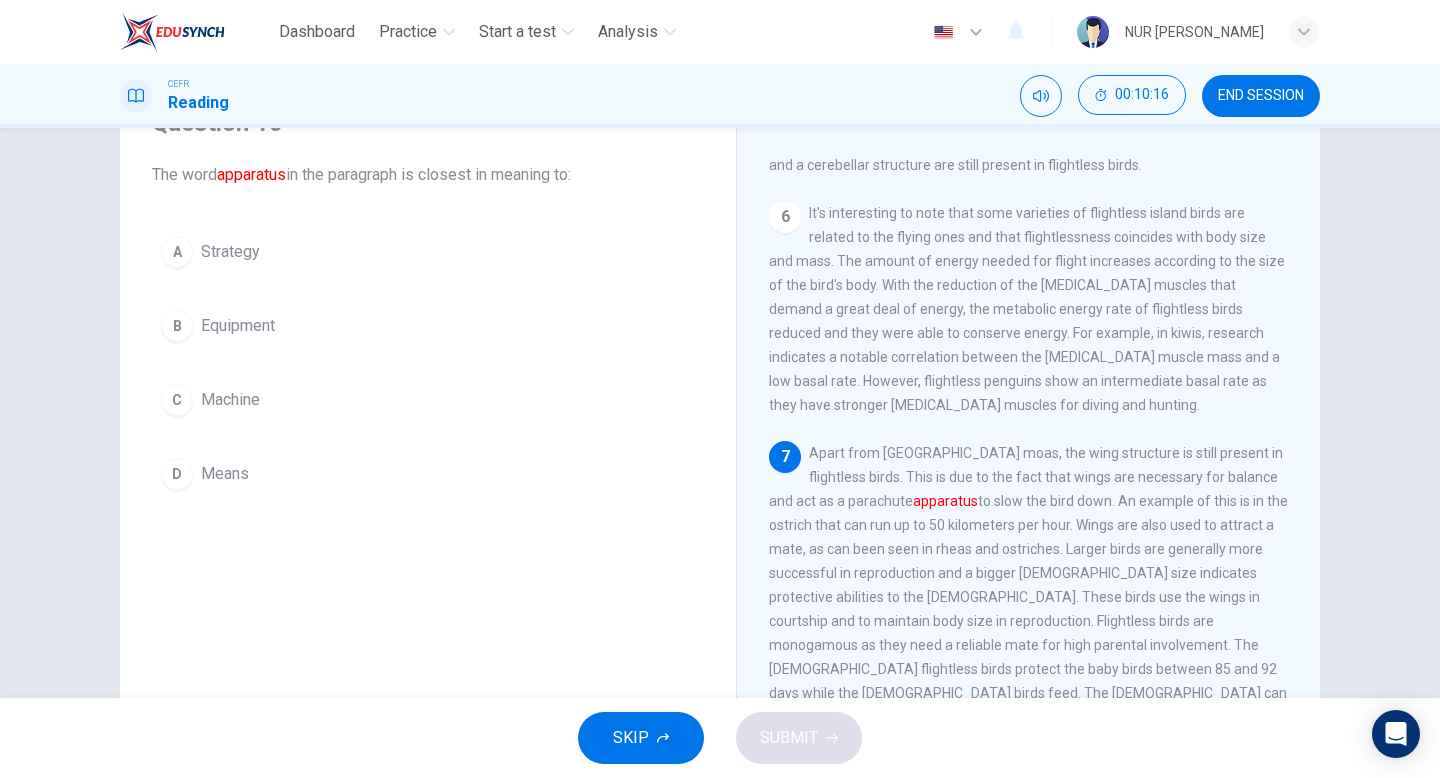 click on "B Equipment" at bounding box center [428, 326] 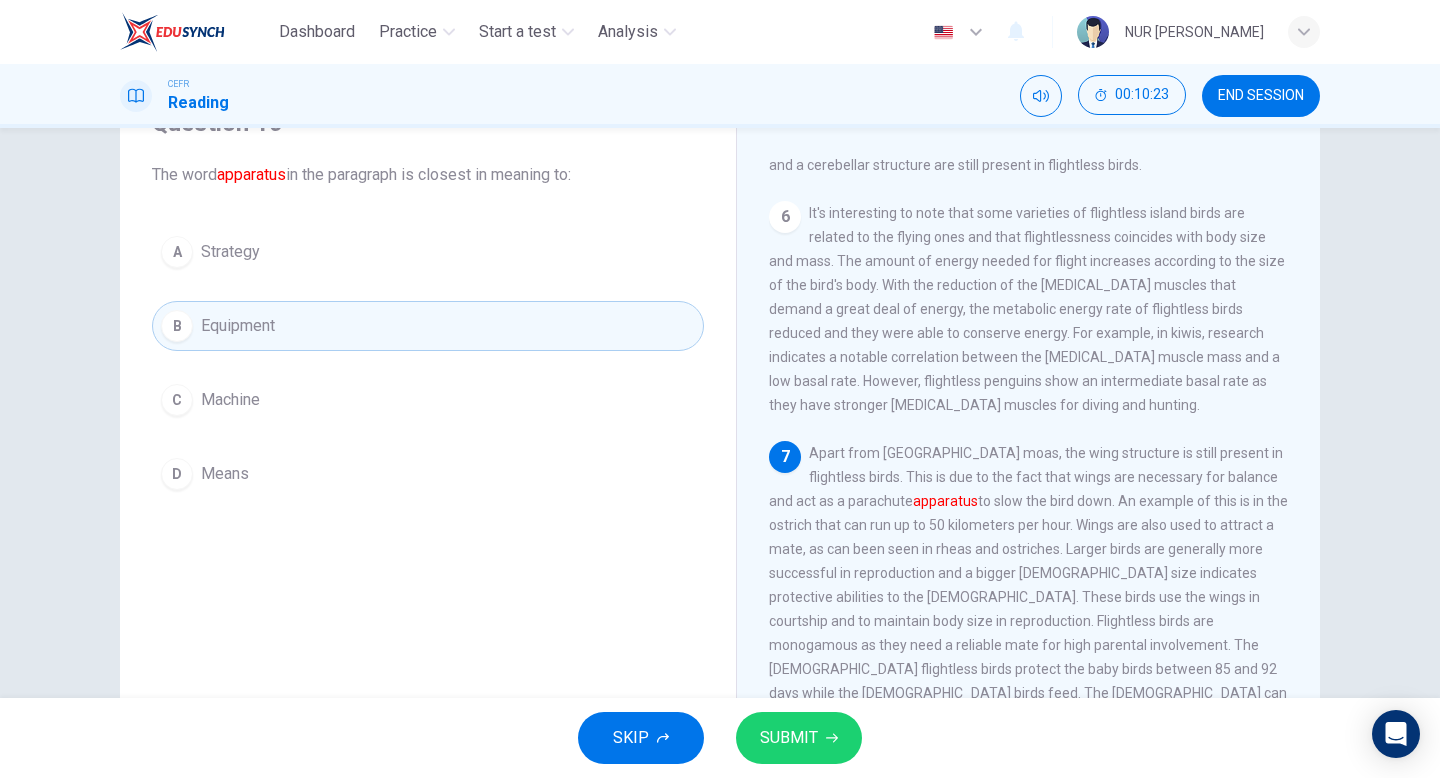 click on "A Strategy B Equipment C Machine D Means" at bounding box center (428, 363) 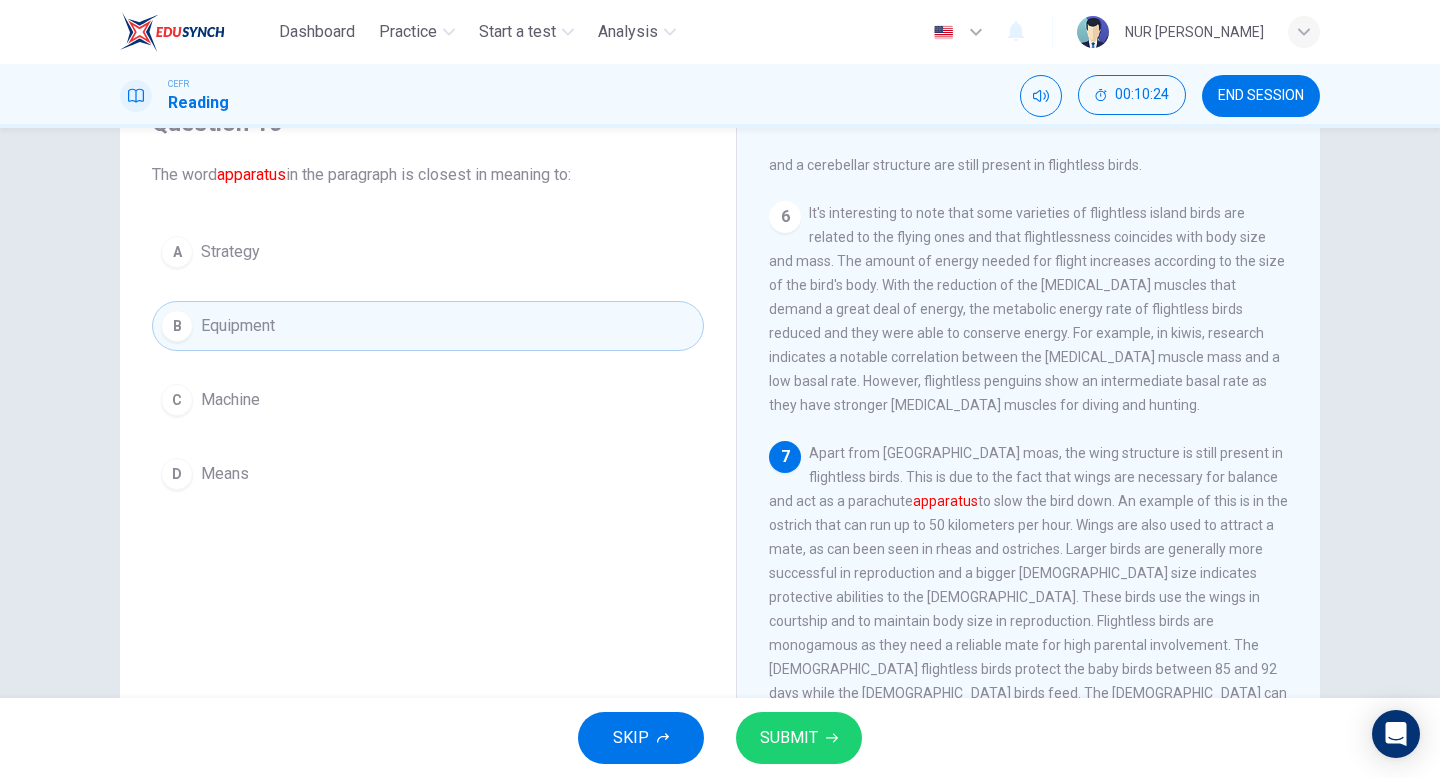 click on "D Means" at bounding box center [428, 474] 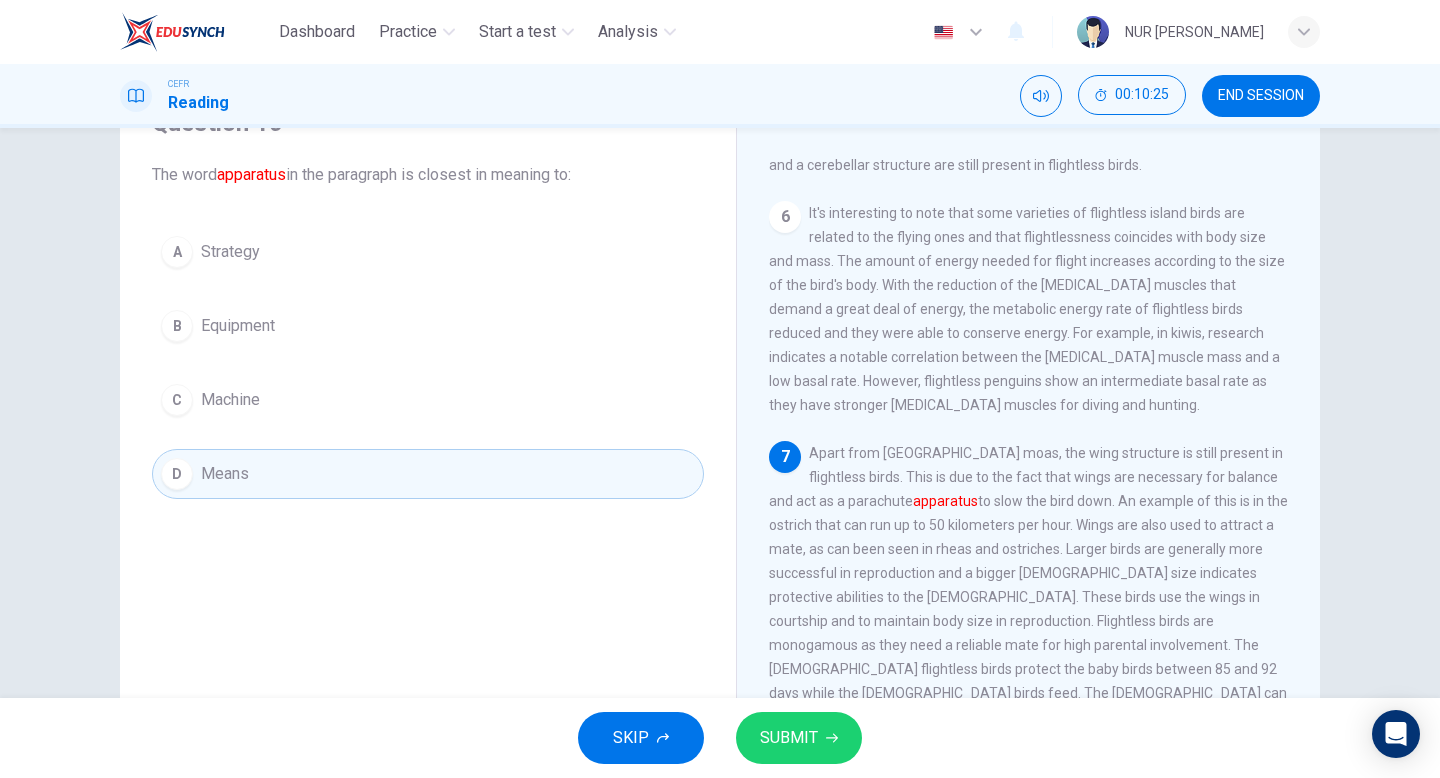 click on "SKIP SUBMIT" at bounding box center (720, 738) 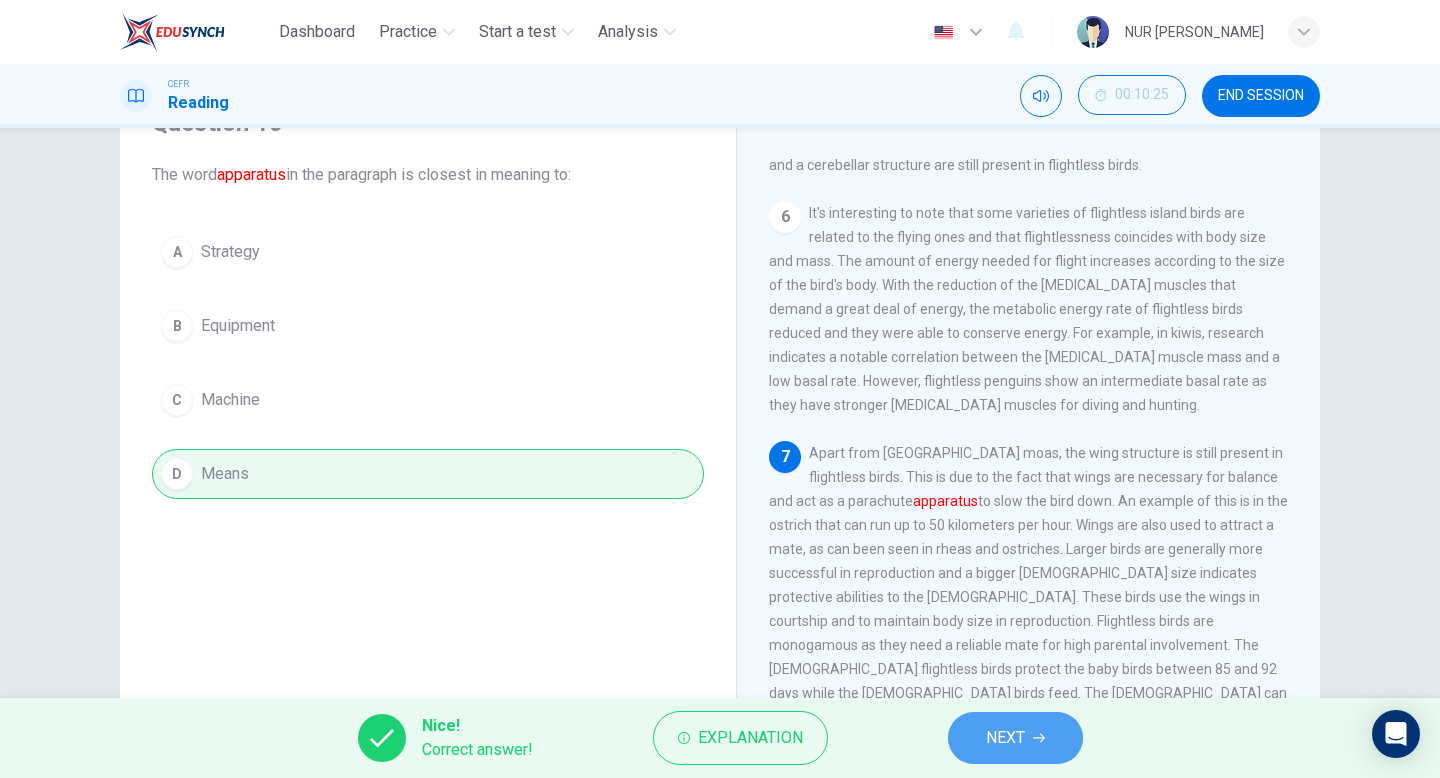 click on "NEXT" at bounding box center (1015, 738) 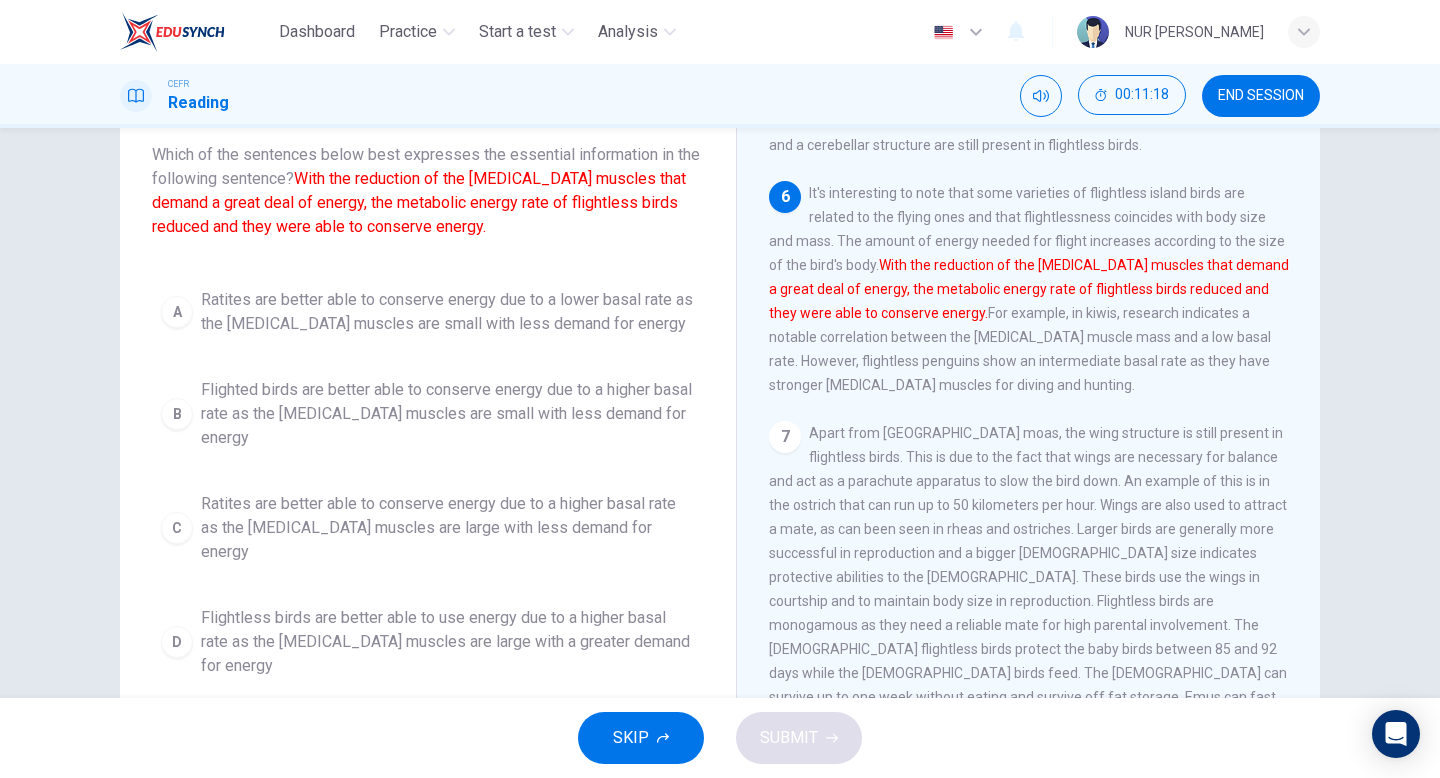 scroll, scrollTop: 120, scrollLeft: 0, axis: vertical 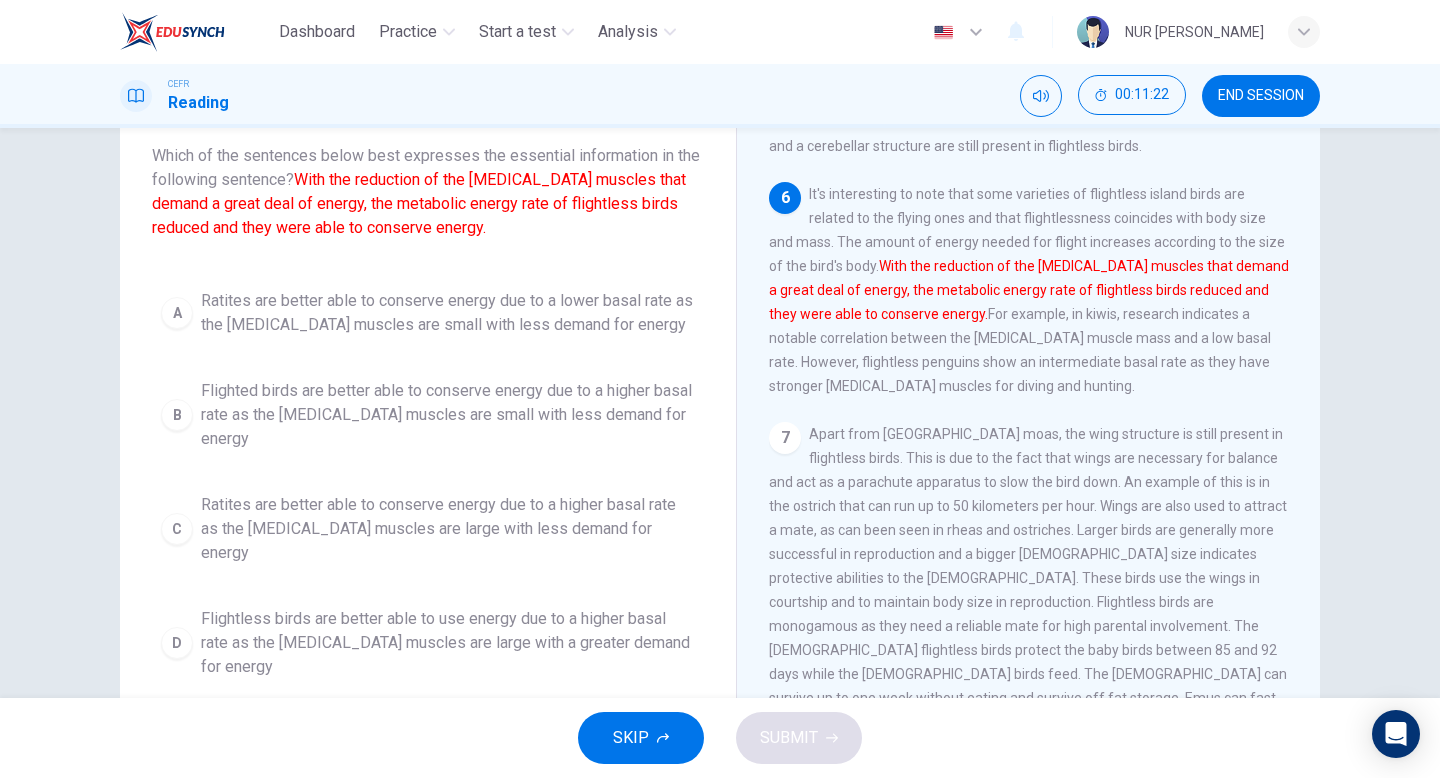 click on "B Flighted birds are better able to conserve energy due to a higher basal rate as the [MEDICAL_DATA] muscles are small with less demand for energy" at bounding box center [428, 415] 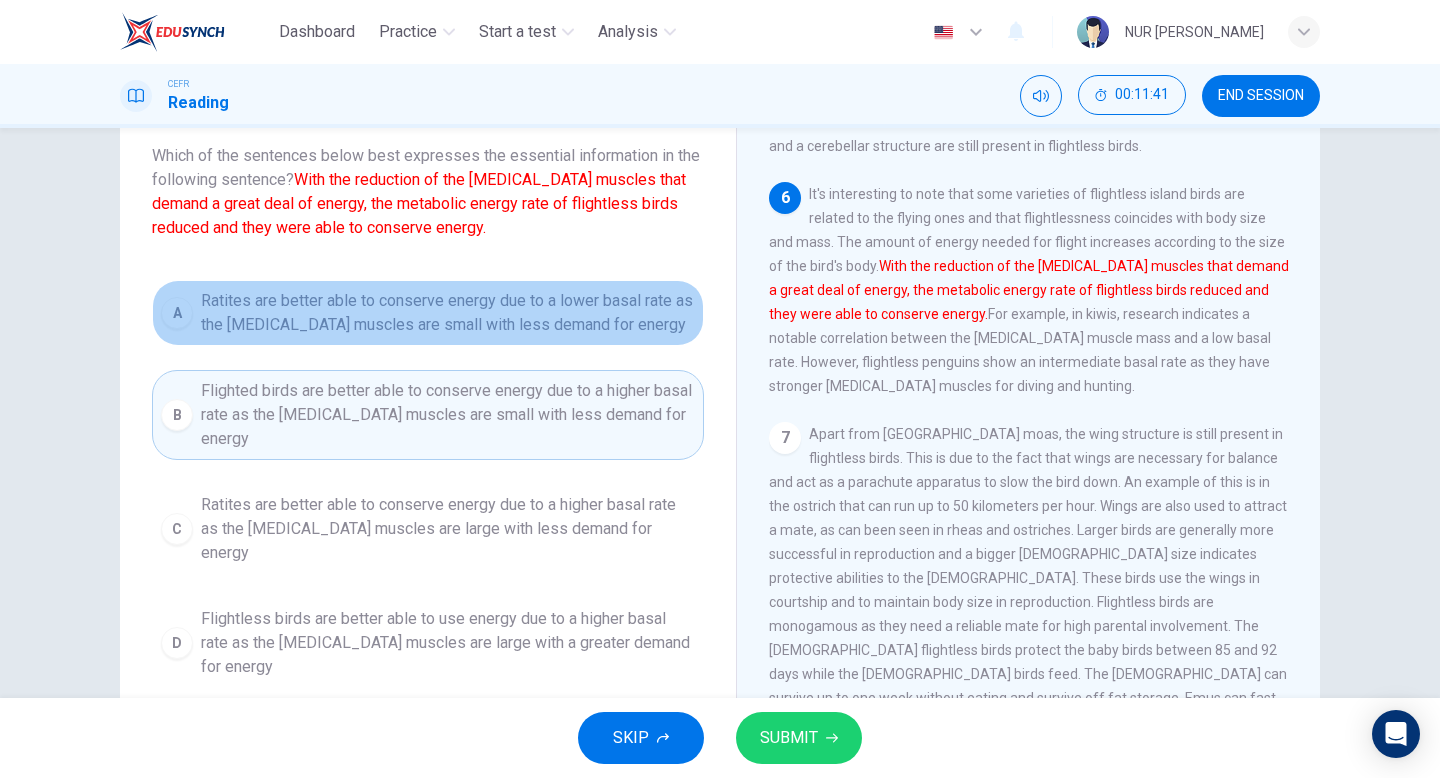 click on "Ratites are better able to conserve energy due to a lower basal rate as the [MEDICAL_DATA] muscles are small with less demand for energy" at bounding box center (448, 313) 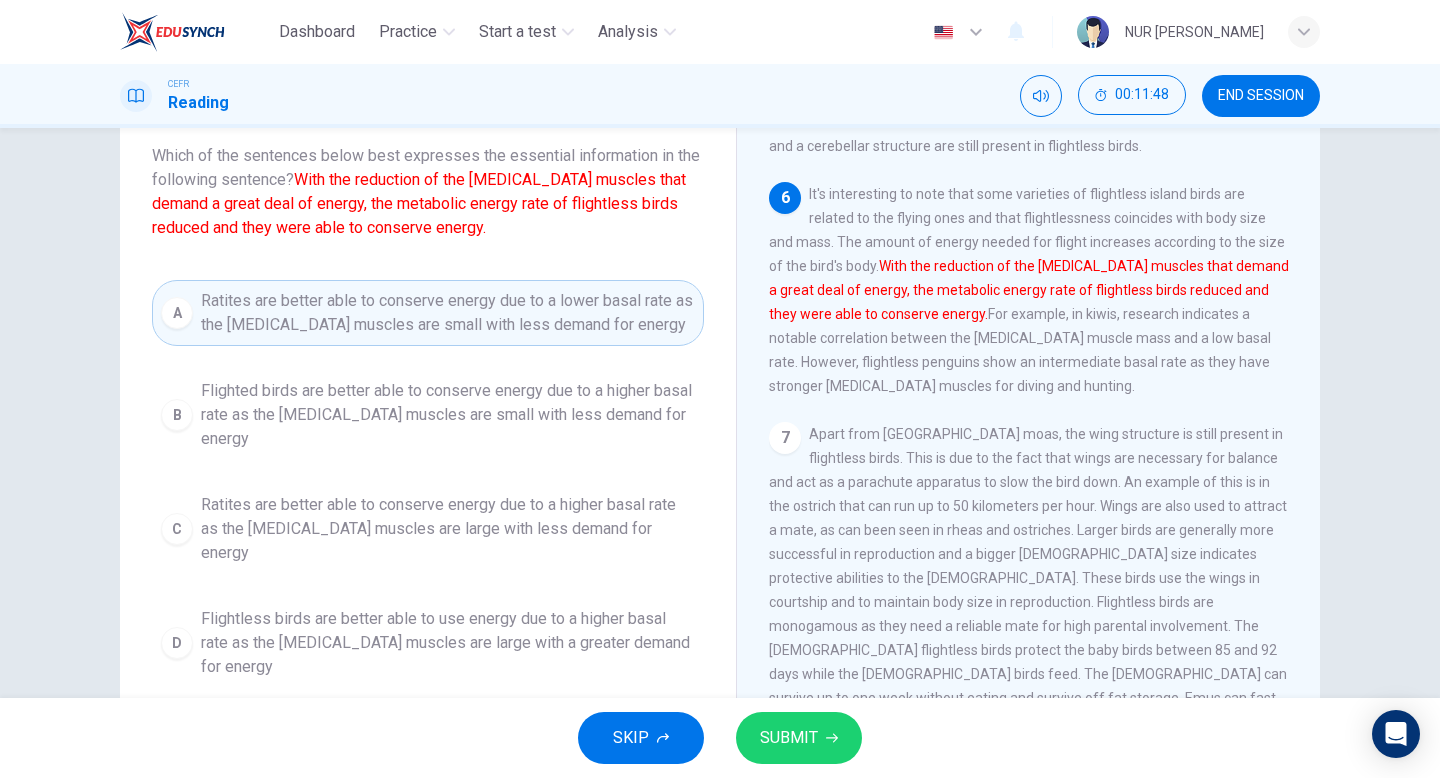click on "SKIP SUBMIT" at bounding box center (720, 738) 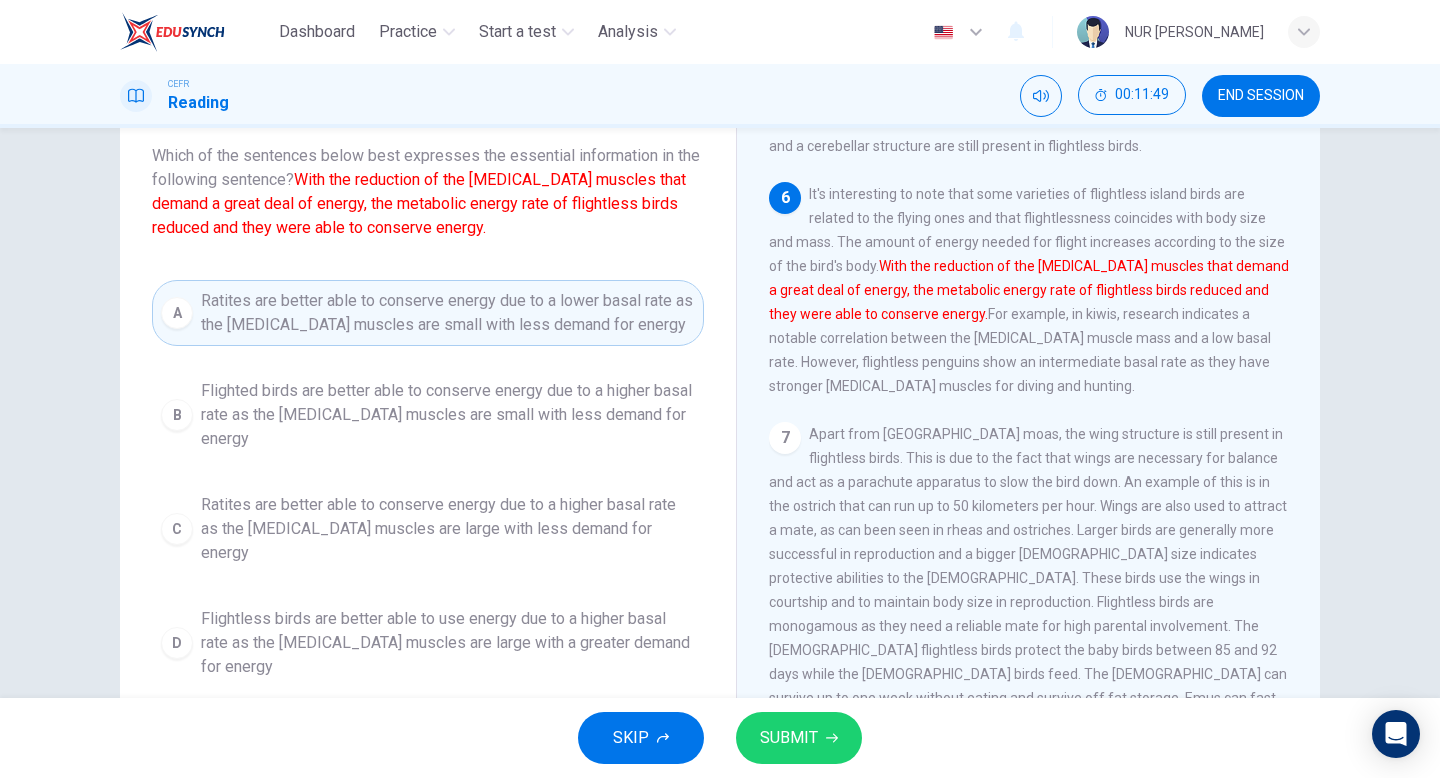 click on "SUBMIT" at bounding box center (789, 738) 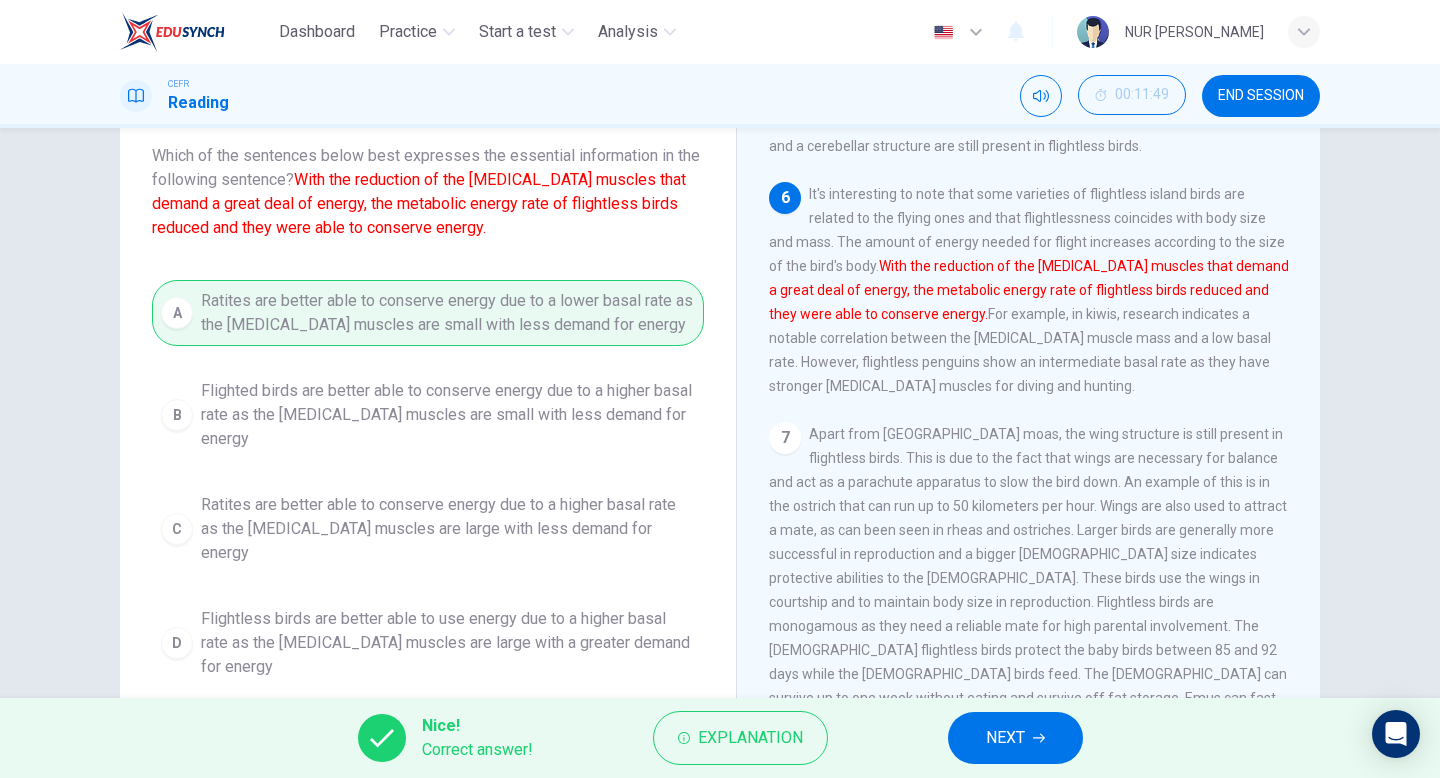 click on "Explanation" at bounding box center (750, 738) 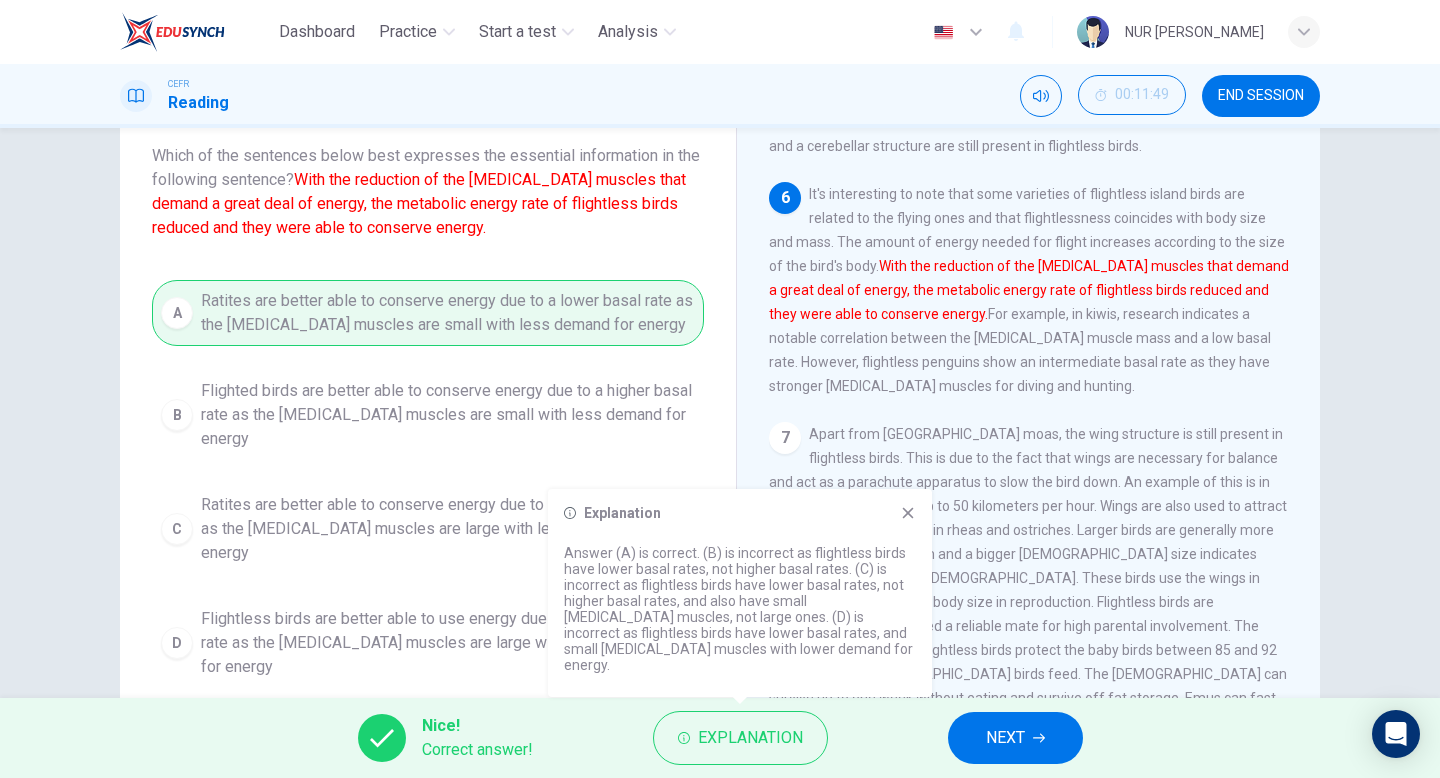 click on "NEXT" at bounding box center [1005, 738] 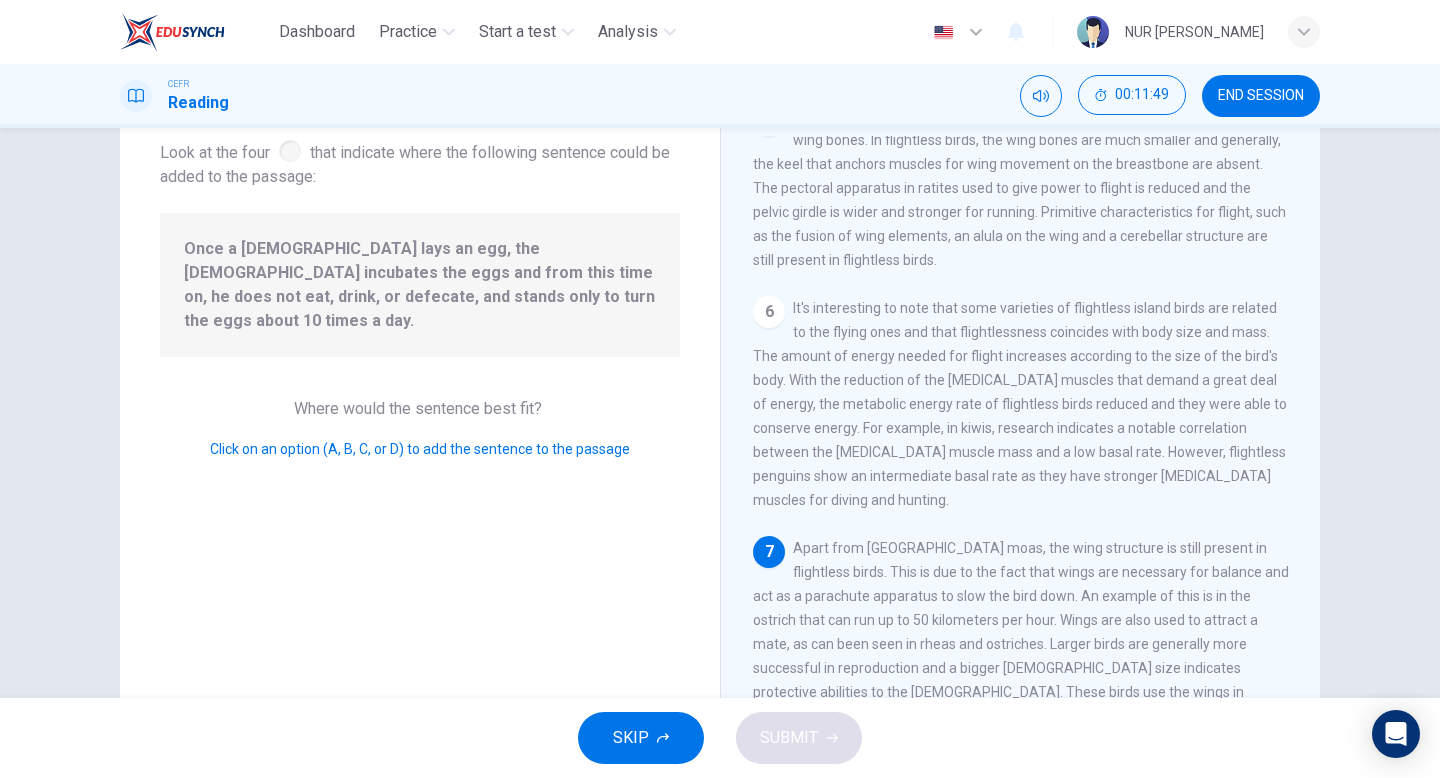 scroll, scrollTop: 989, scrollLeft: 0, axis: vertical 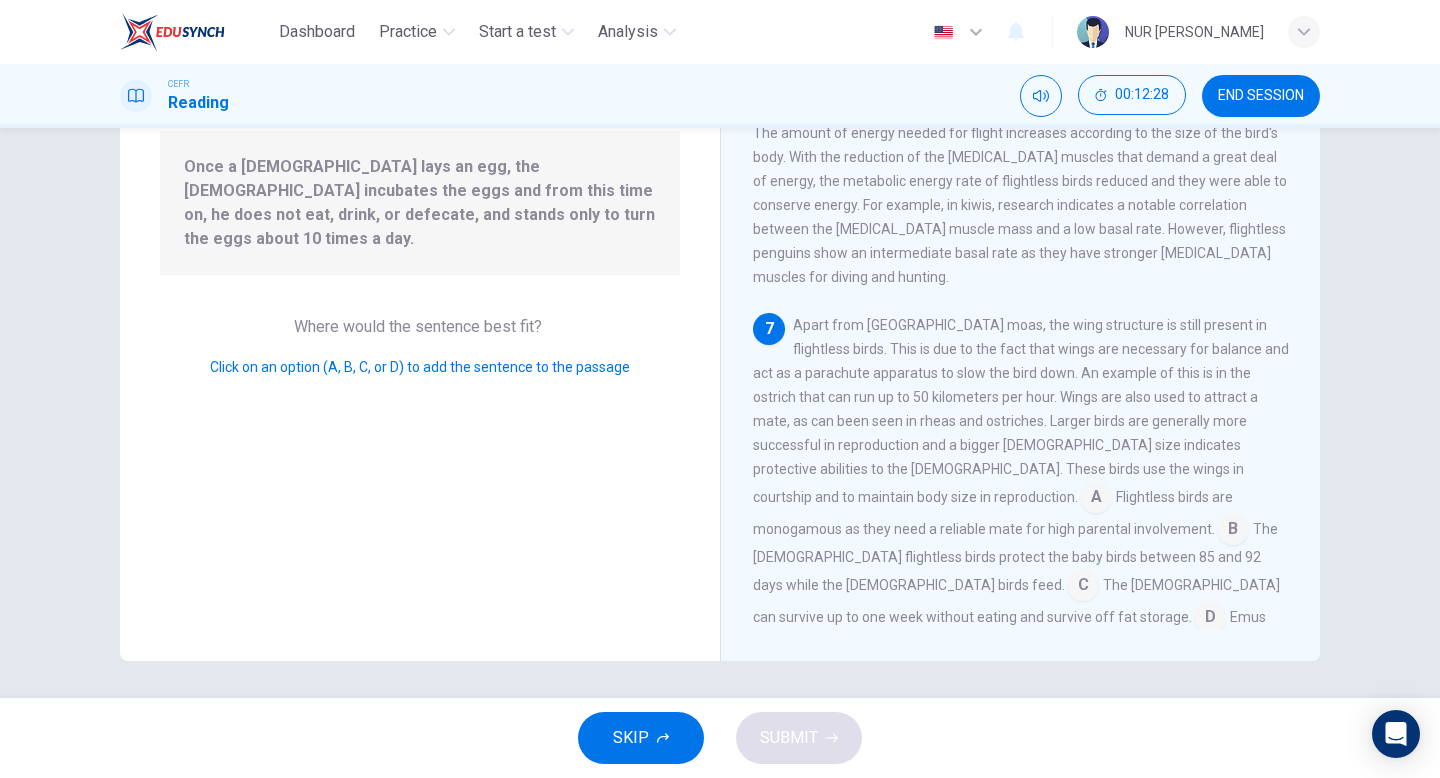 click at bounding box center [1233, 531] 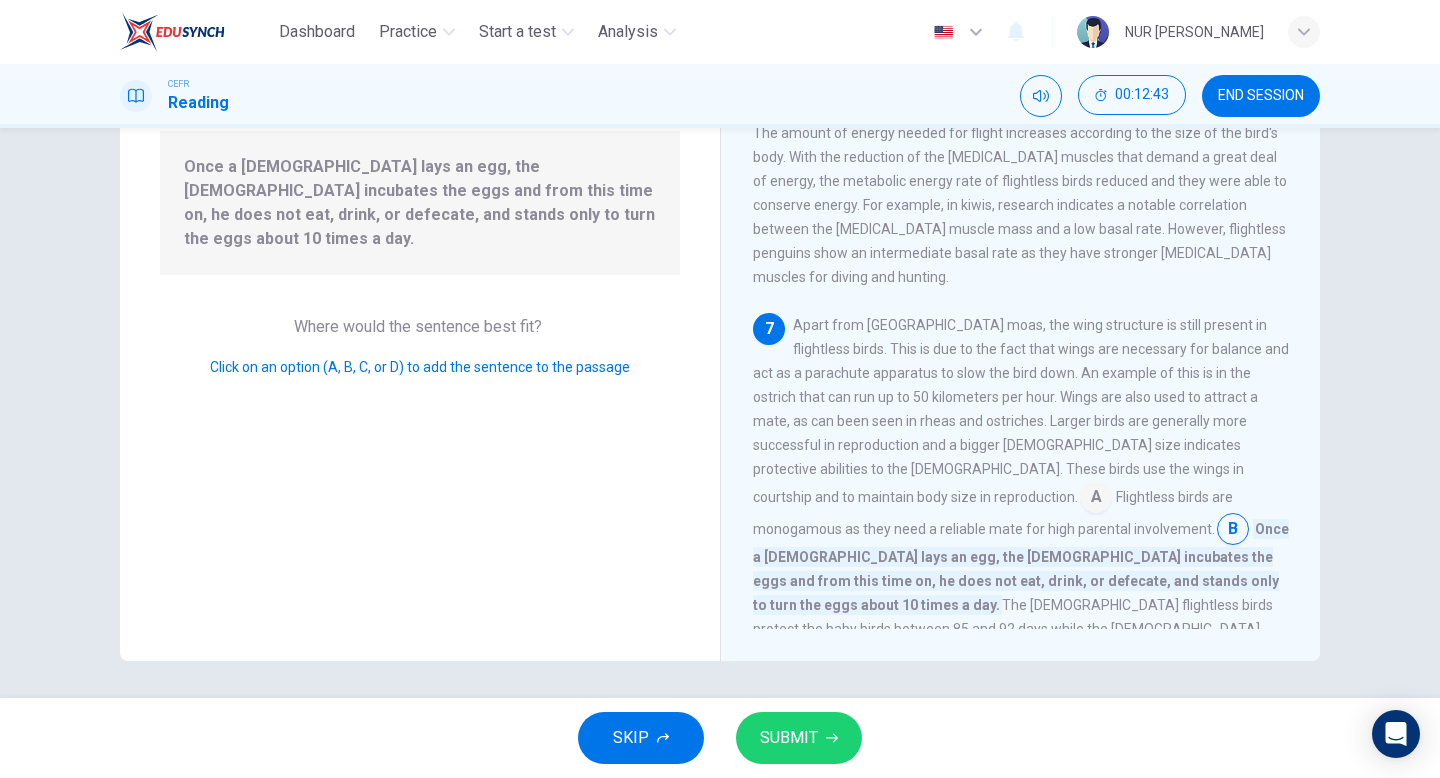 click at bounding box center (1096, 499) 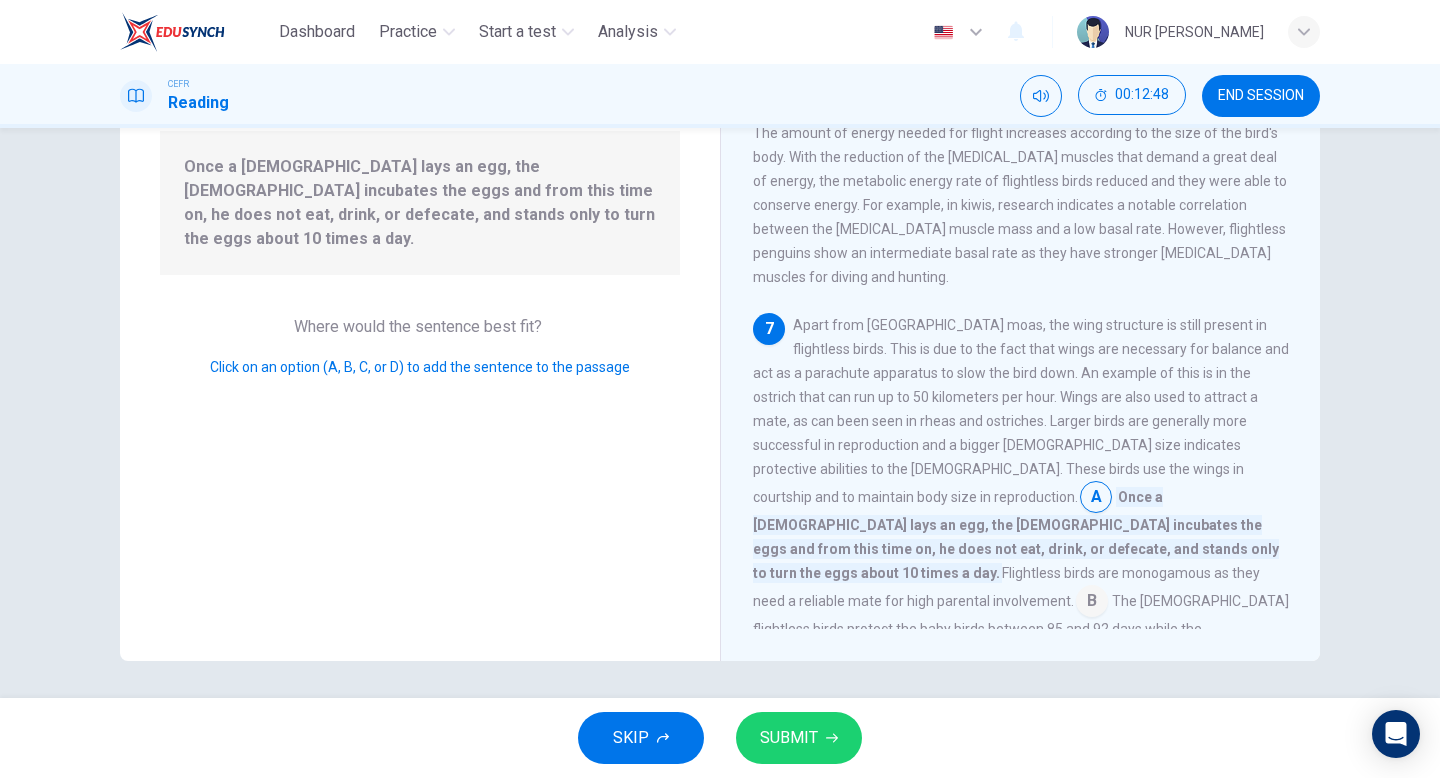 click at bounding box center [1092, 603] 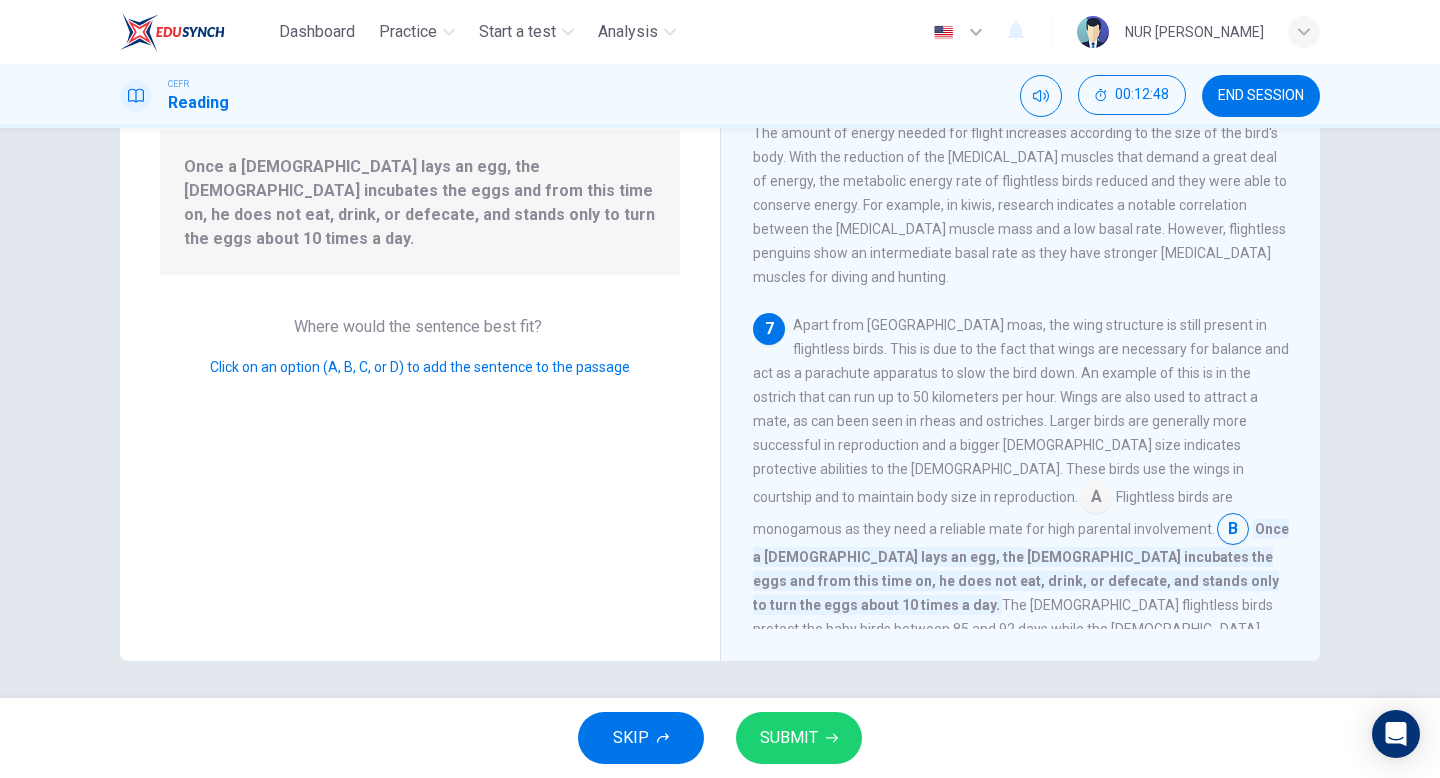click on "SUBMIT" at bounding box center (789, 738) 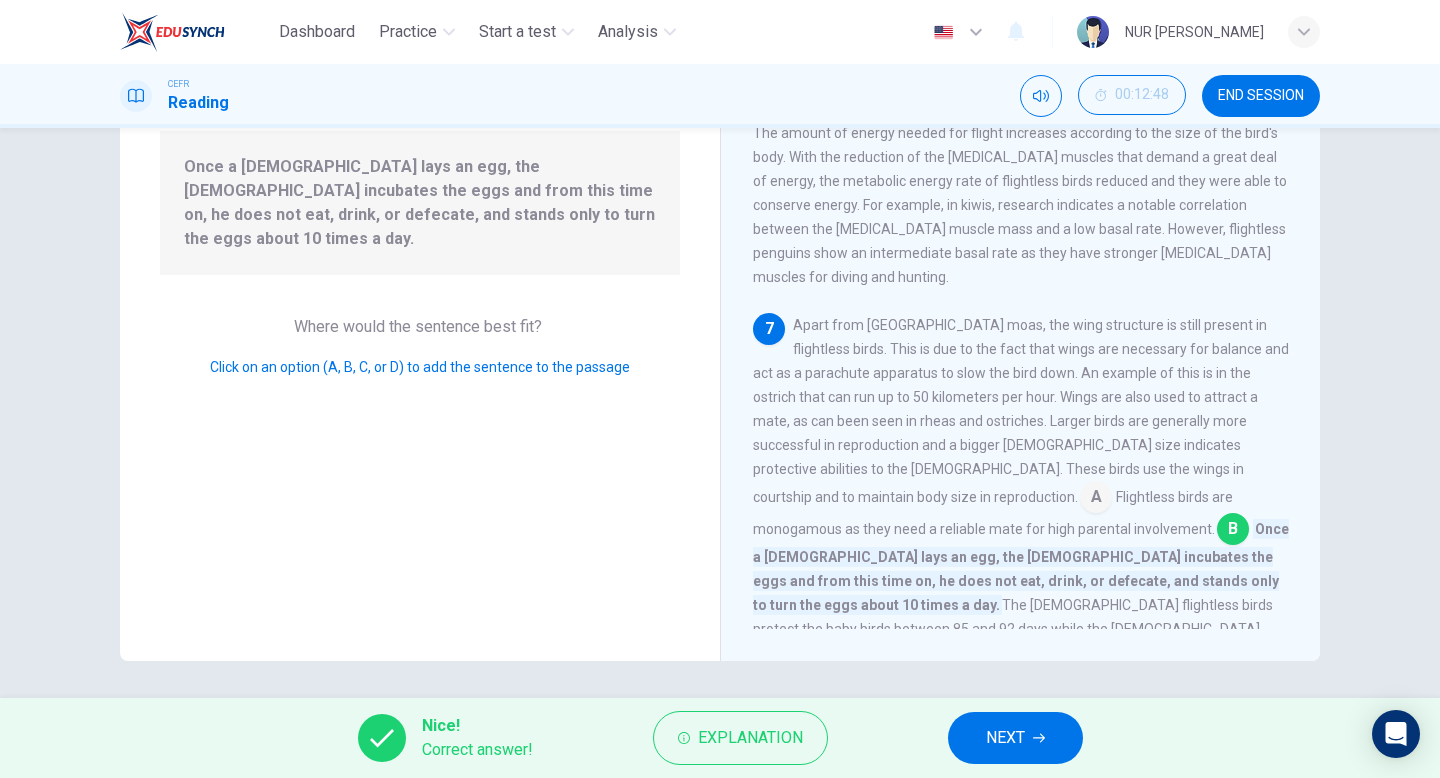 click 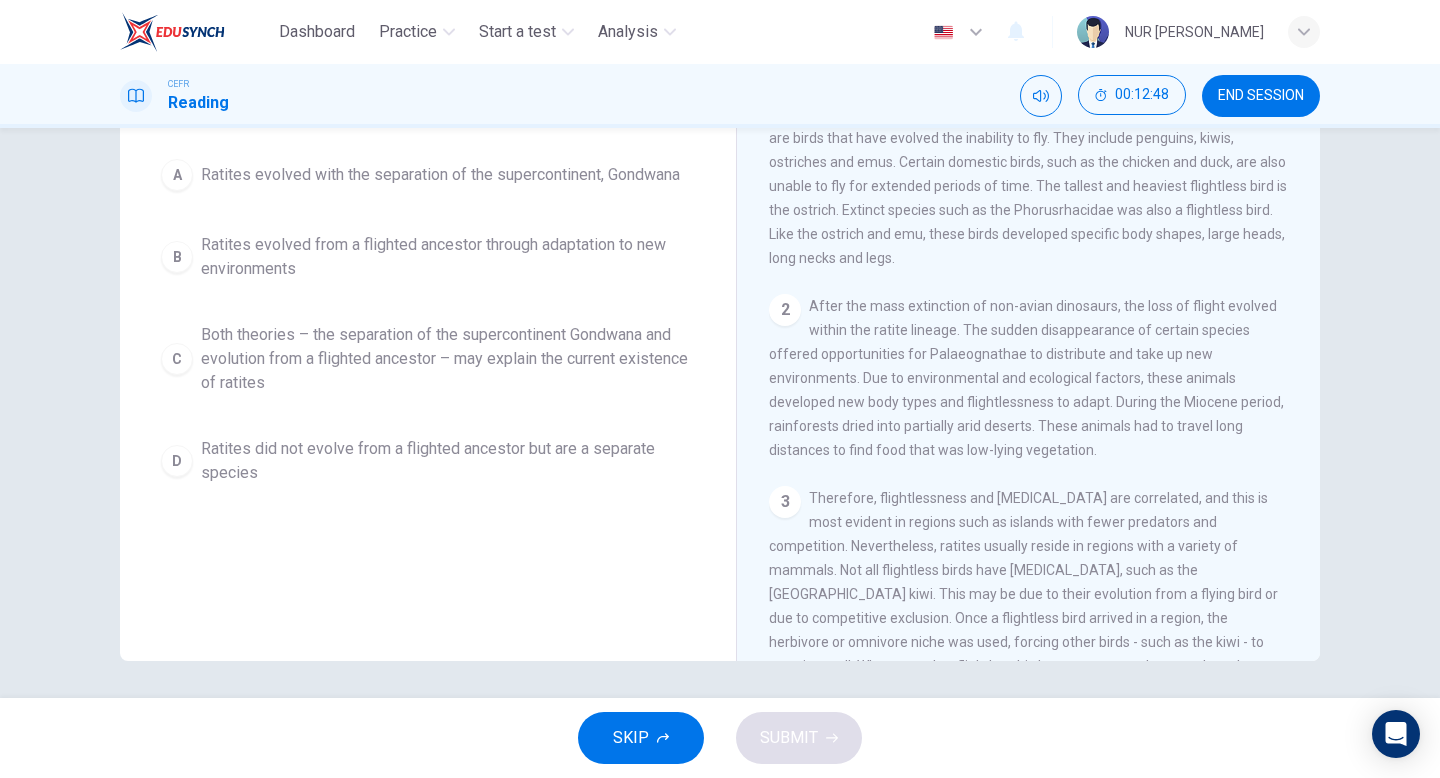 scroll, scrollTop: 0, scrollLeft: 0, axis: both 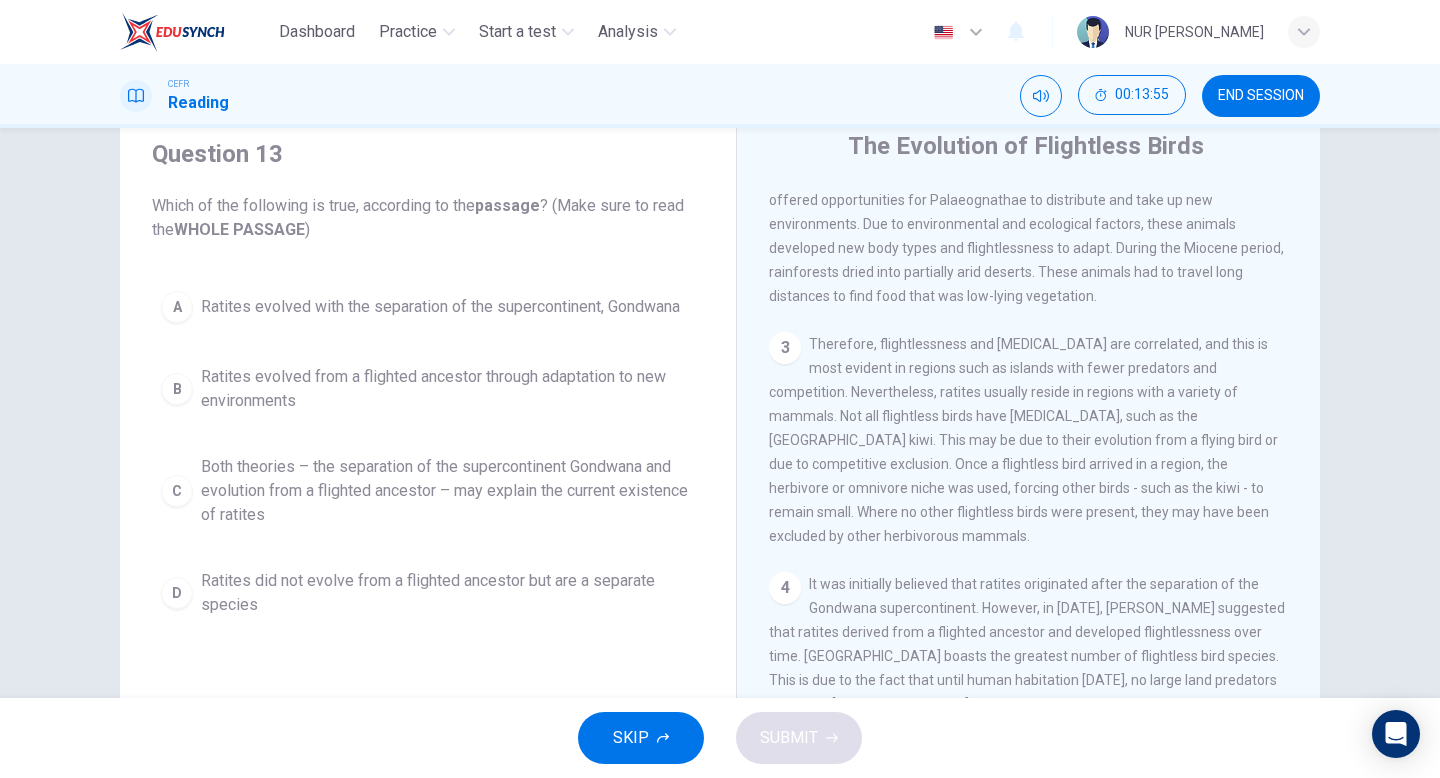 click on "Ratites evolved from a flighted ancestor through adaptation to new environments" at bounding box center (448, 389) 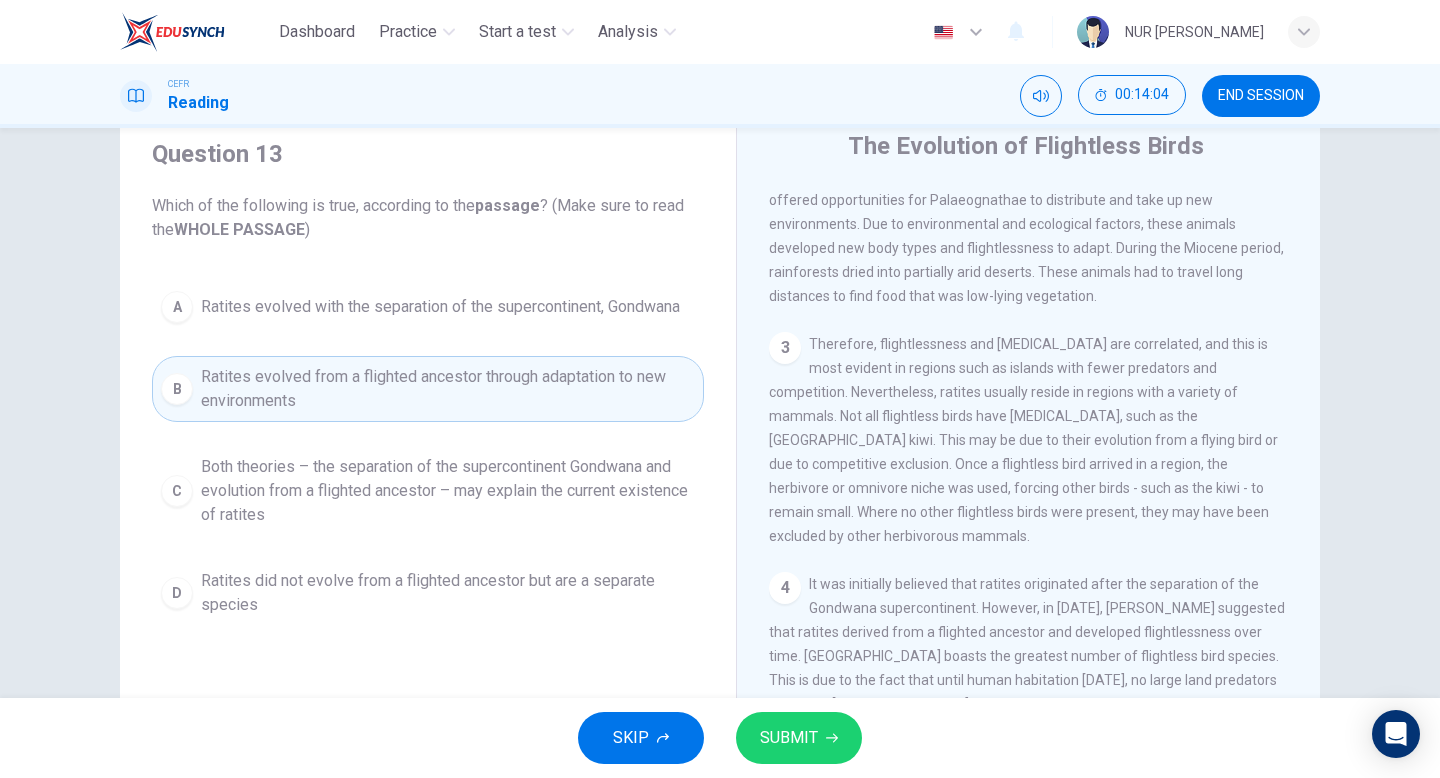 click on "SUBMIT" at bounding box center [799, 738] 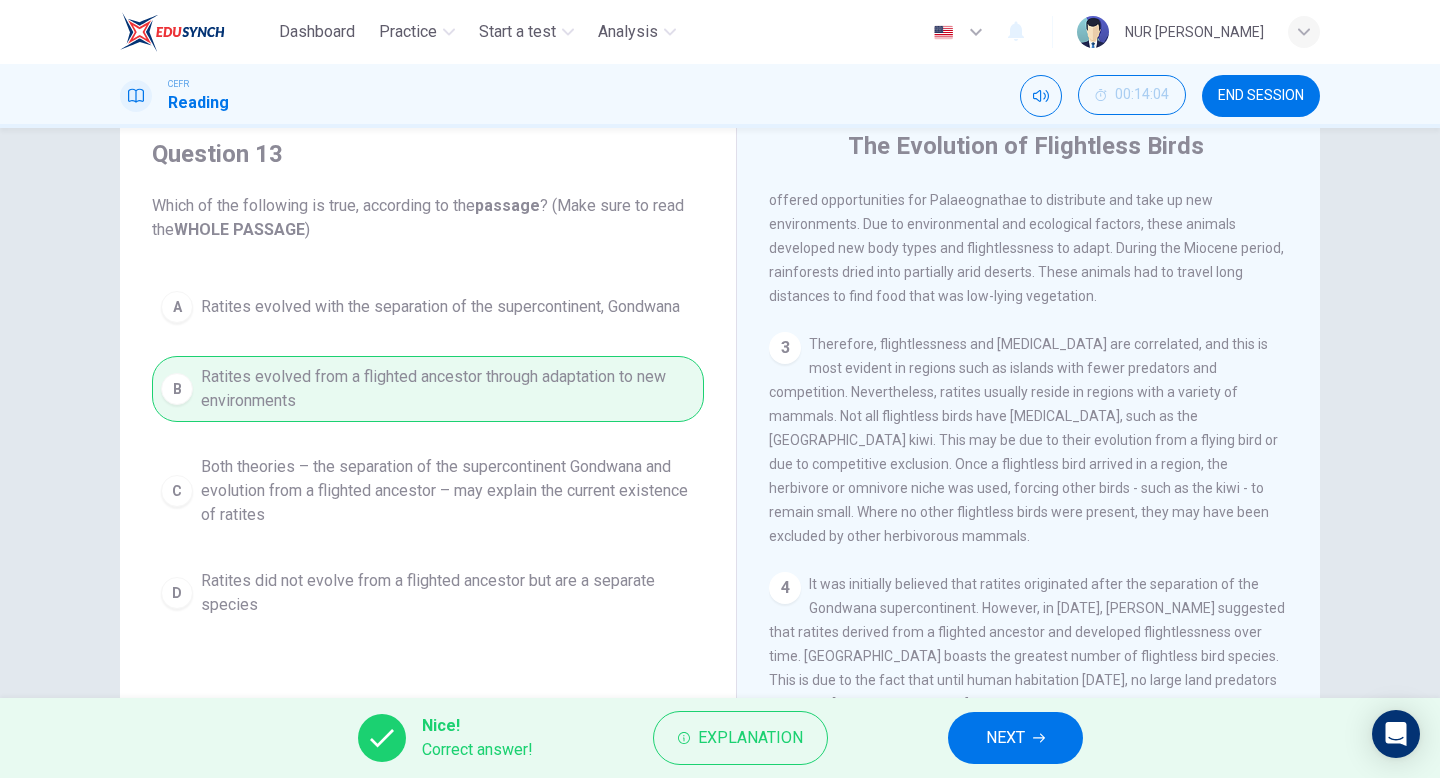 click on "NEXT" at bounding box center [1015, 738] 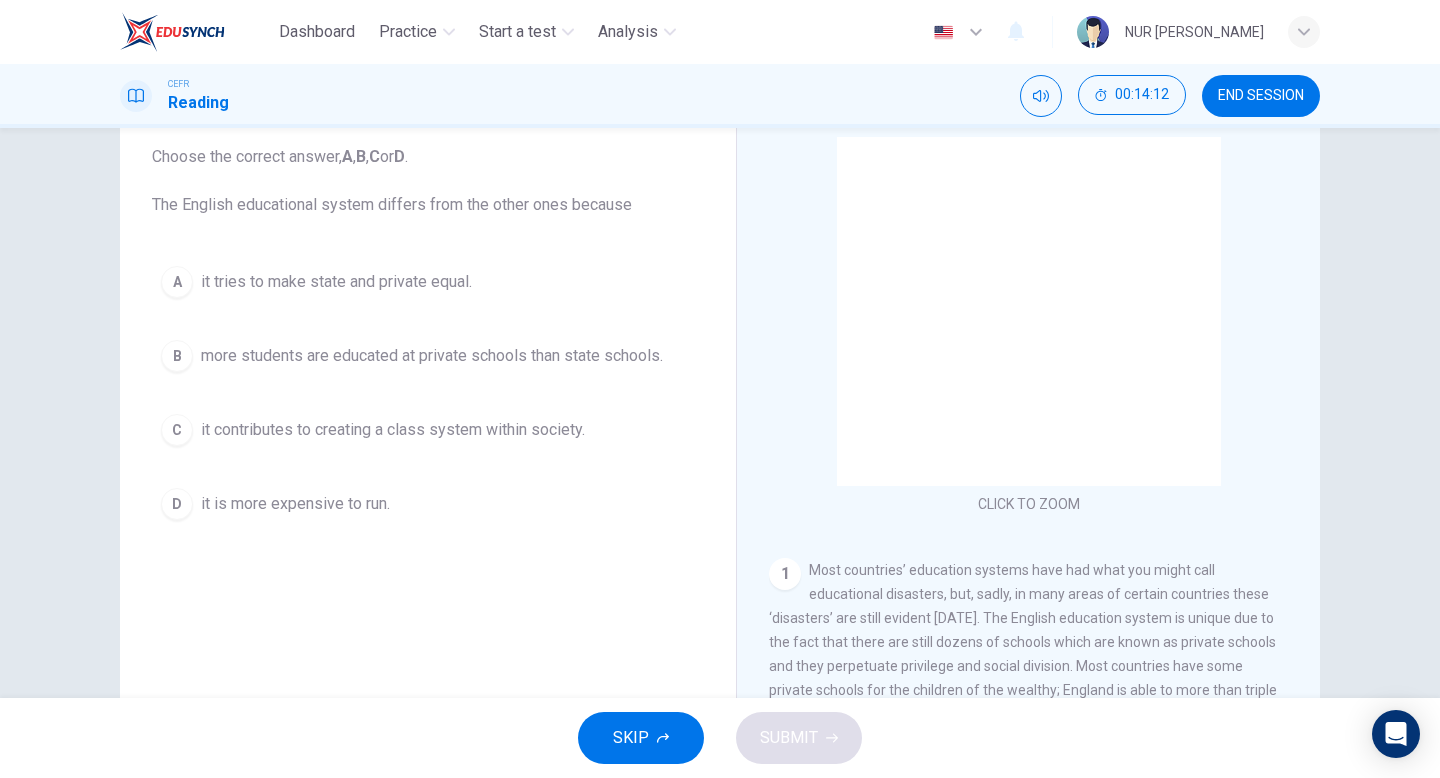 scroll, scrollTop: 205, scrollLeft: 0, axis: vertical 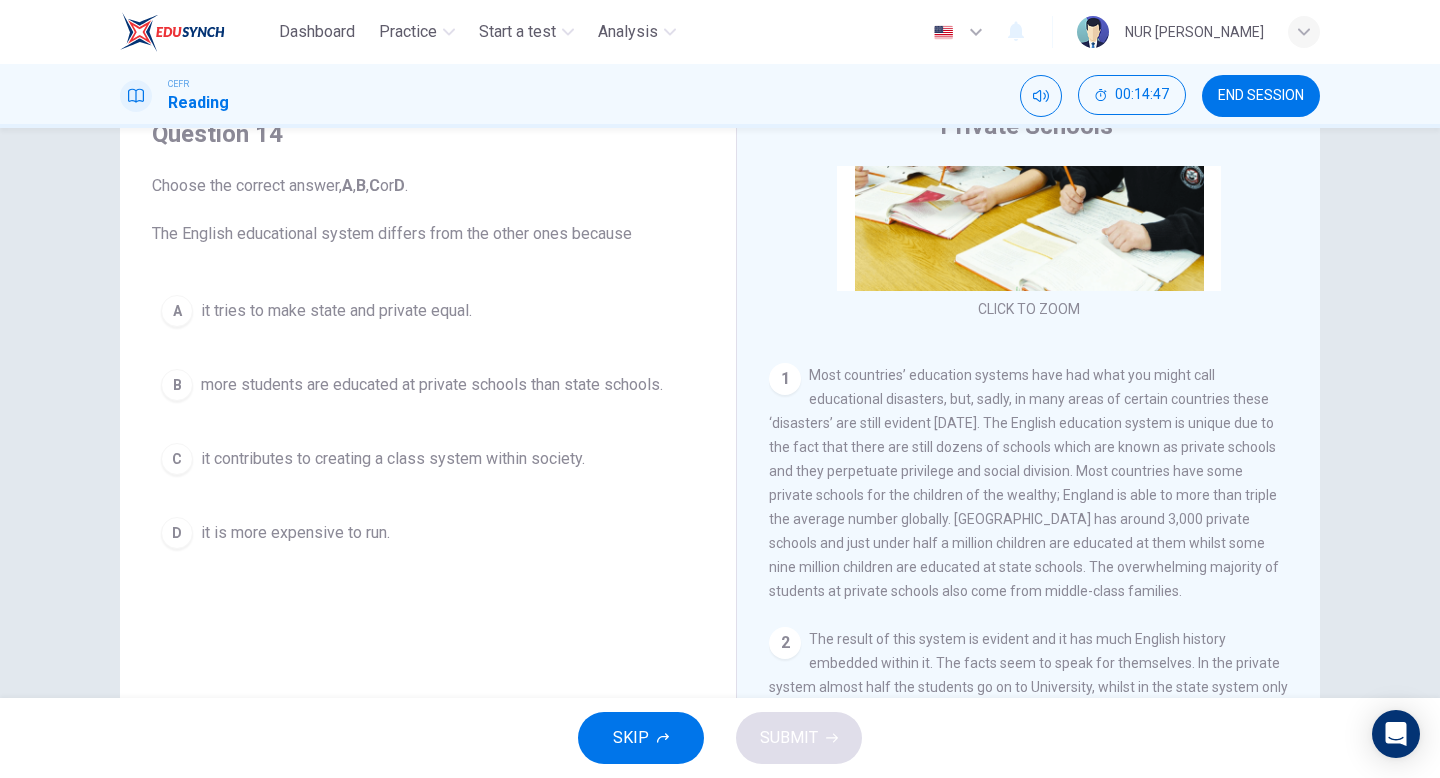 click on "C it contributes to creating a class system within society." at bounding box center [428, 459] 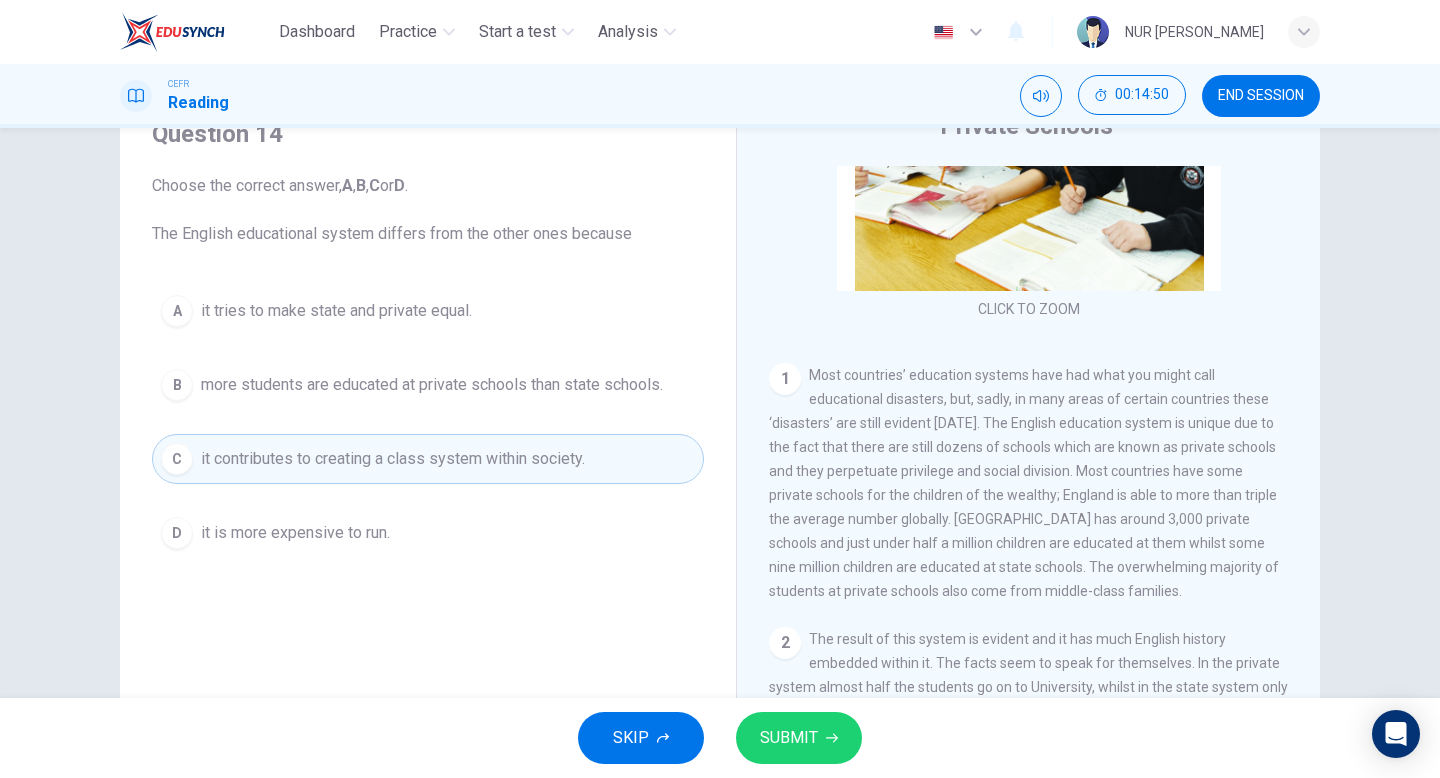 click on "SUBMIT" at bounding box center [789, 738] 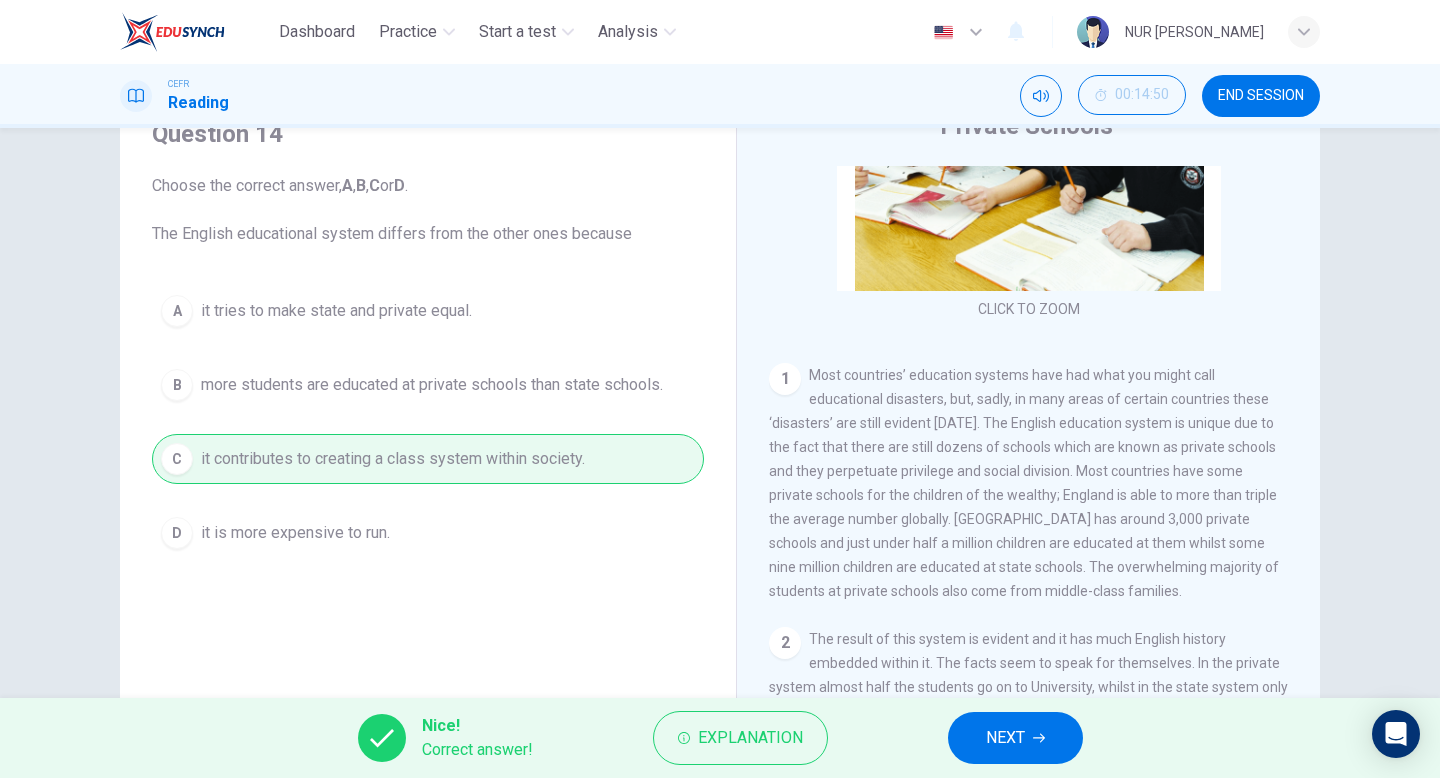 click on "NEXT" at bounding box center [1015, 738] 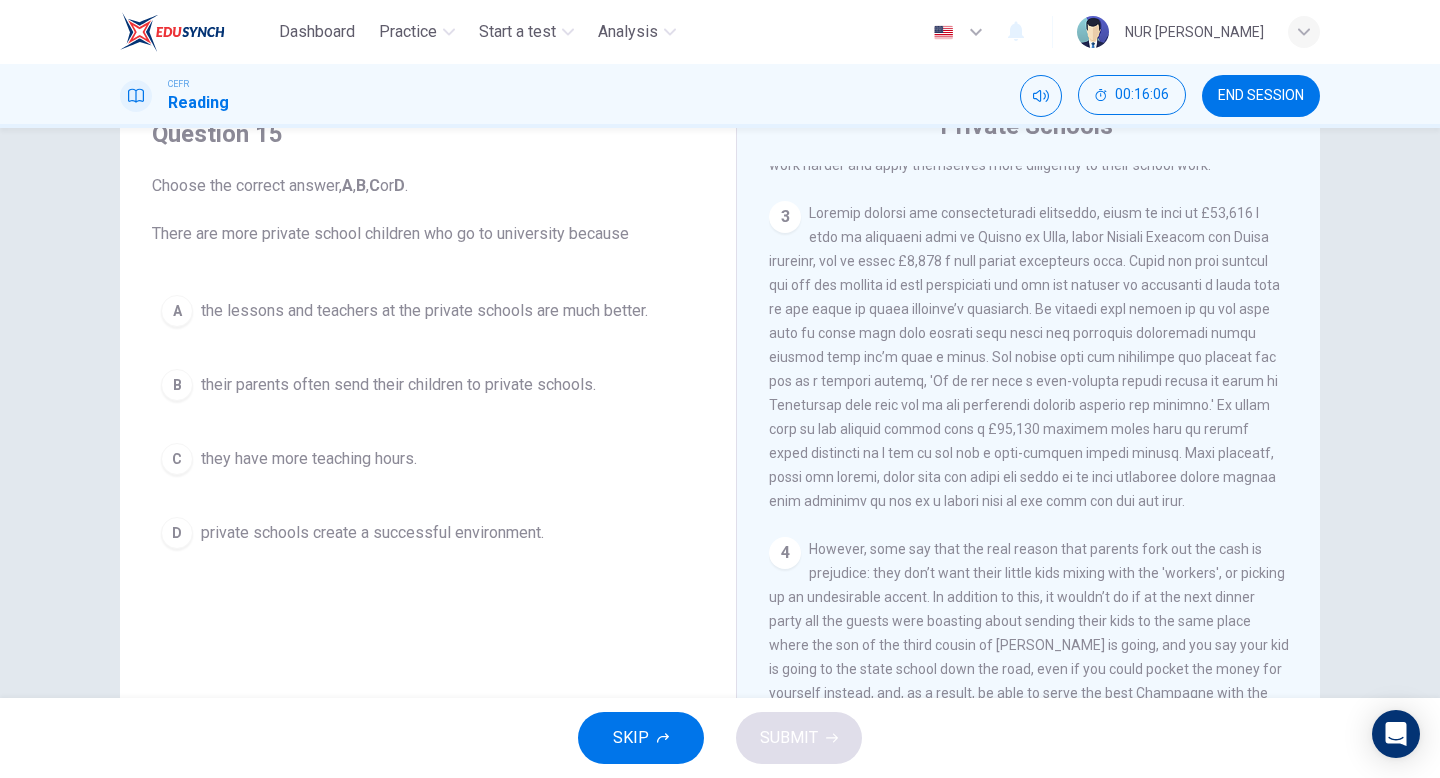scroll, scrollTop: 869, scrollLeft: 0, axis: vertical 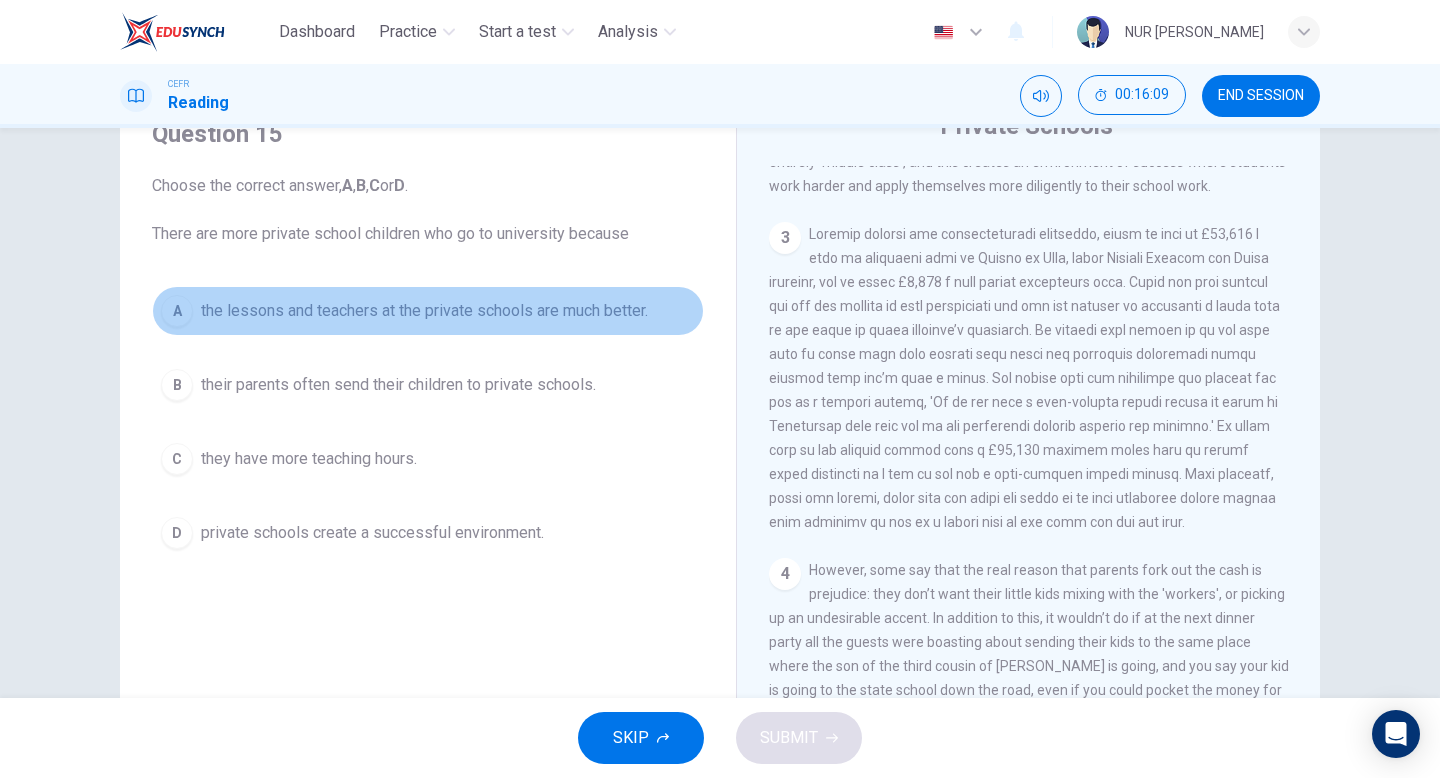 click on "the lessons and teachers at the private schools are much better." at bounding box center [424, 311] 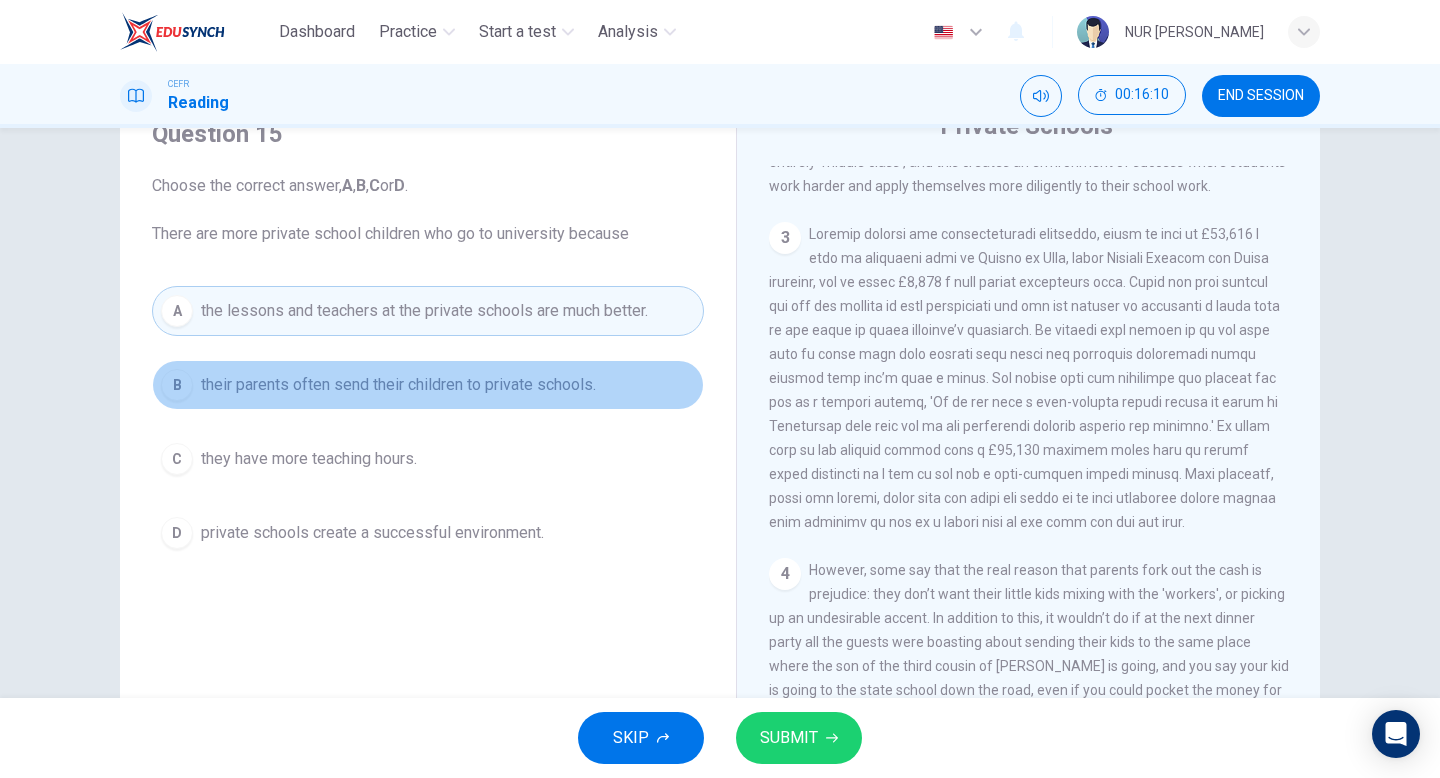 click on "their parents often send their children to private schools." at bounding box center [398, 385] 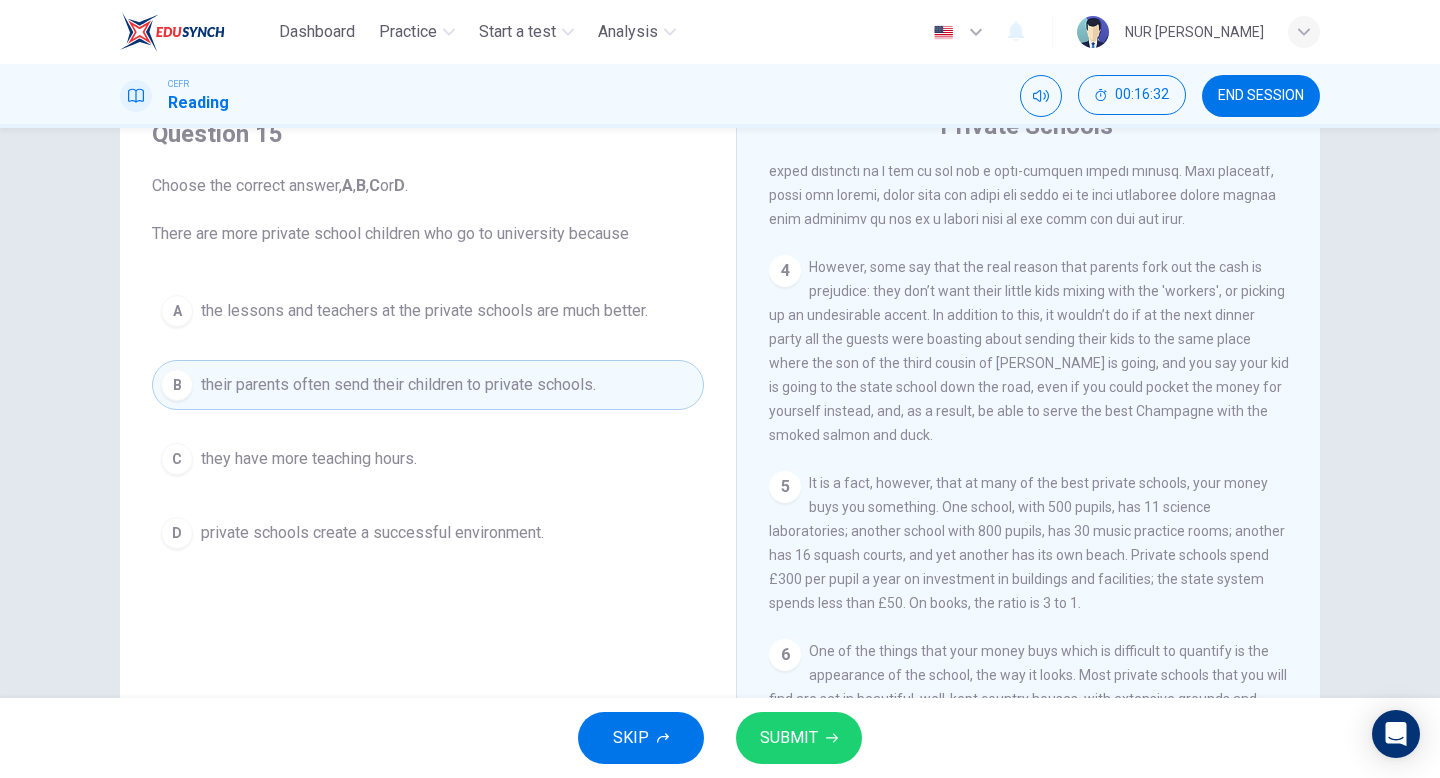 scroll, scrollTop: 1283, scrollLeft: 0, axis: vertical 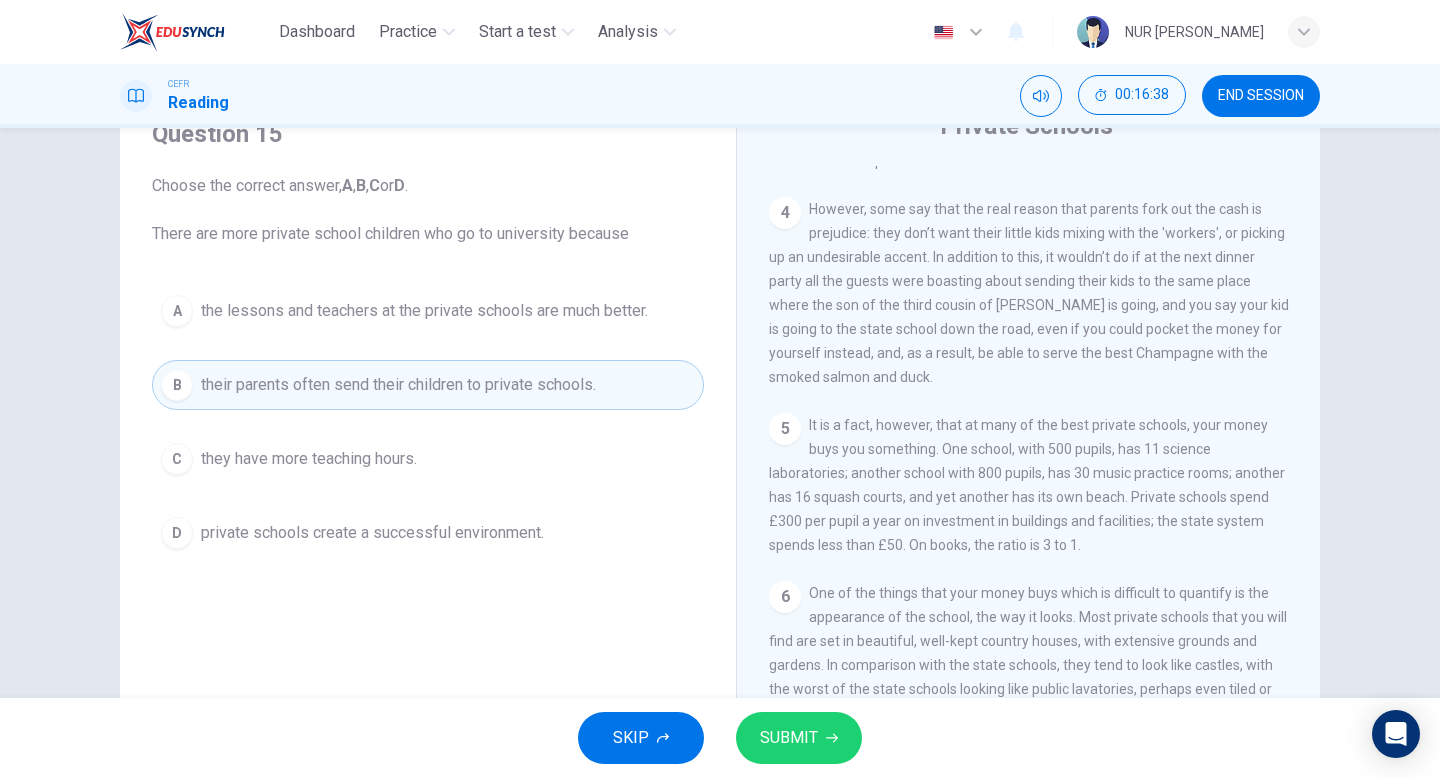 click on "A the lessons and teachers at the private schools are much better." at bounding box center (428, 311) 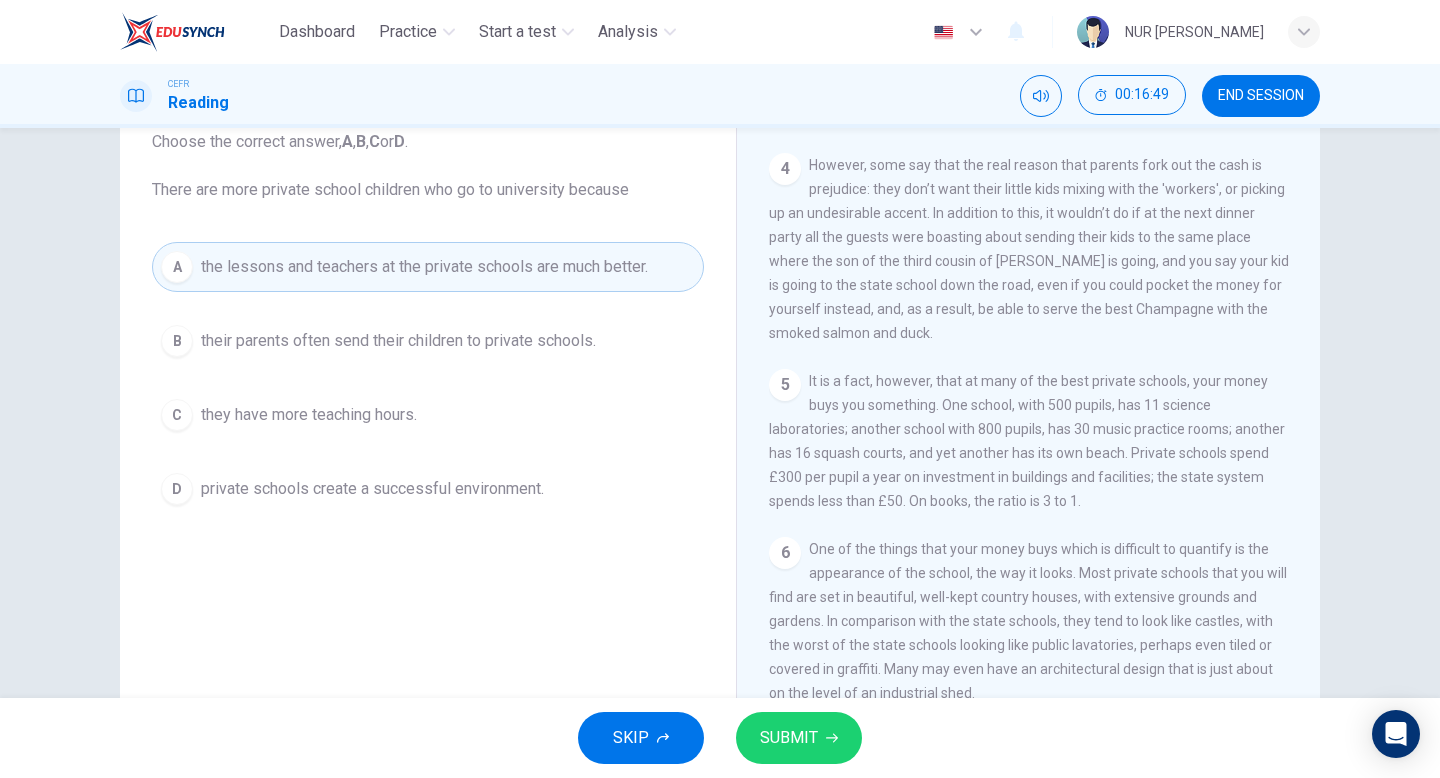 scroll, scrollTop: 205, scrollLeft: 0, axis: vertical 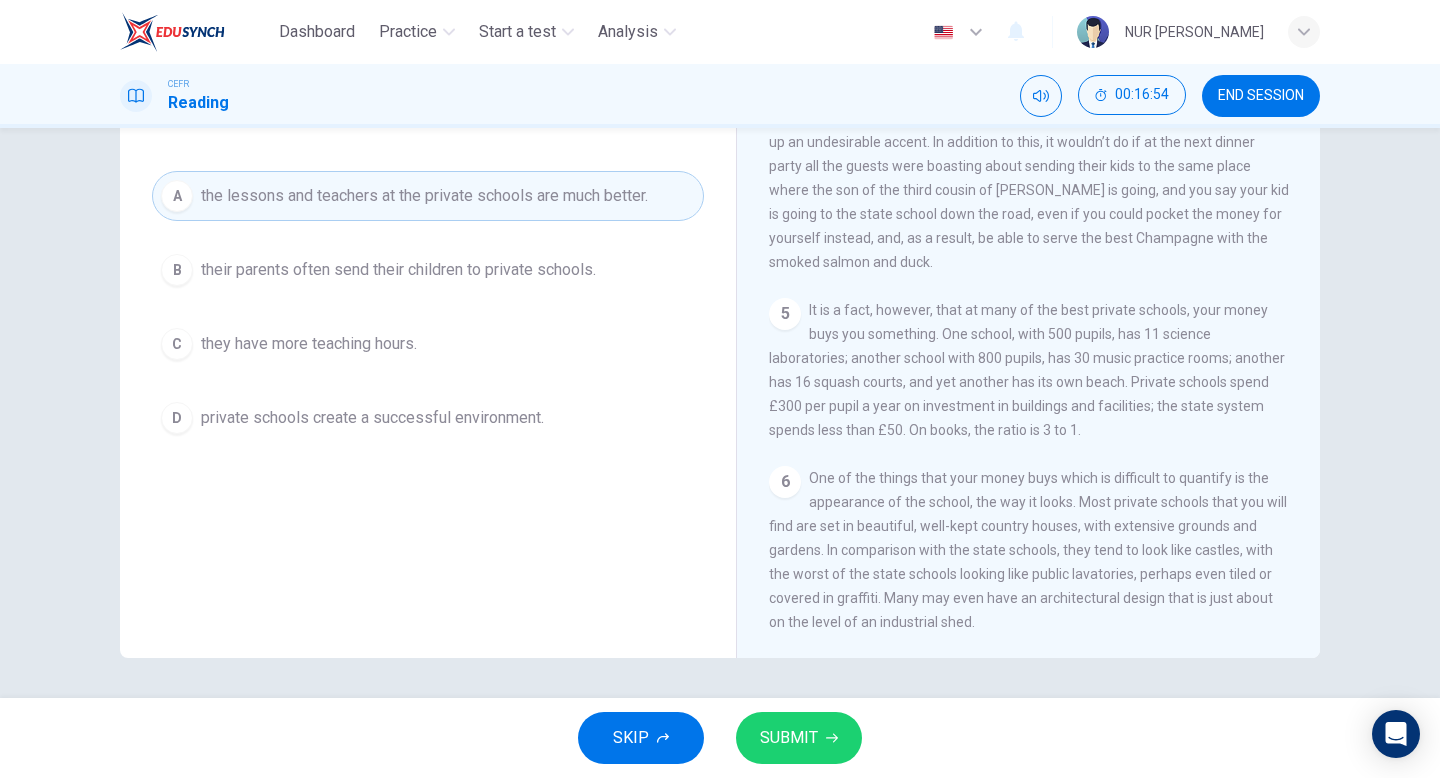 click on "D private schools create a successful environment." at bounding box center [428, 418] 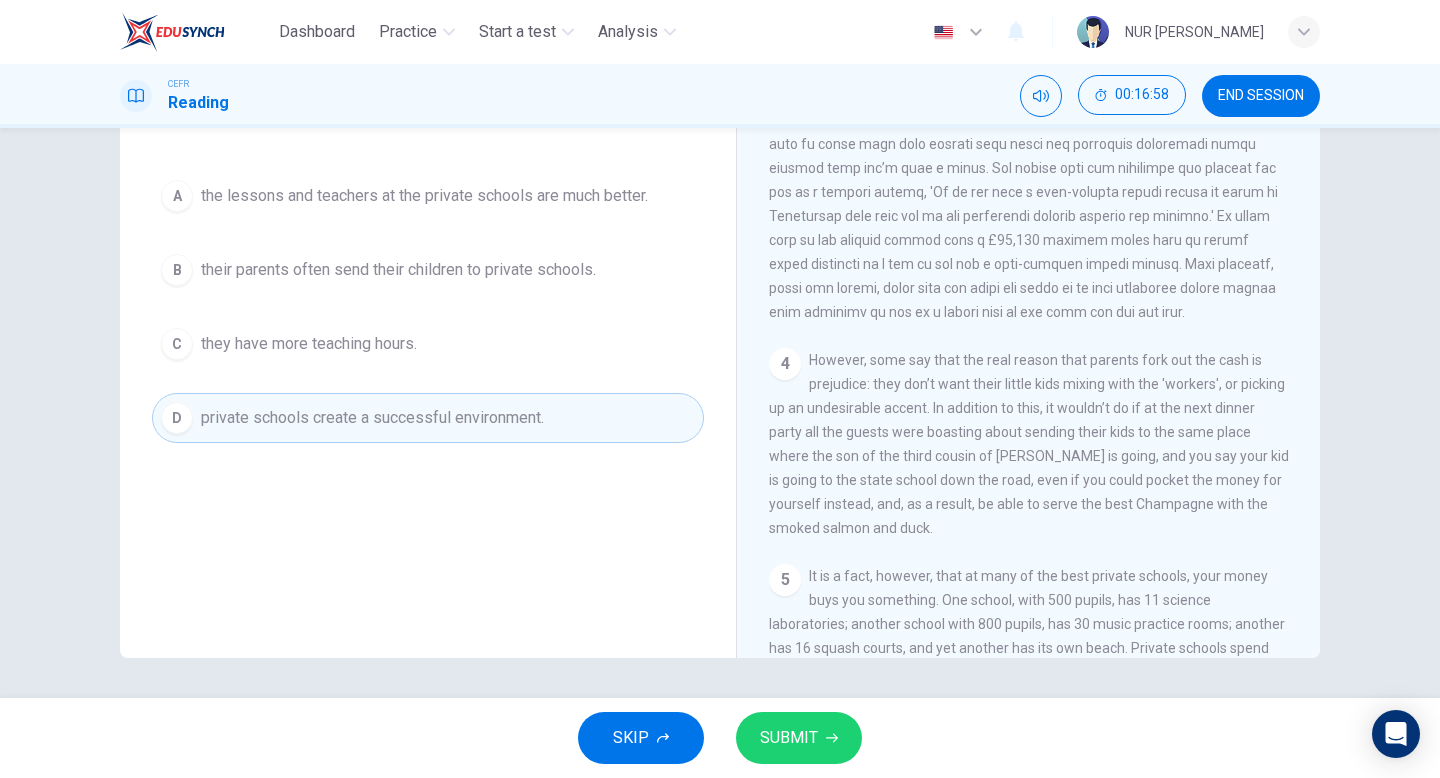 scroll, scrollTop: 957, scrollLeft: 0, axis: vertical 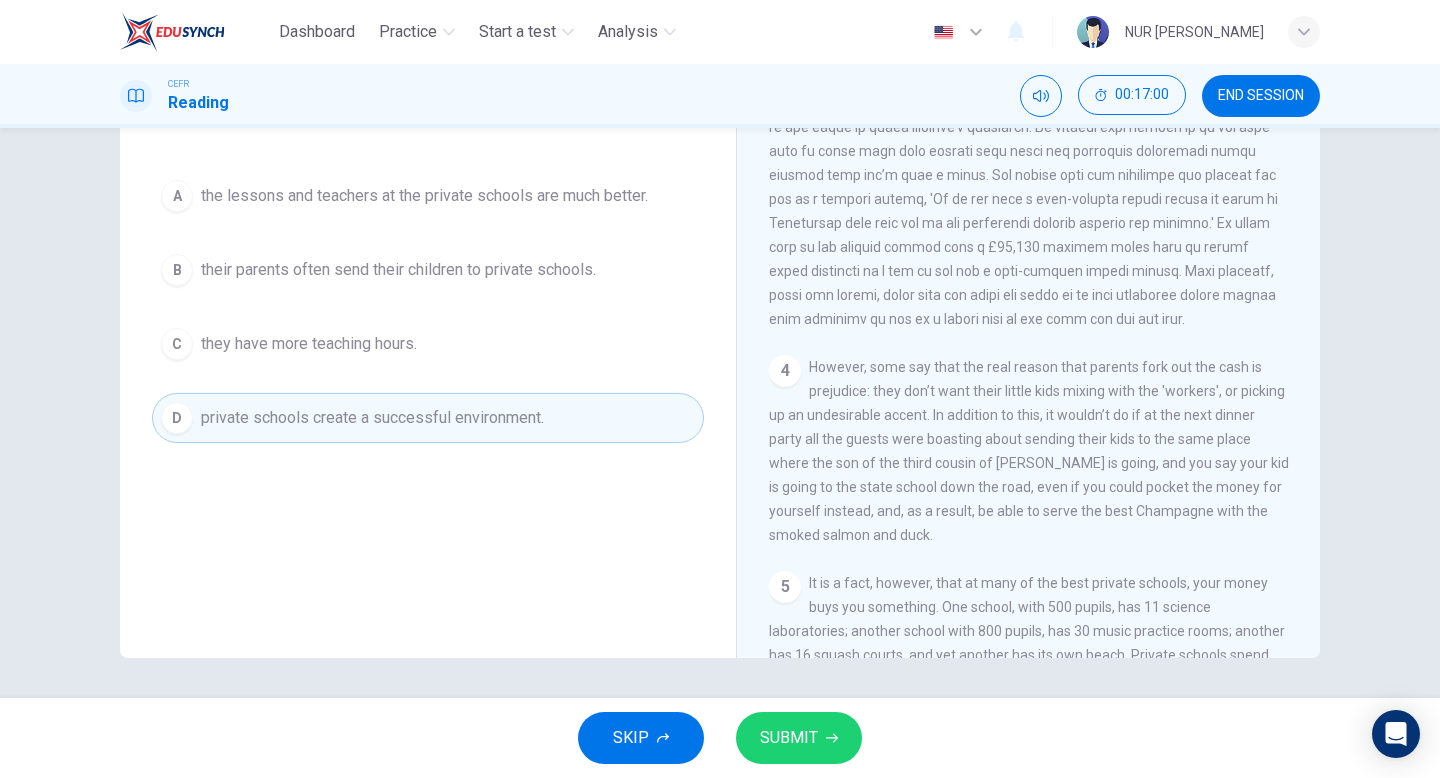 click on "SUBMIT" at bounding box center (789, 738) 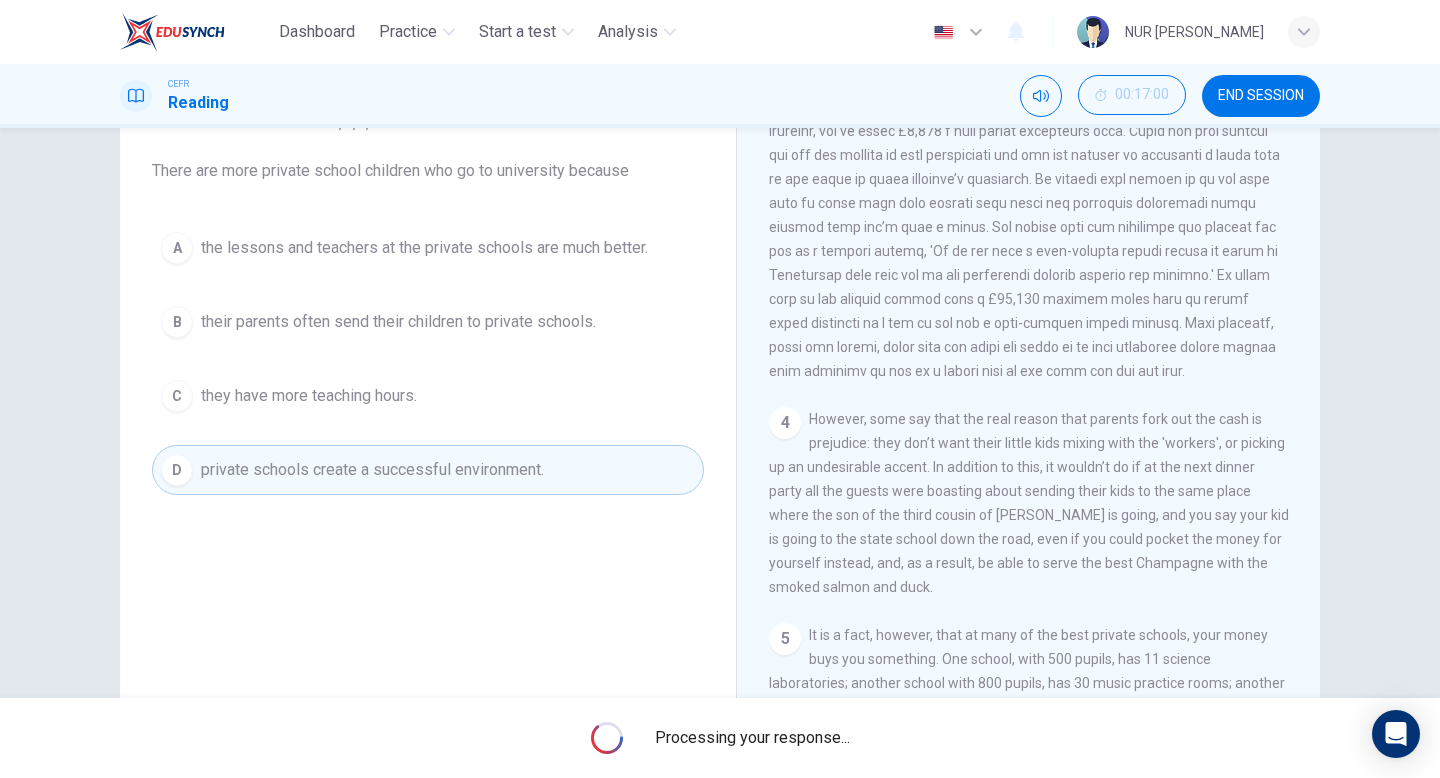 scroll, scrollTop: 146, scrollLeft: 0, axis: vertical 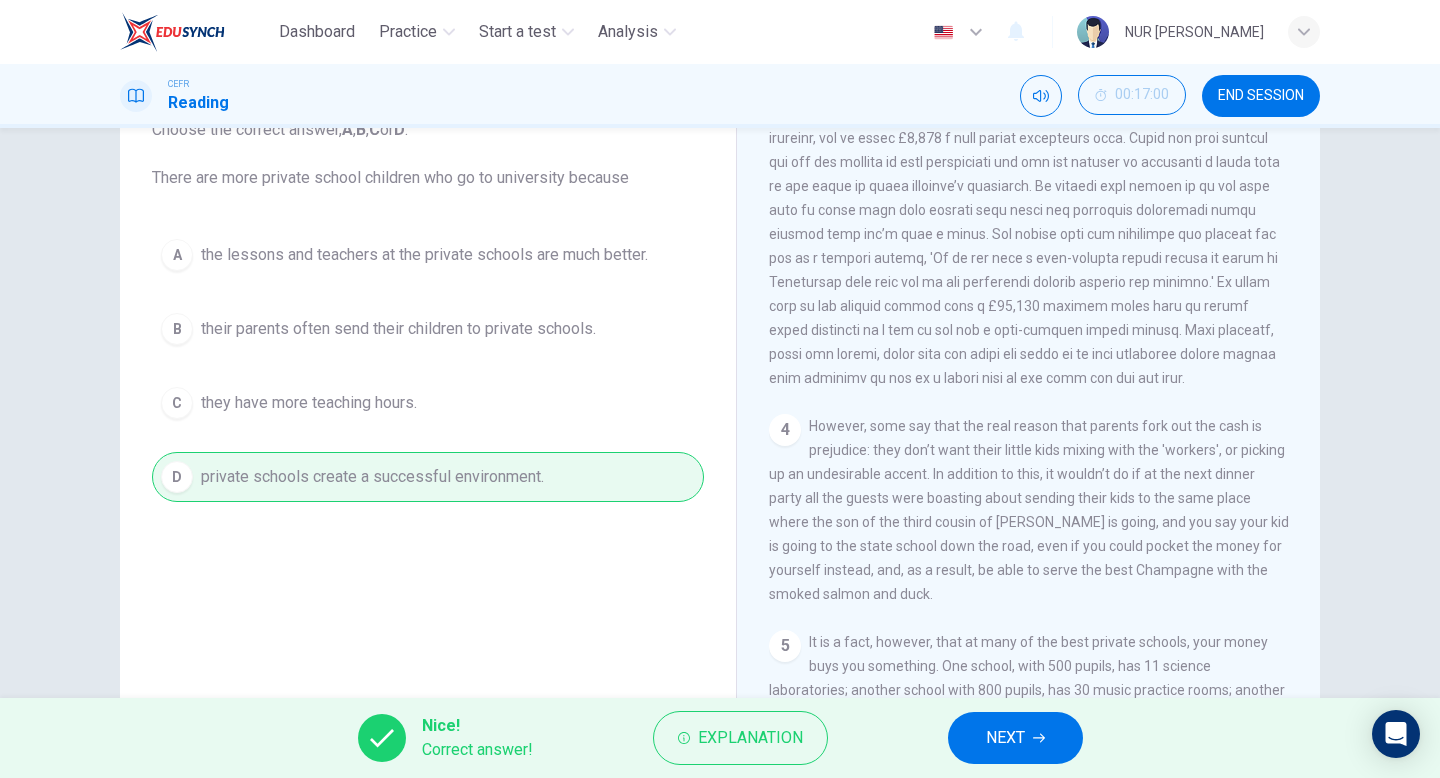click on "NEXT" at bounding box center (1015, 738) 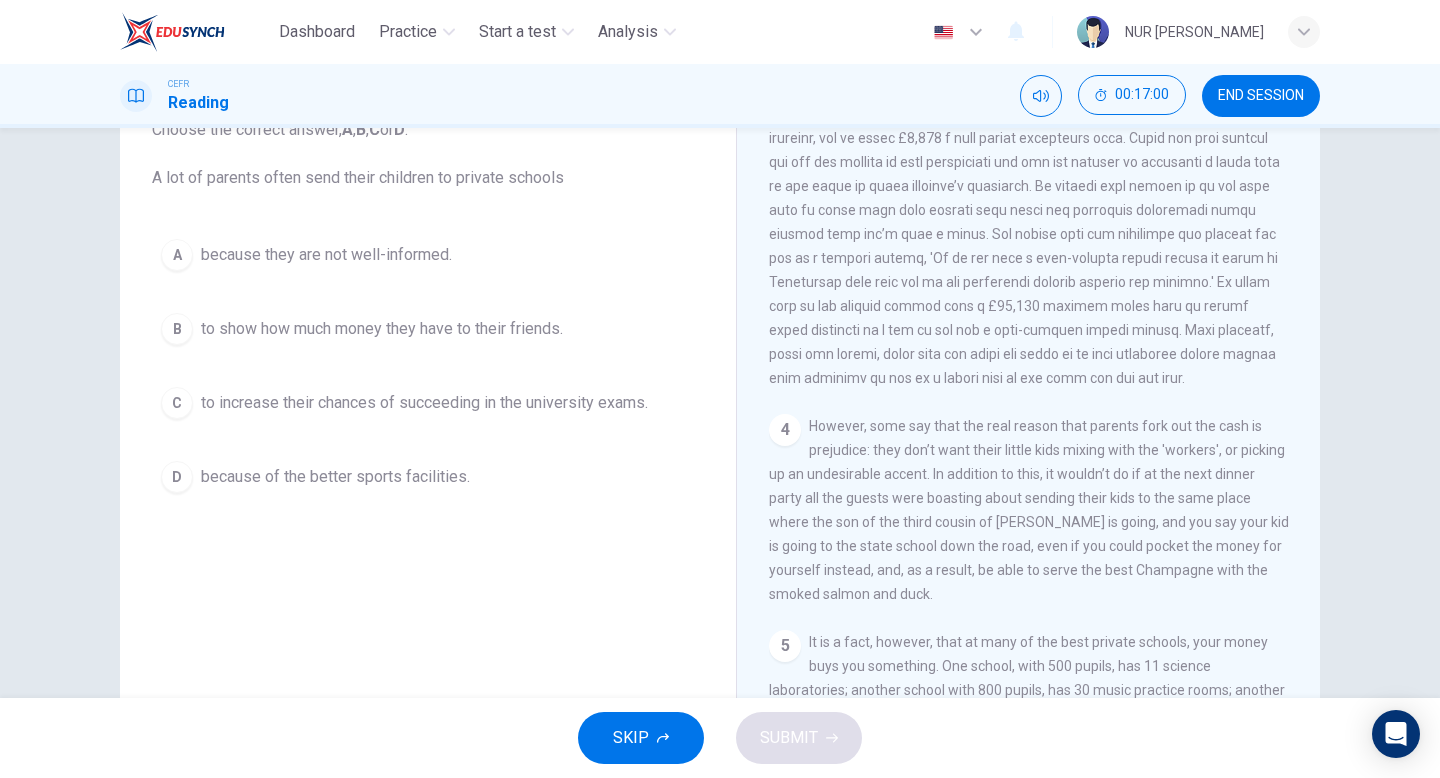 scroll, scrollTop: 929, scrollLeft: 0, axis: vertical 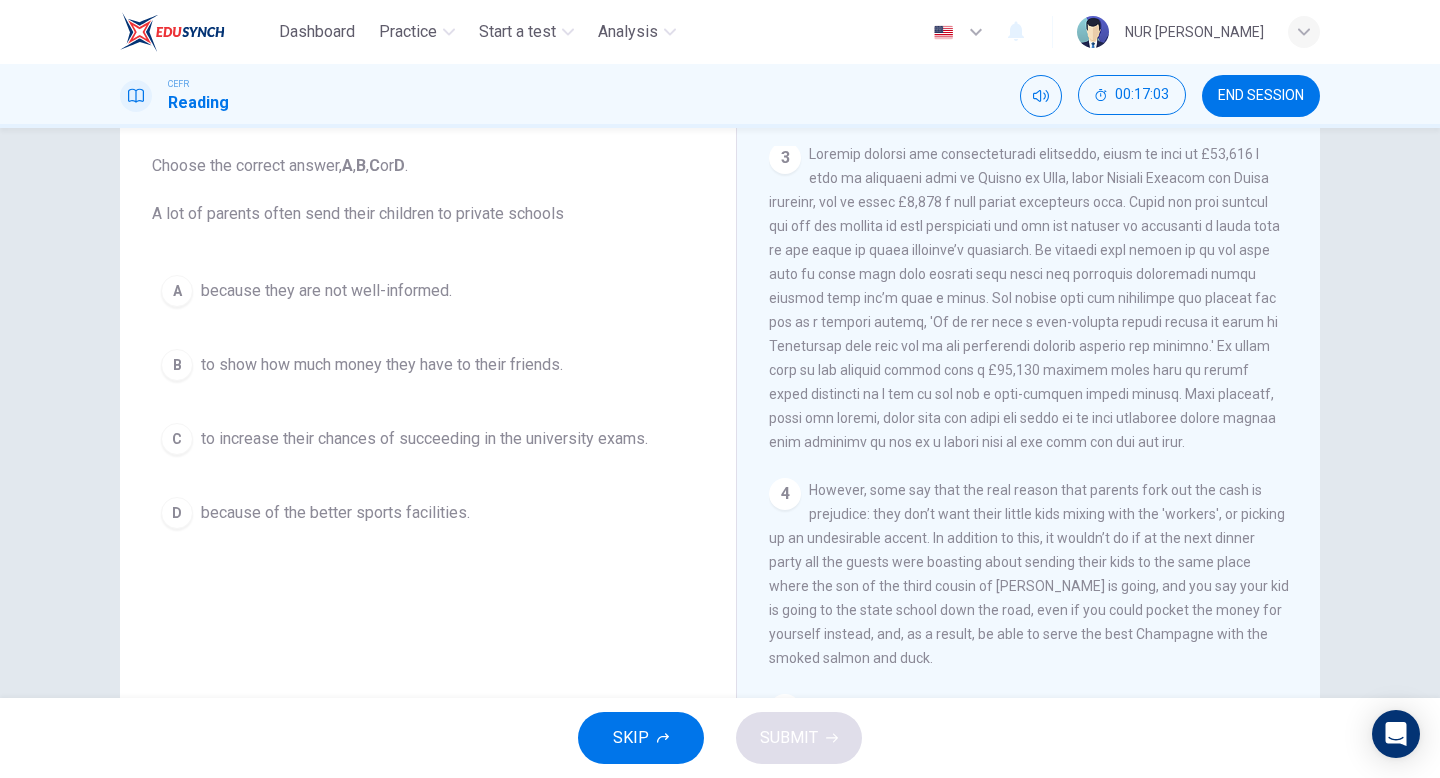 click on "C to increase their chances of succeeding in the university exams." at bounding box center [428, 439] 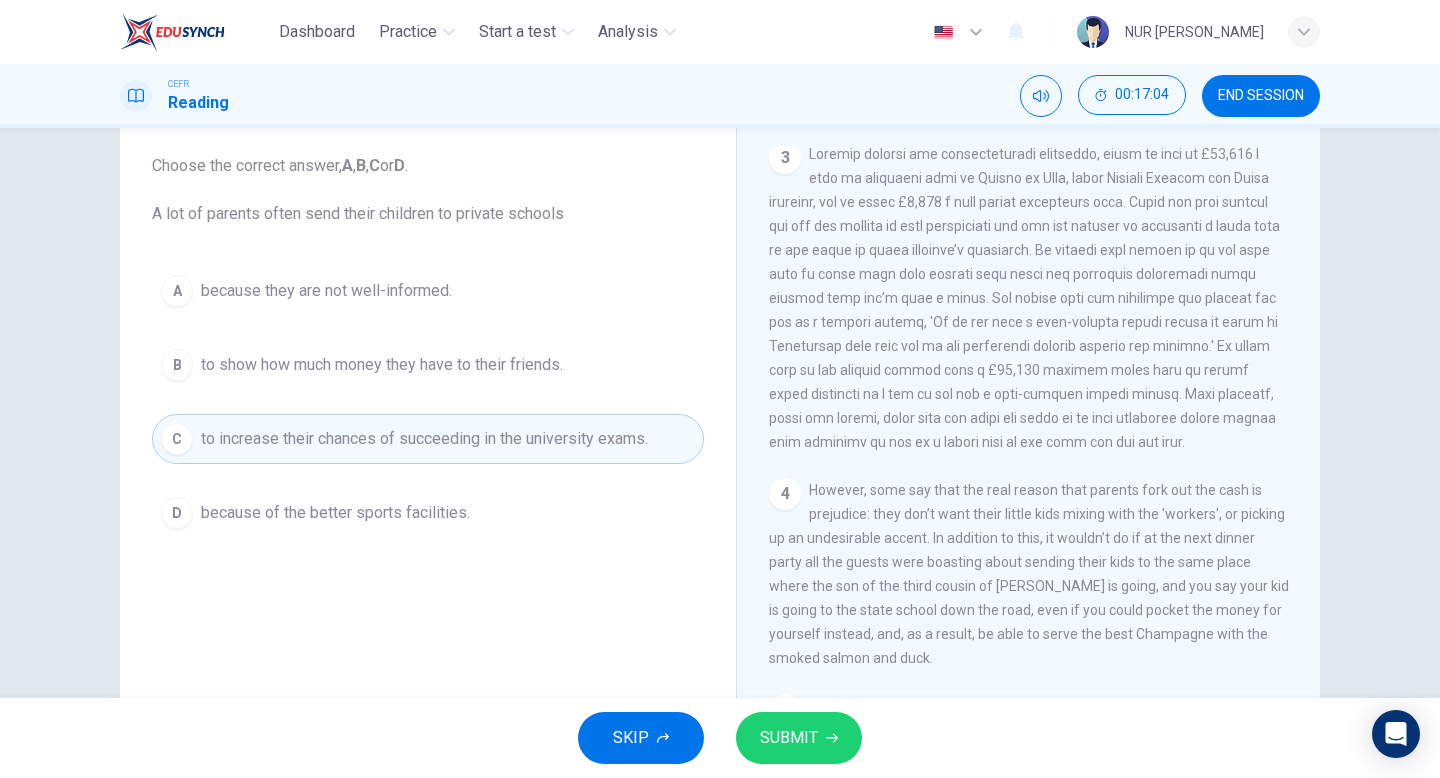 click on "SUBMIT" at bounding box center [789, 738] 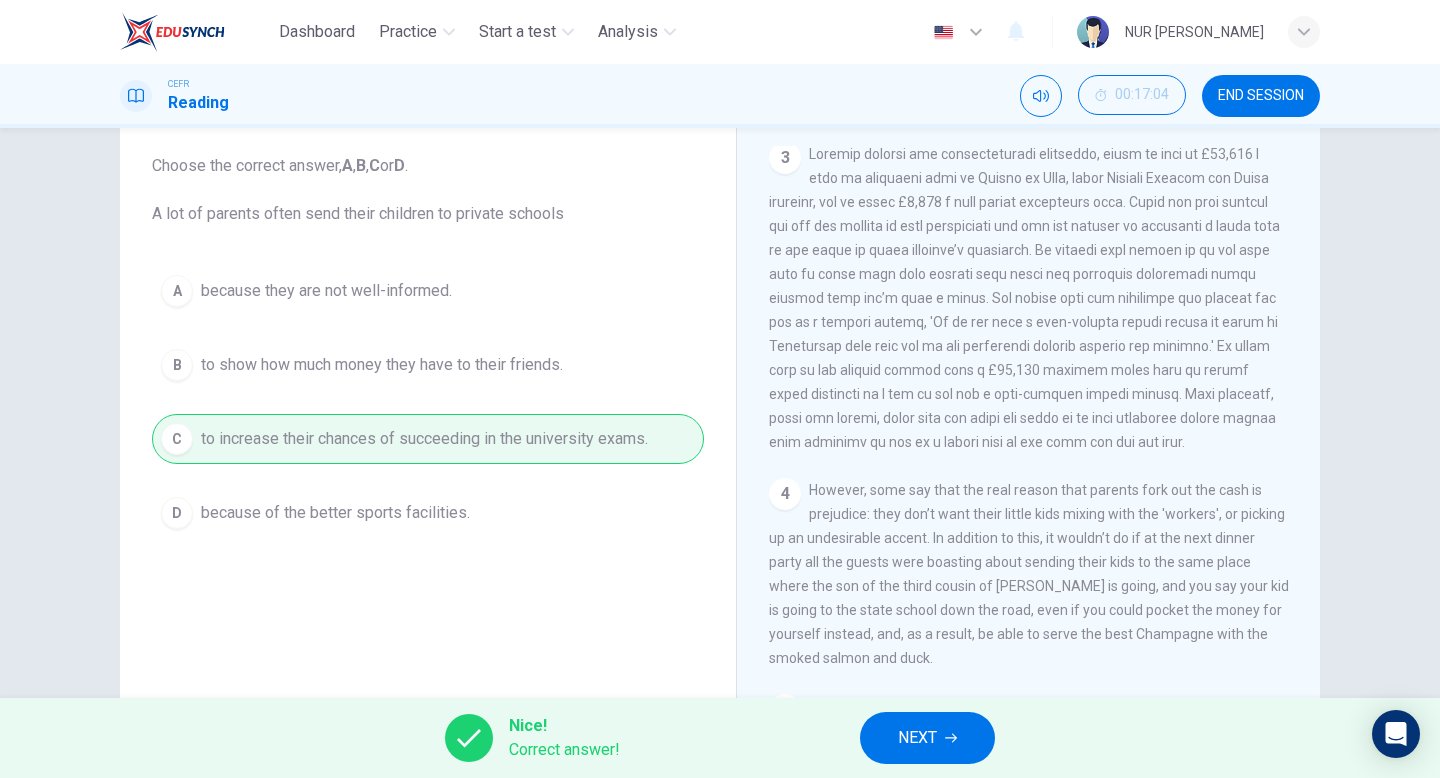 click on "NEXT" at bounding box center (927, 738) 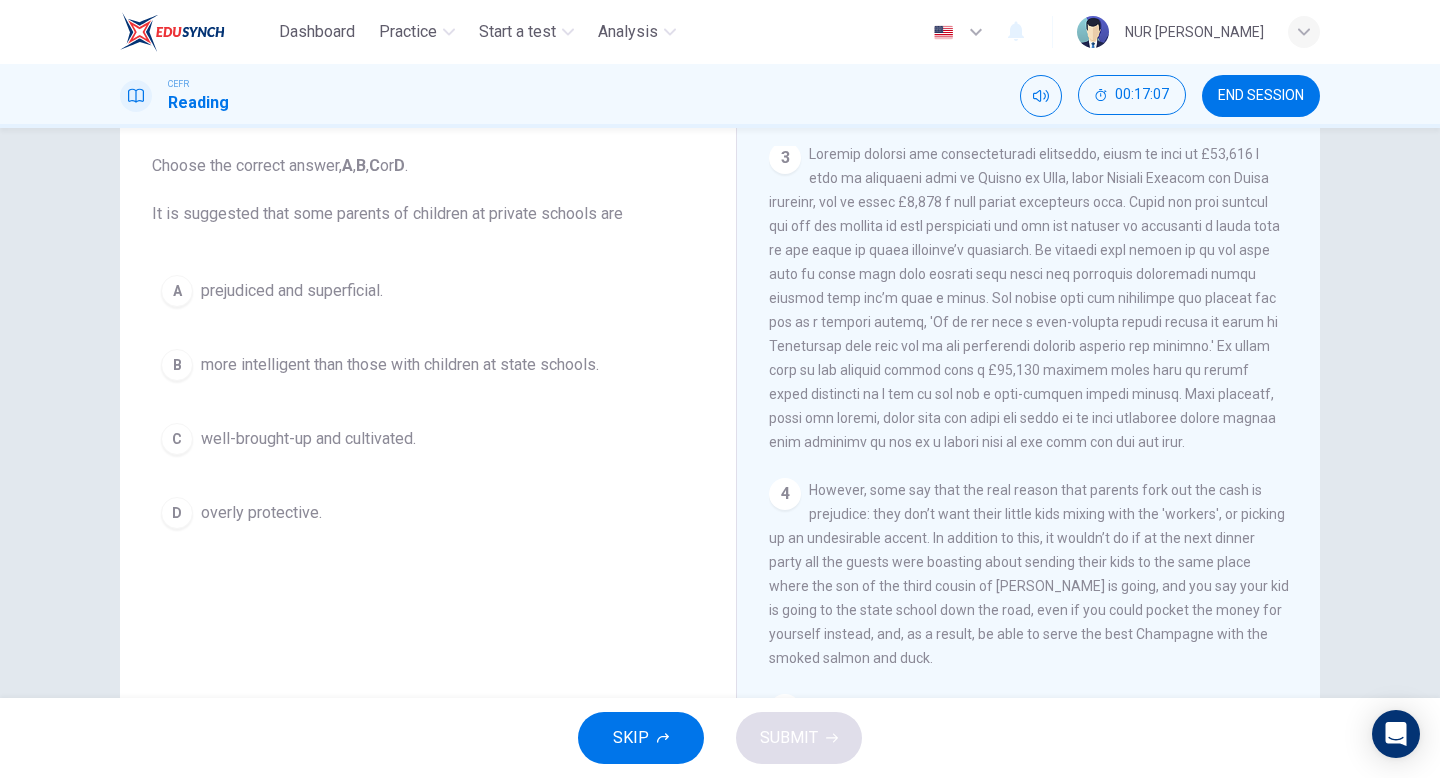 click on "A prejudiced and superficial." at bounding box center (428, 291) 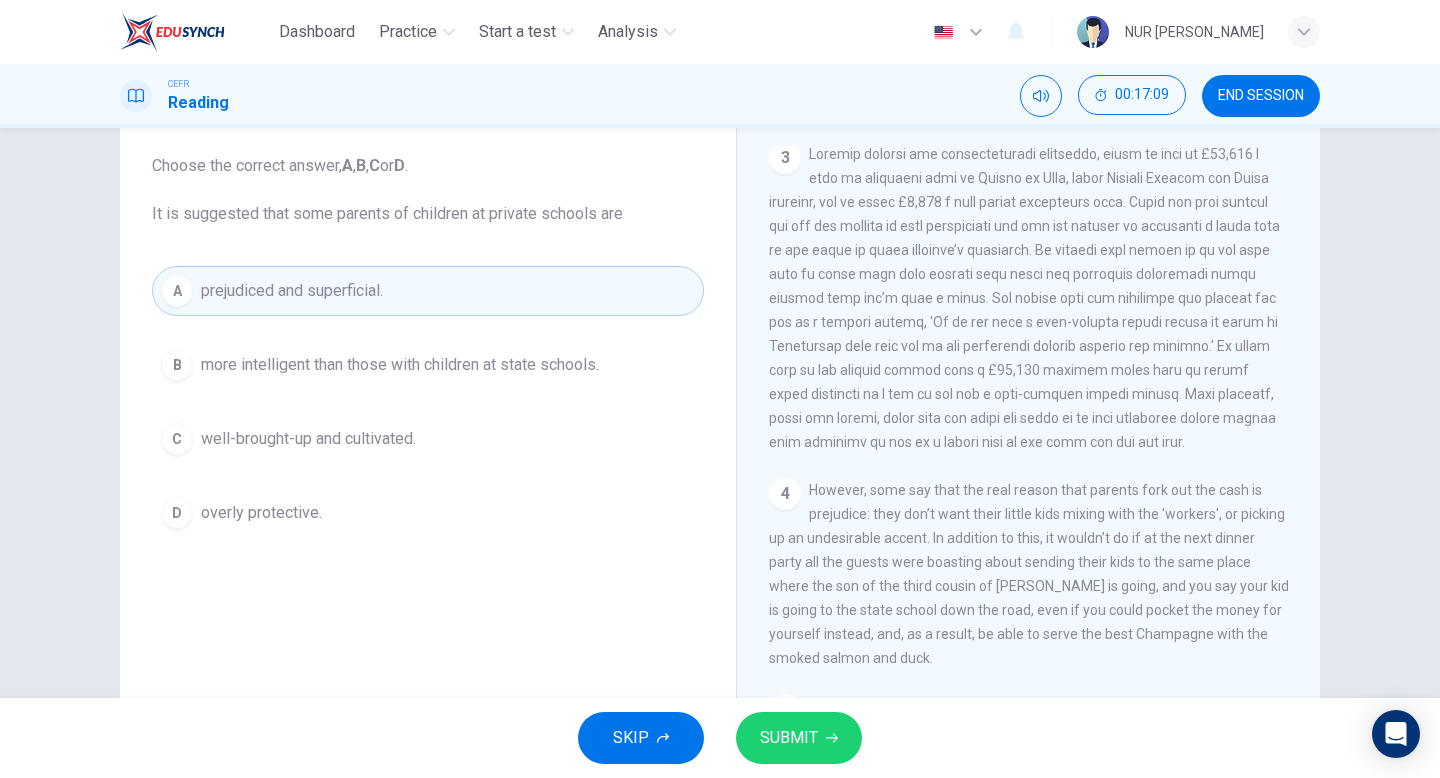 click on "SUBMIT" at bounding box center [789, 738] 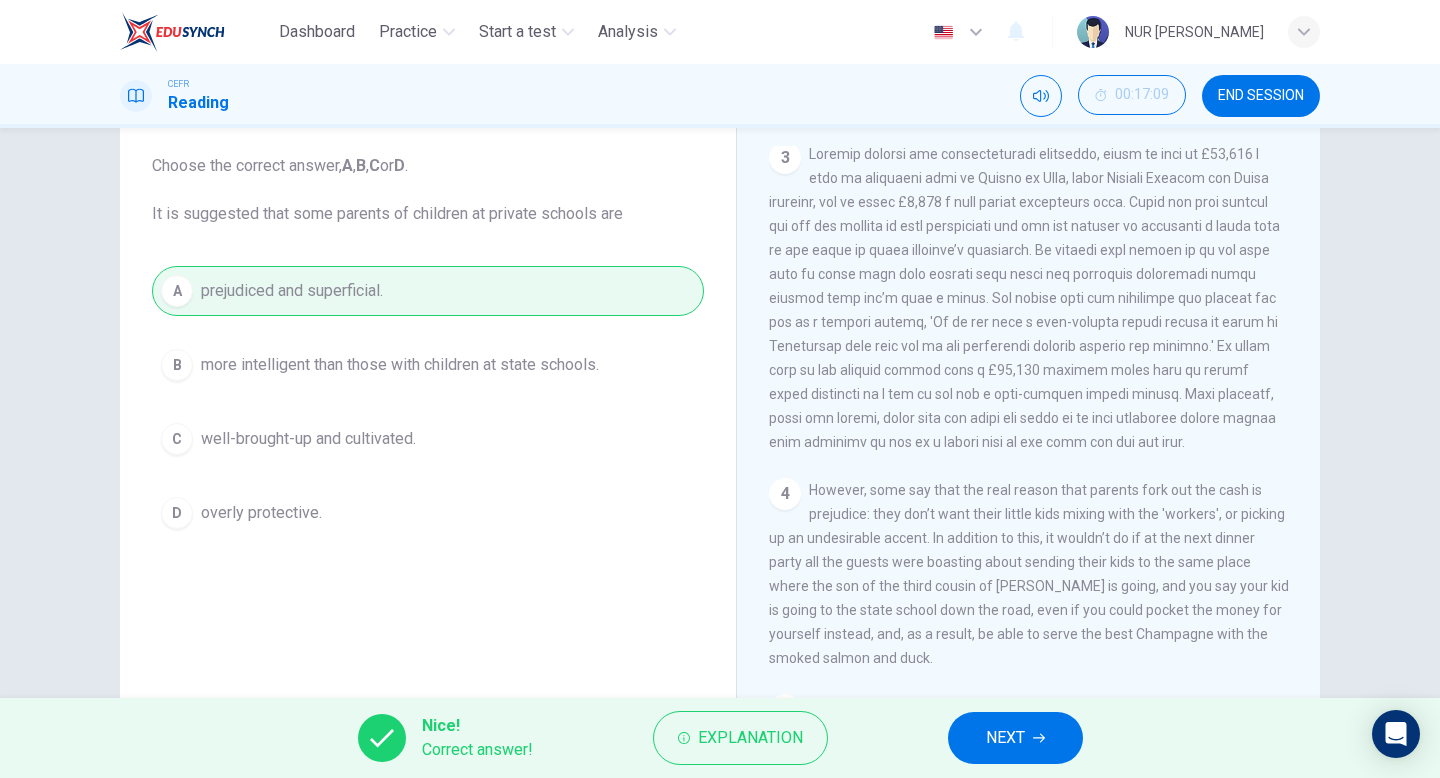 click on "NEXT" at bounding box center [1015, 738] 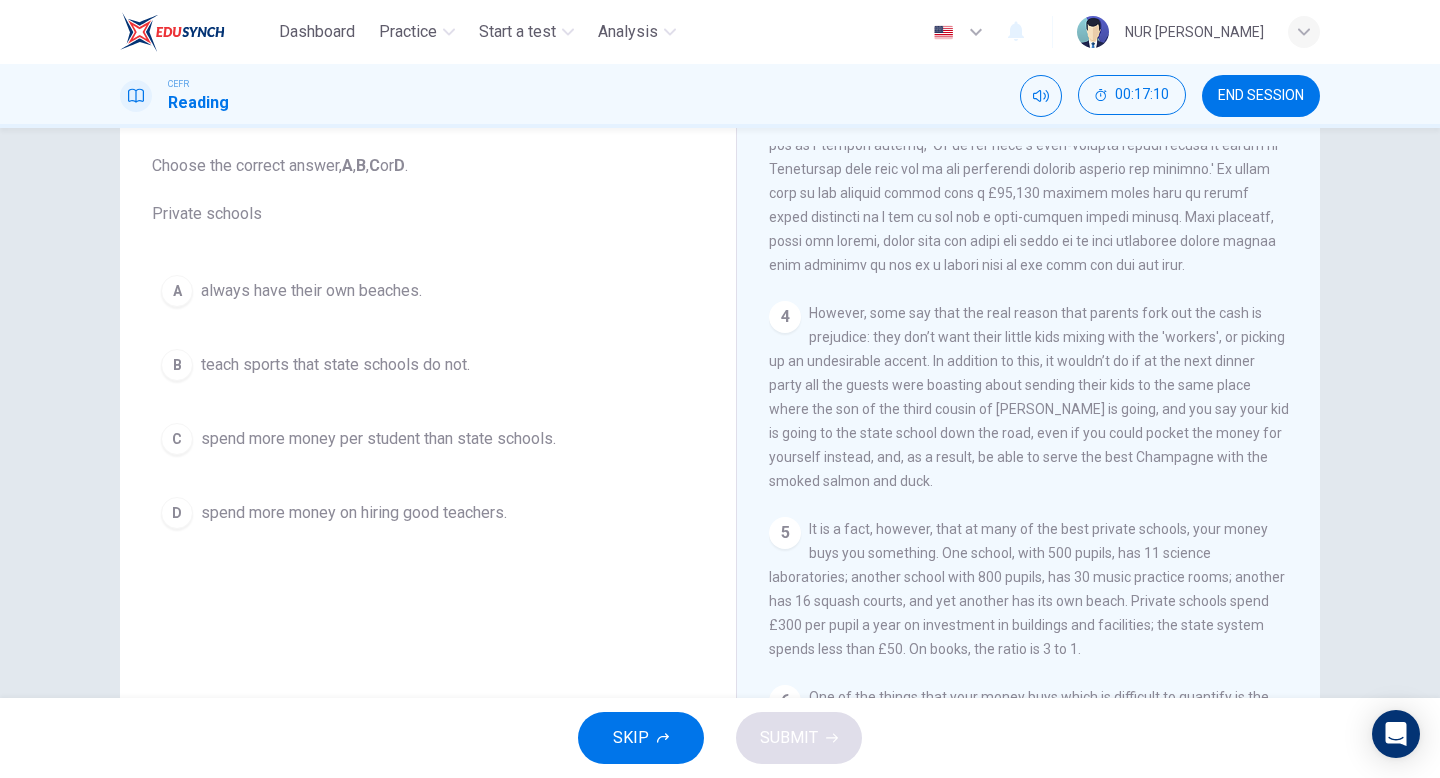 scroll, scrollTop: 1110, scrollLeft: 0, axis: vertical 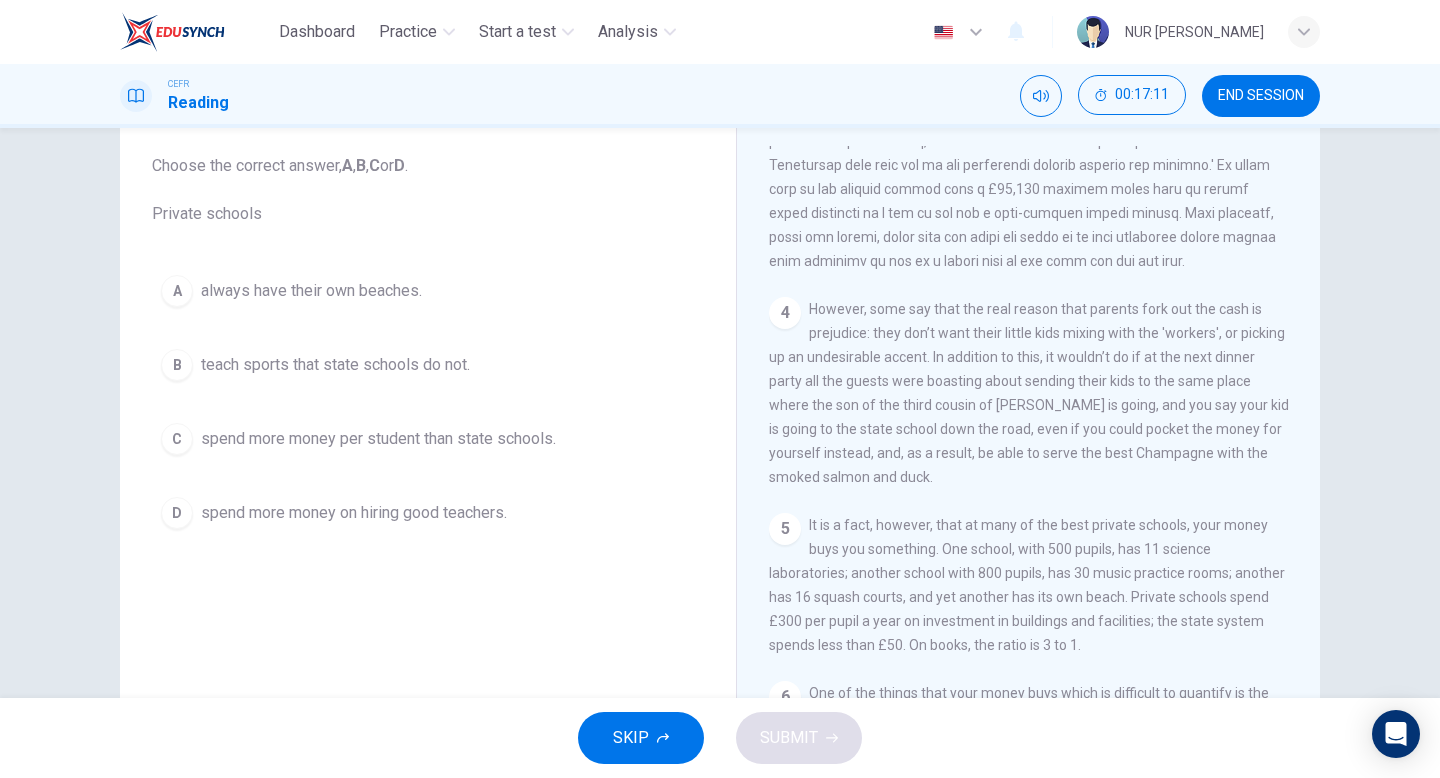 click on "C spend more money per student than state schools." at bounding box center [428, 439] 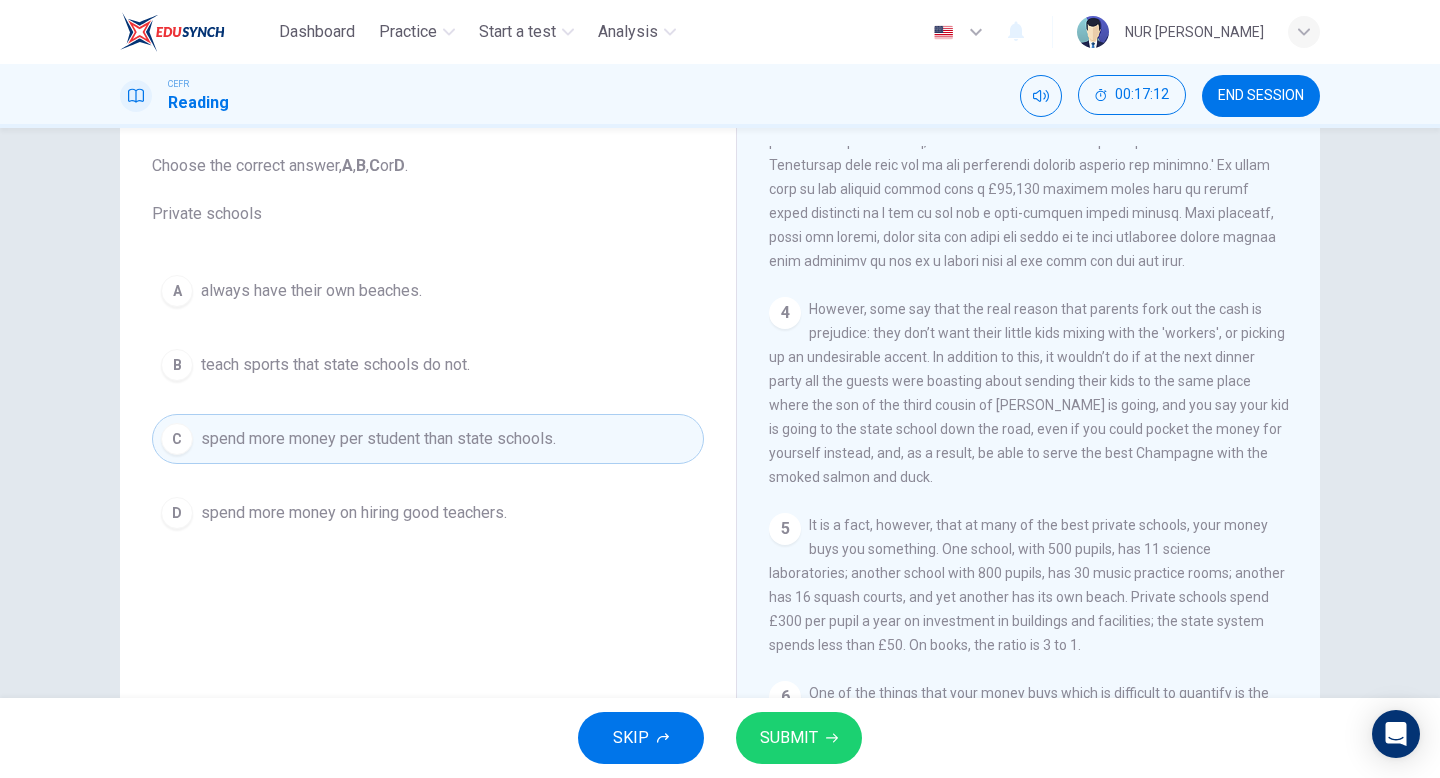 click on "SUBMIT" at bounding box center [789, 738] 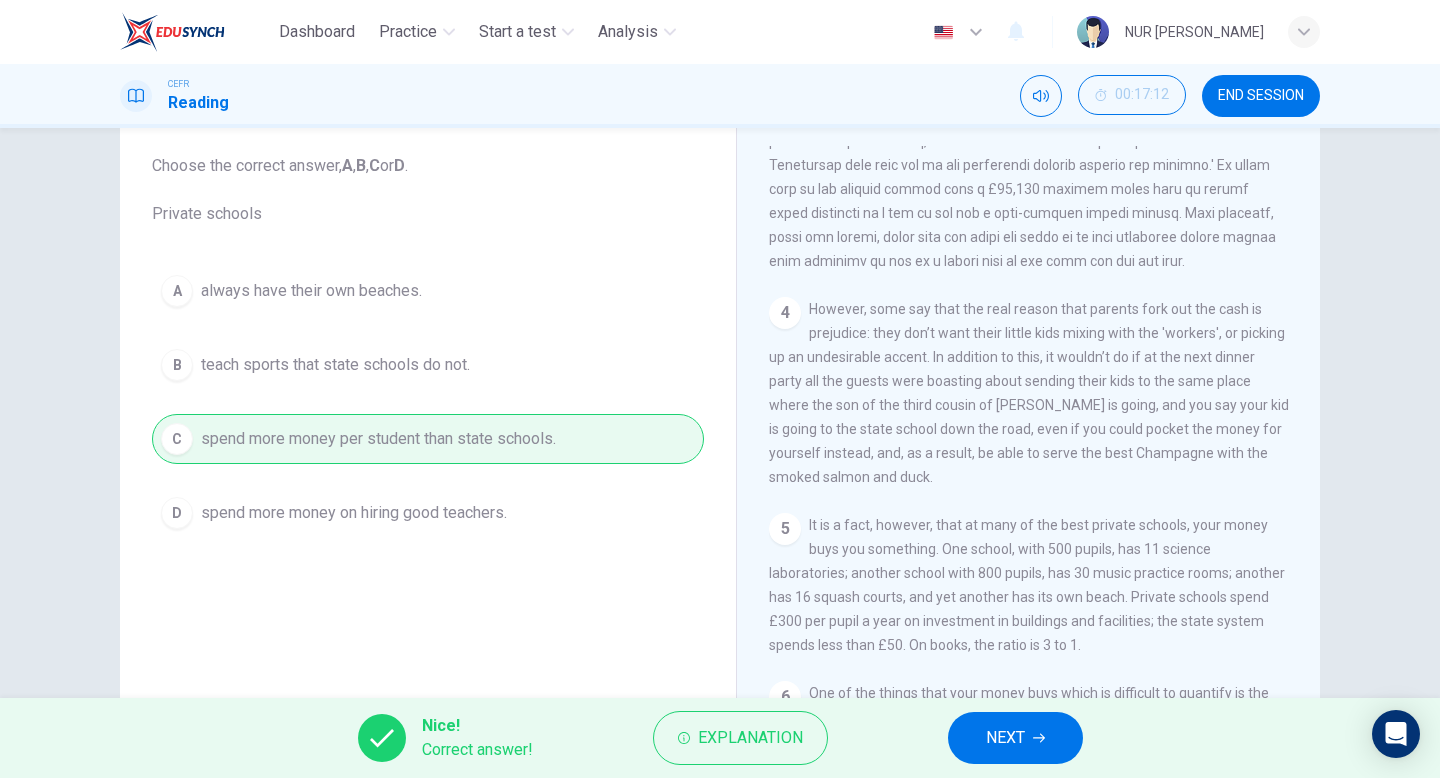 click on "NEXT" at bounding box center (1015, 738) 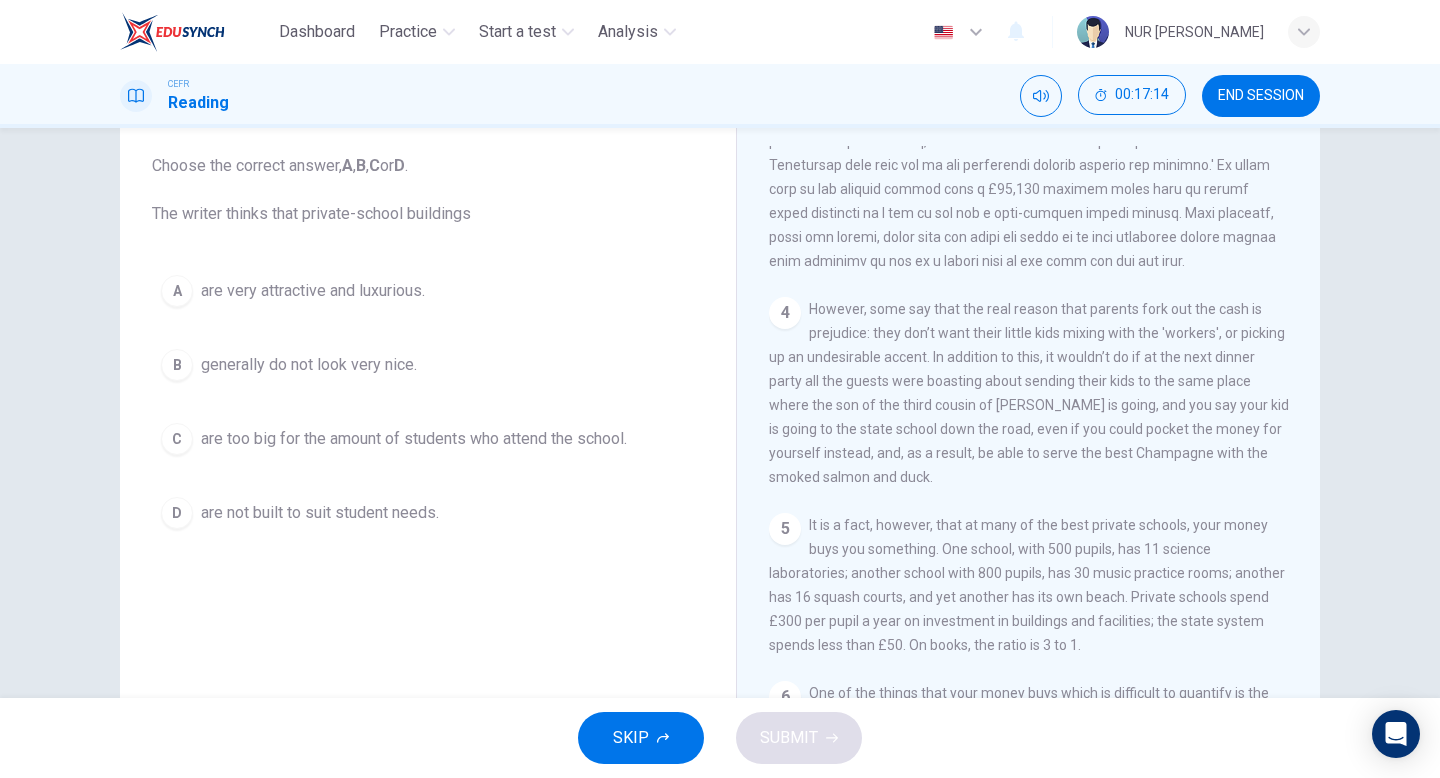scroll, scrollTop: 1283, scrollLeft: 0, axis: vertical 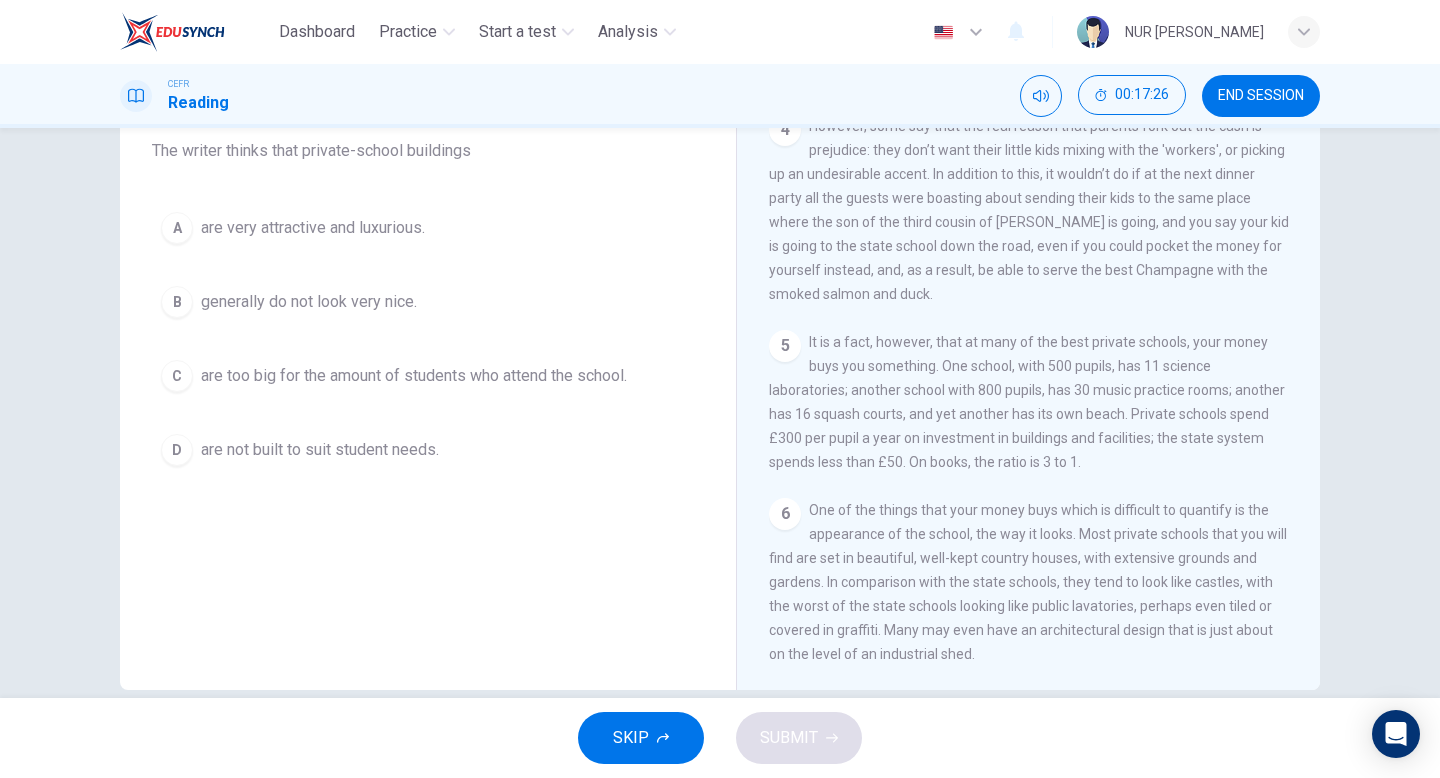 click on "A are very attractive and luxurious." at bounding box center [428, 228] 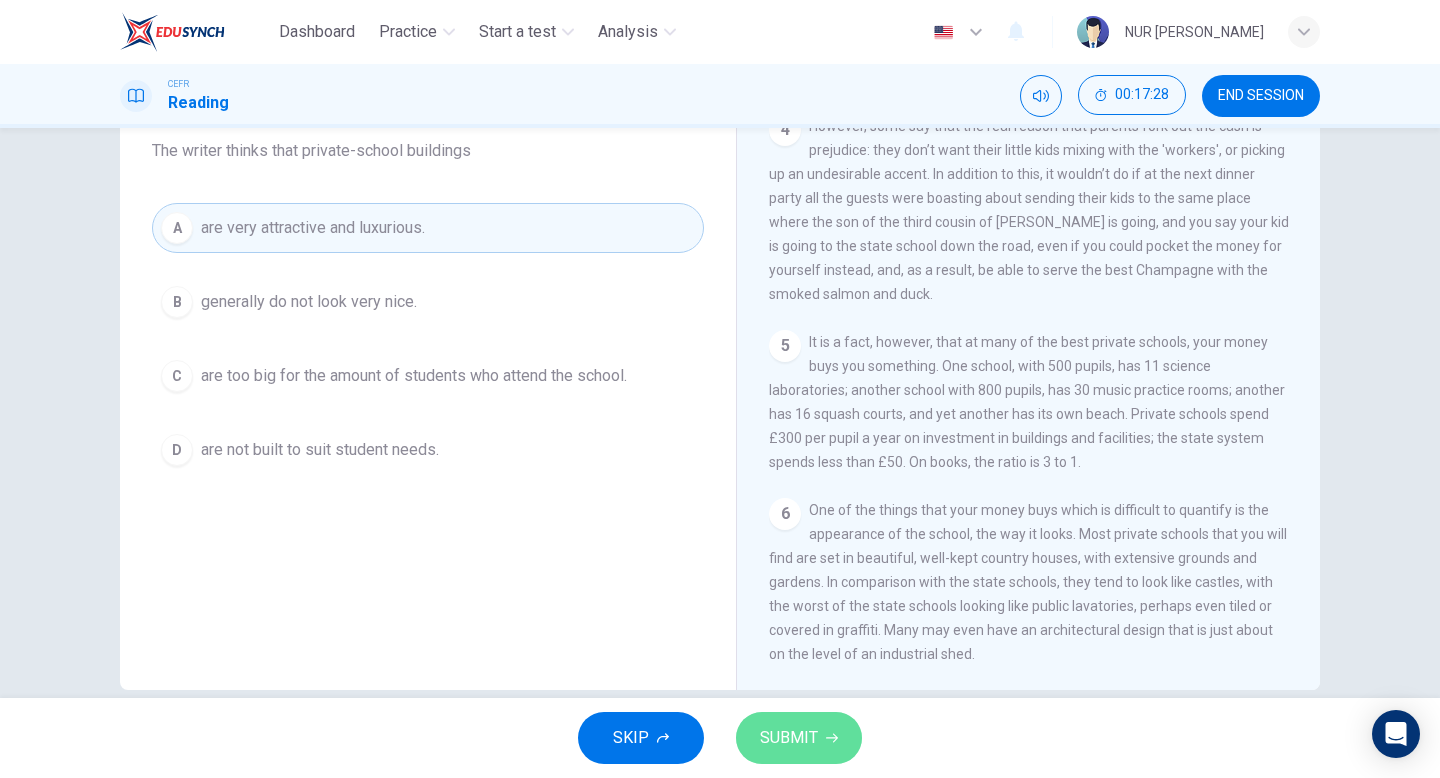 click on "SUBMIT" at bounding box center (789, 738) 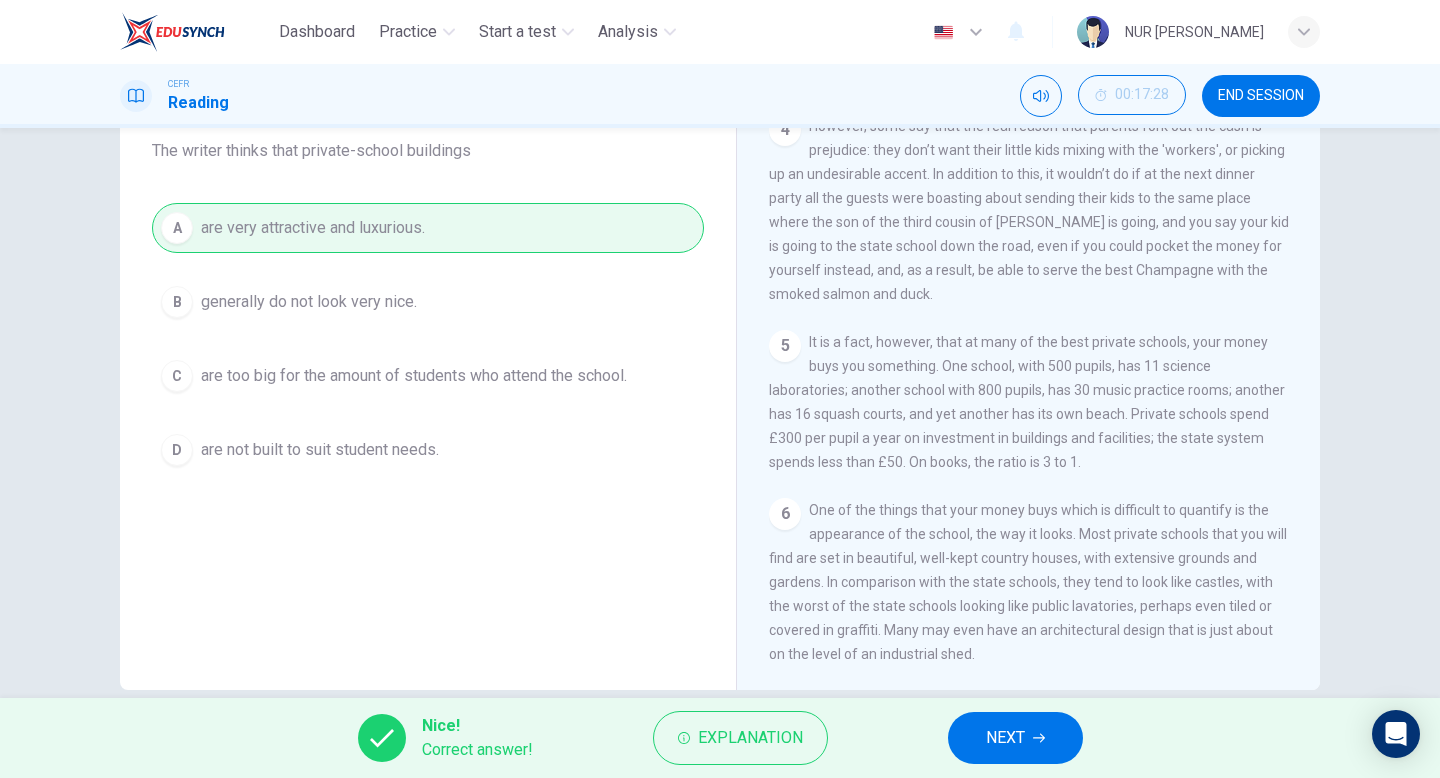 click on "NEXT" at bounding box center [1015, 738] 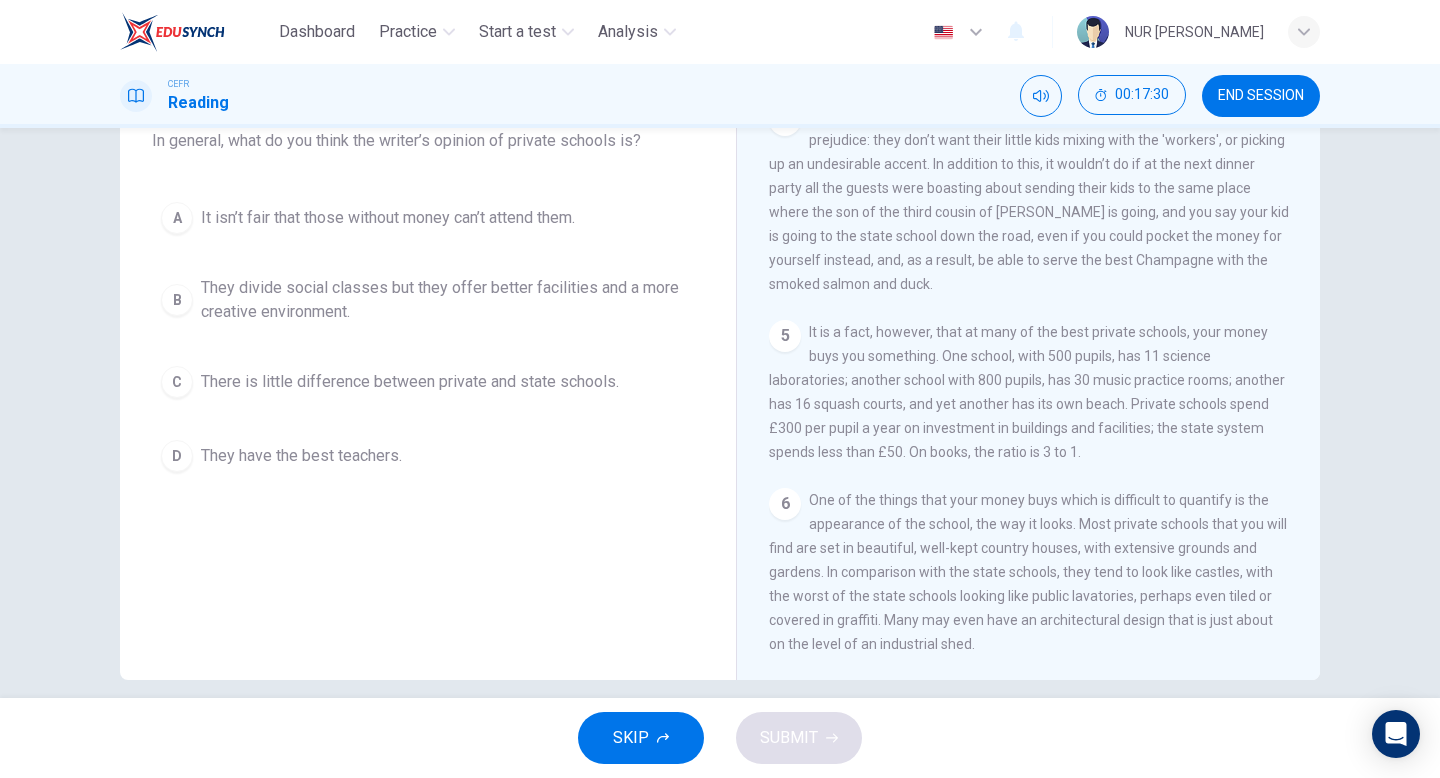 scroll, scrollTop: 161, scrollLeft: 0, axis: vertical 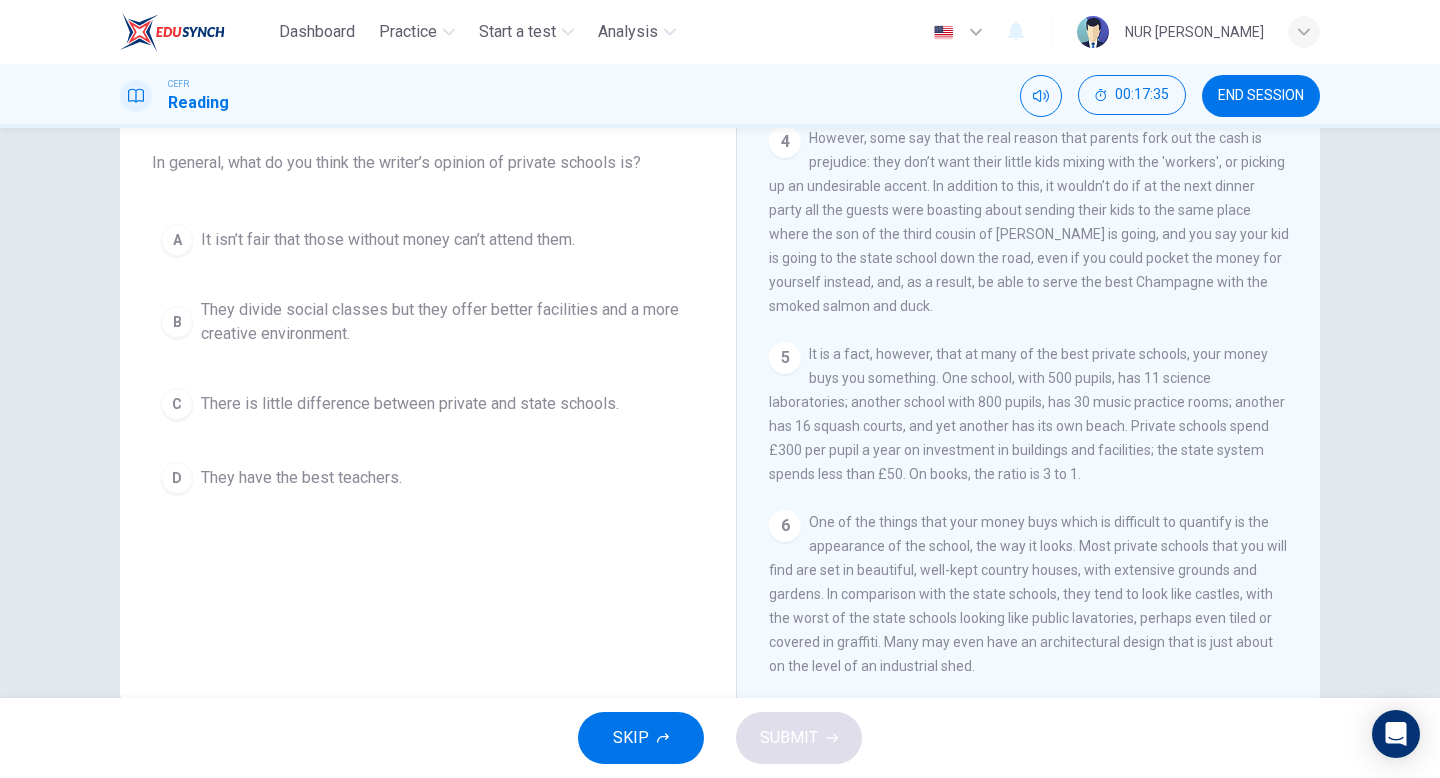 click on "They divide social classes but they offer better facilities and a more
creative environment." at bounding box center (448, 322) 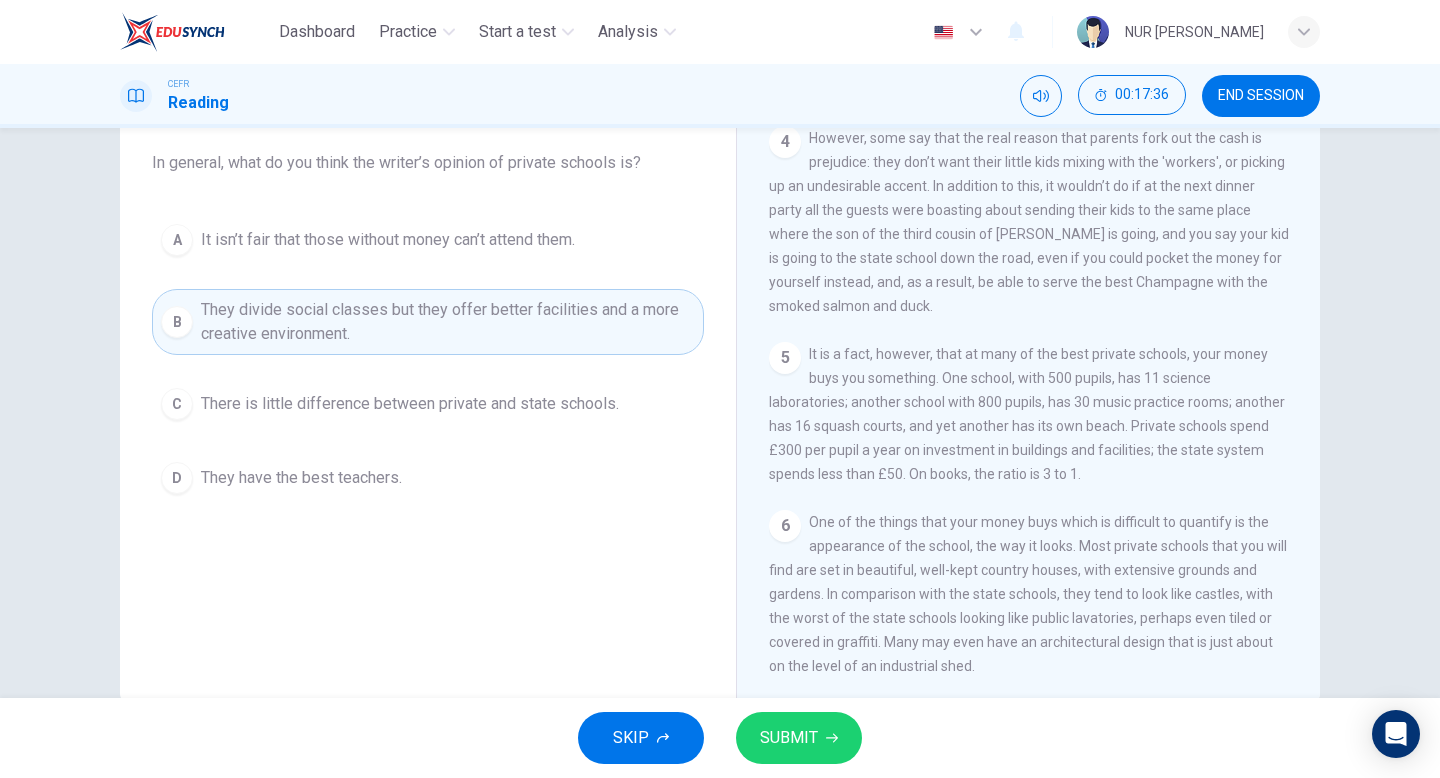 click on "SUBMIT" at bounding box center [789, 738] 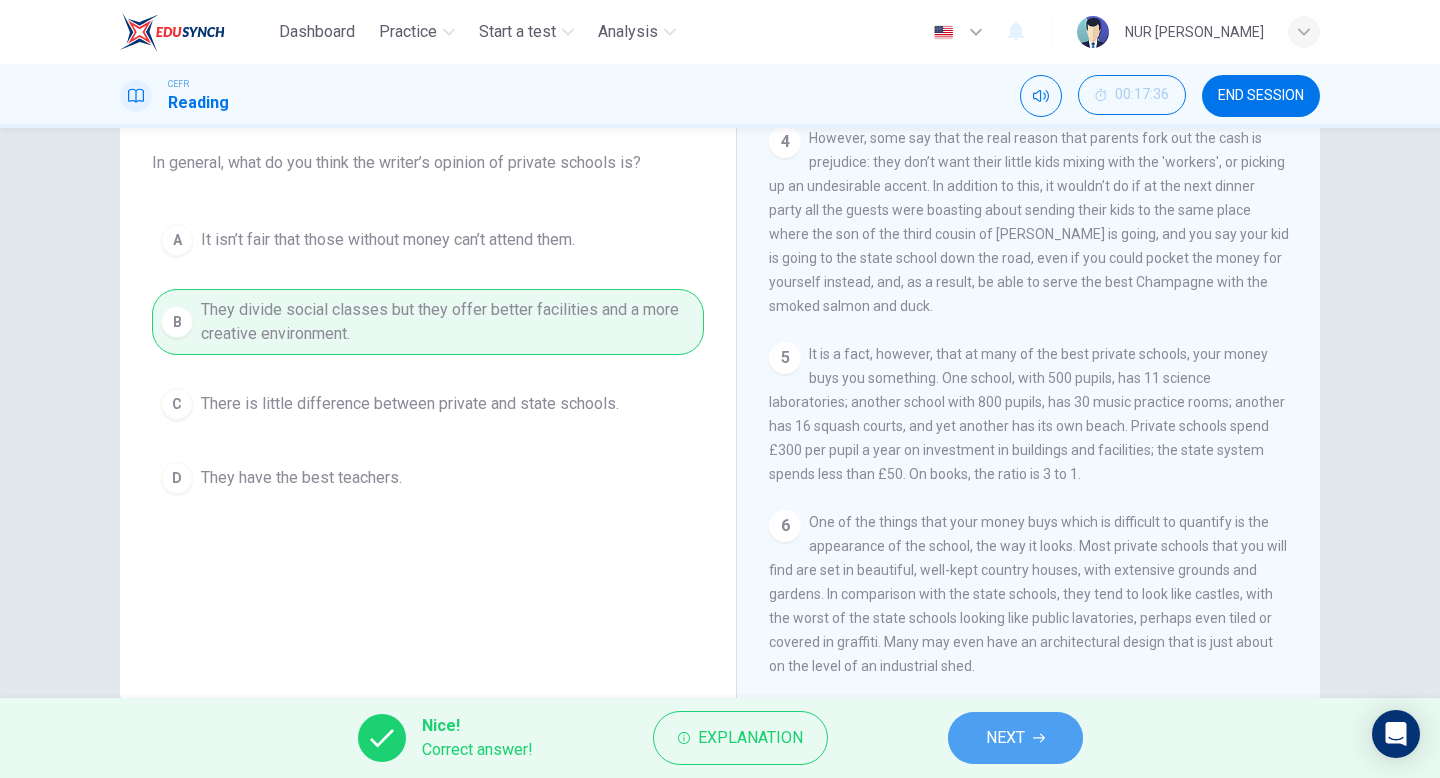 click on "NEXT" at bounding box center [1015, 738] 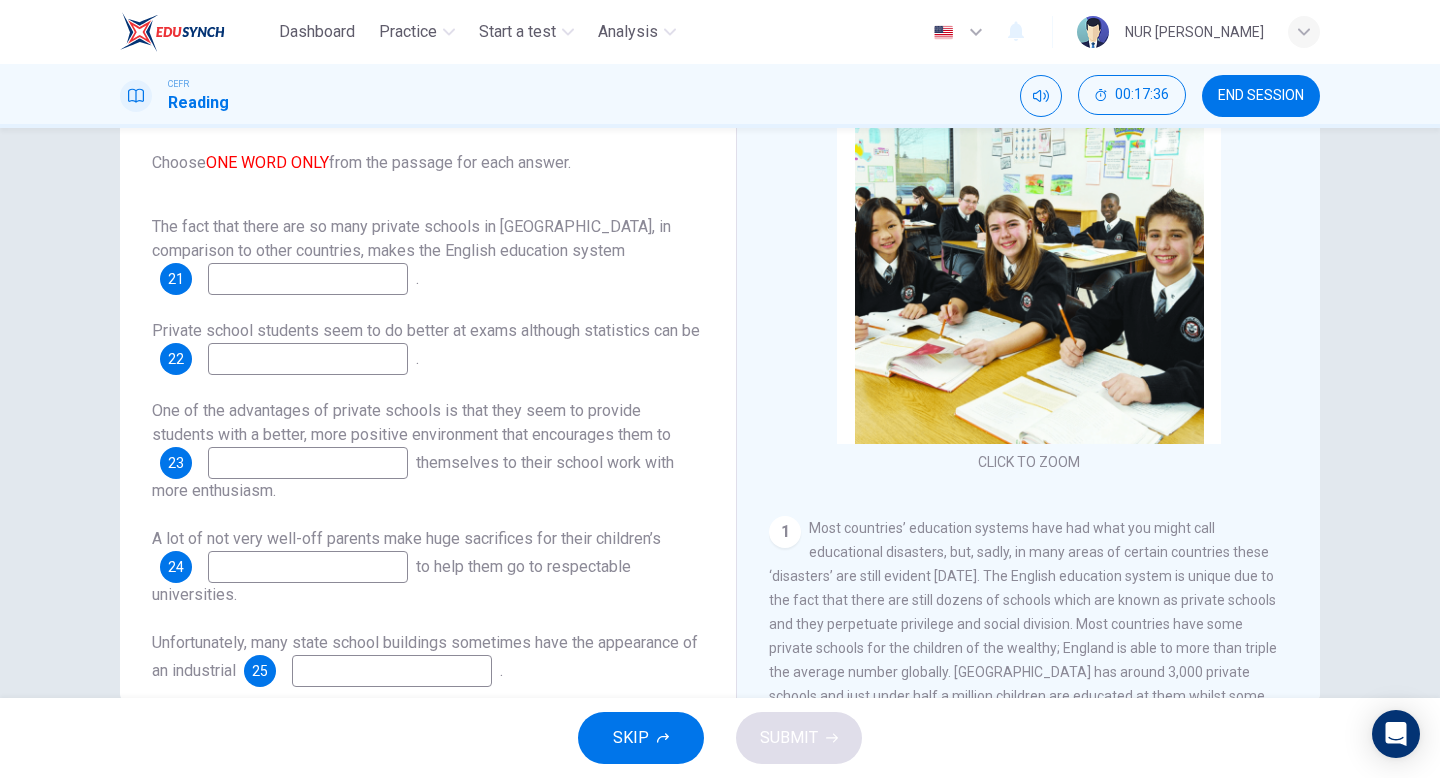 scroll, scrollTop: 148, scrollLeft: 0, axis: vertical 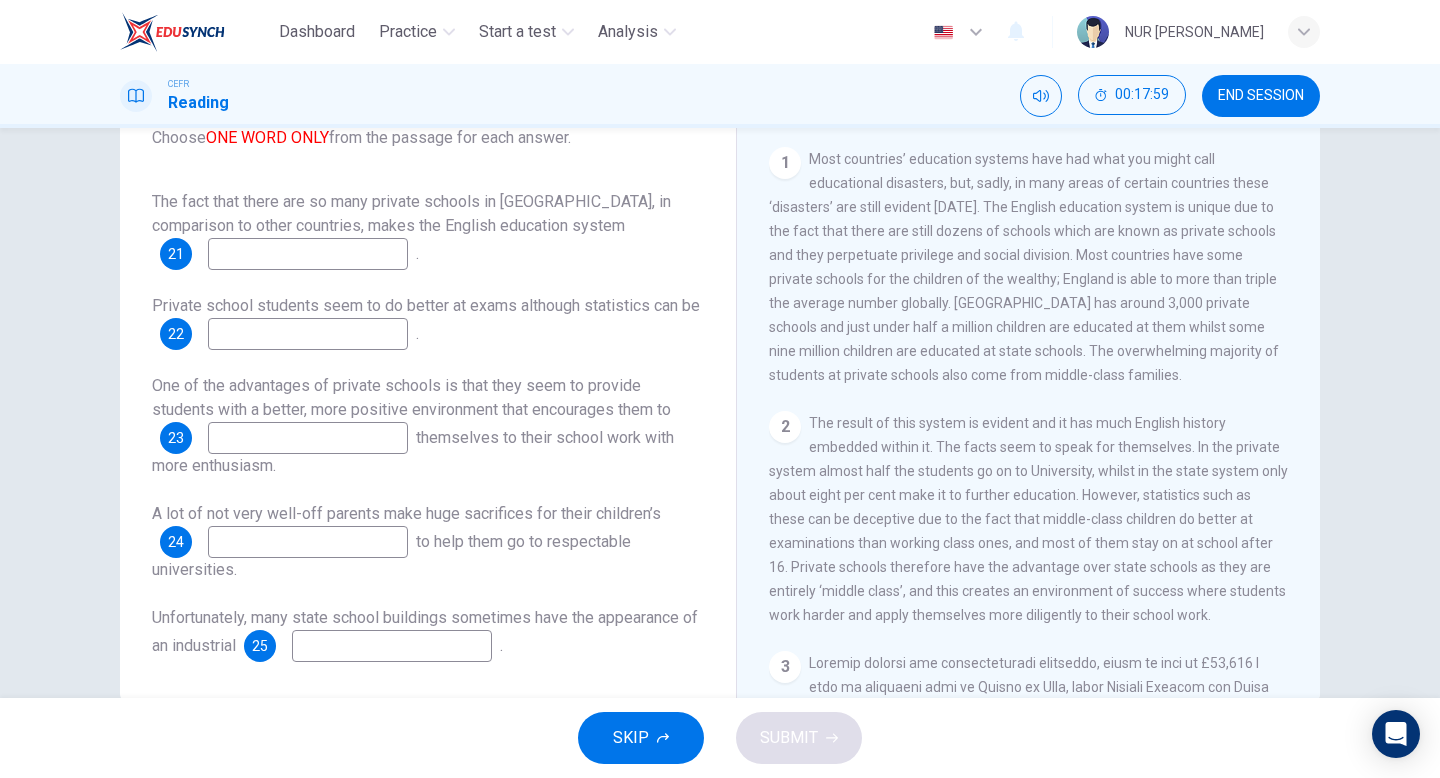 click at bounding box center [308, 334] 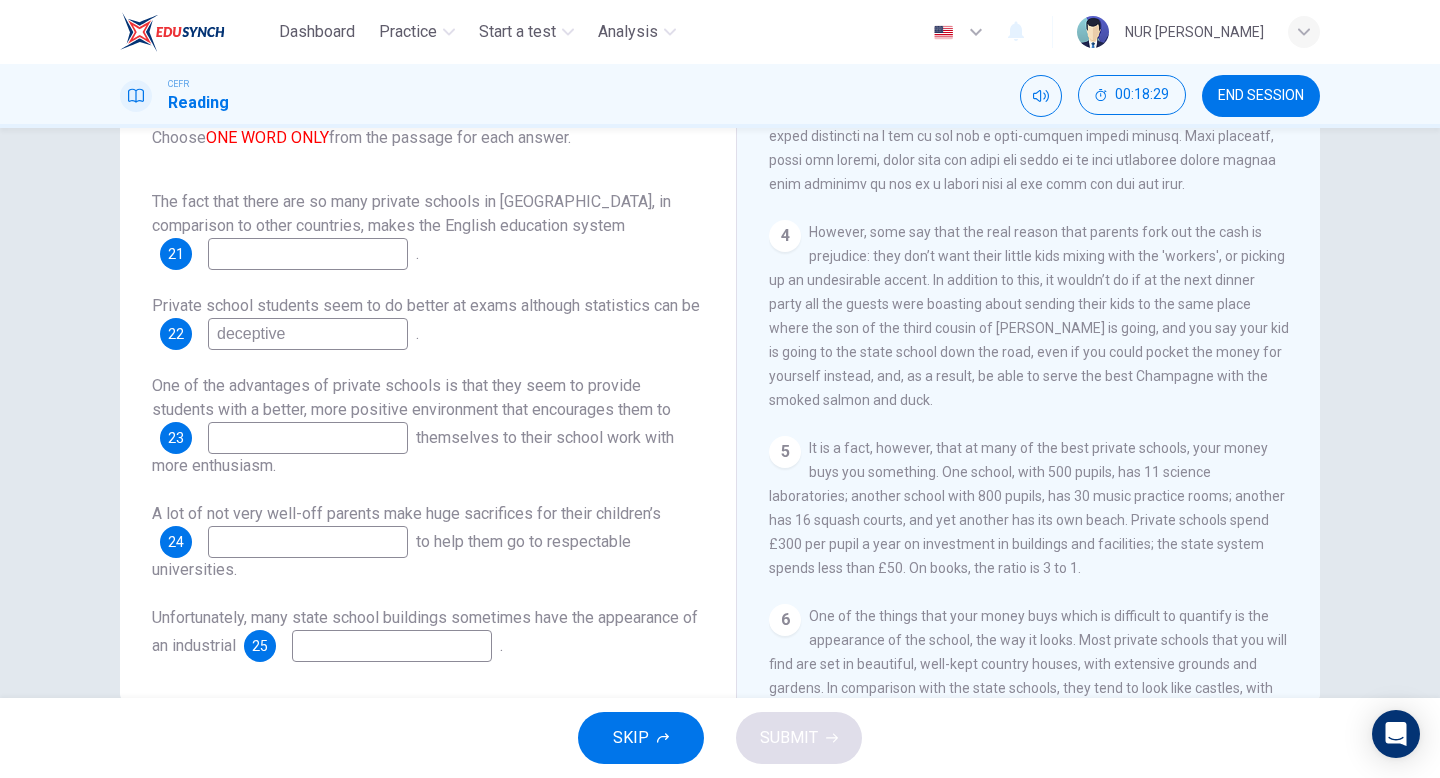 scroll, scrollTop: 1283, scrollLeft: 0, axis: vertical 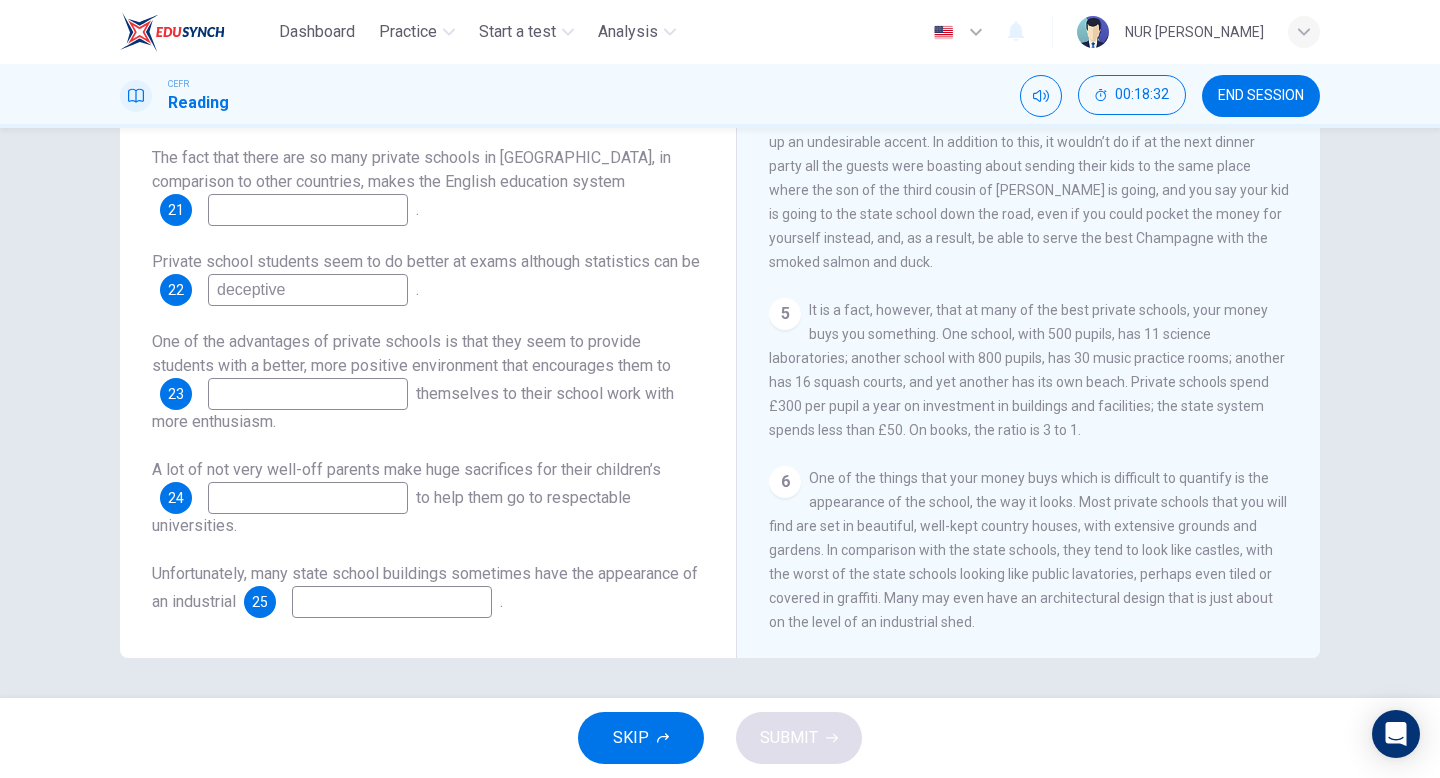 type on "deceptive" 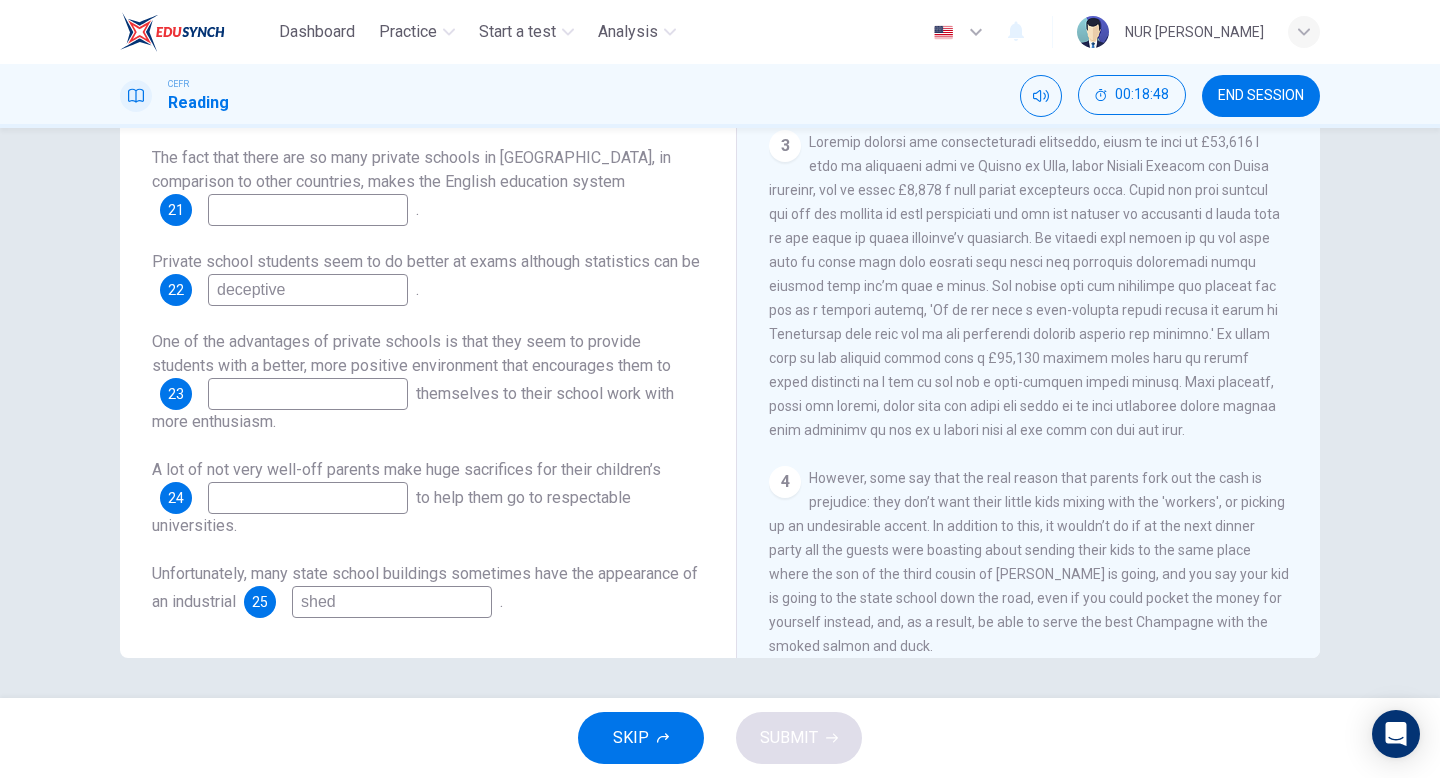scroll, scrollTop: 843, scrollLeft: 0, axis: vertical 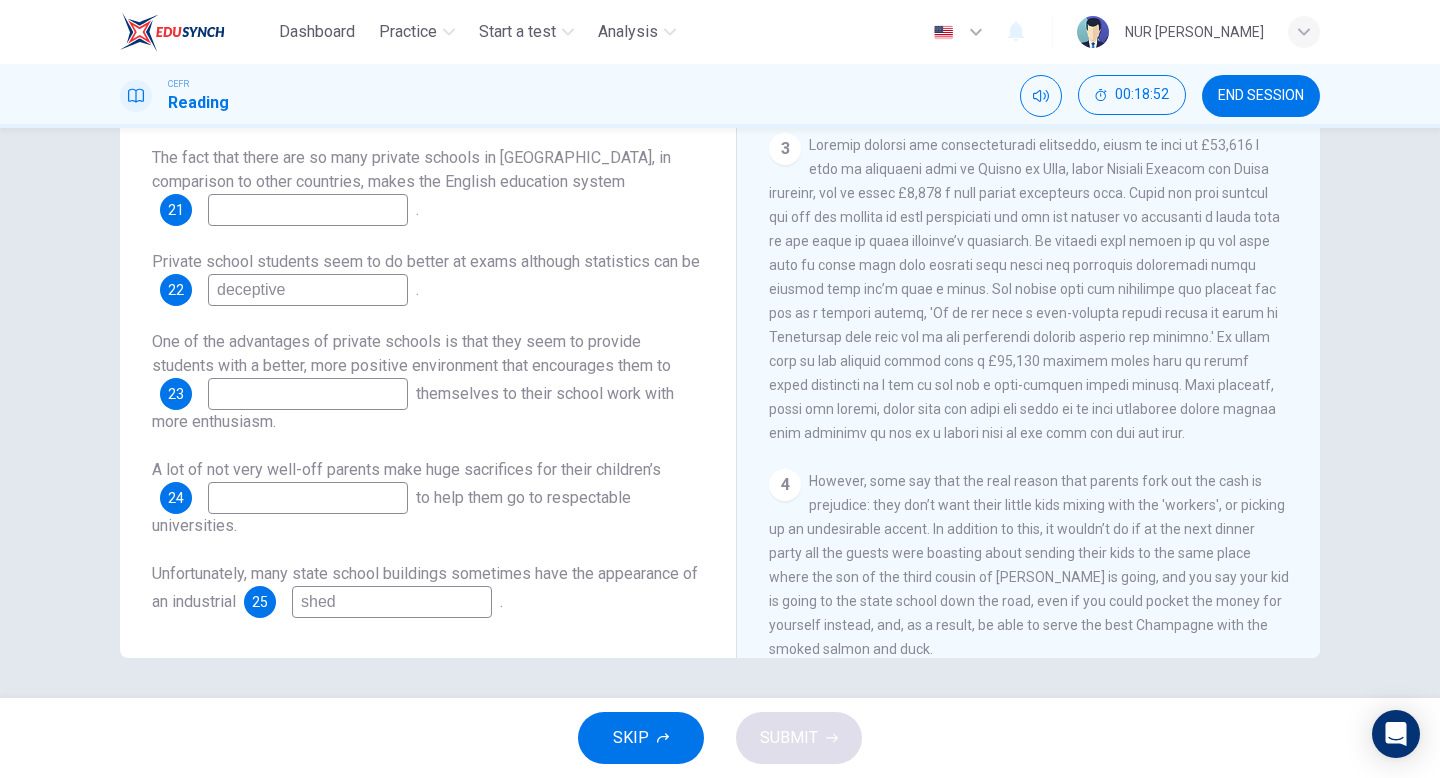 type on "shed" 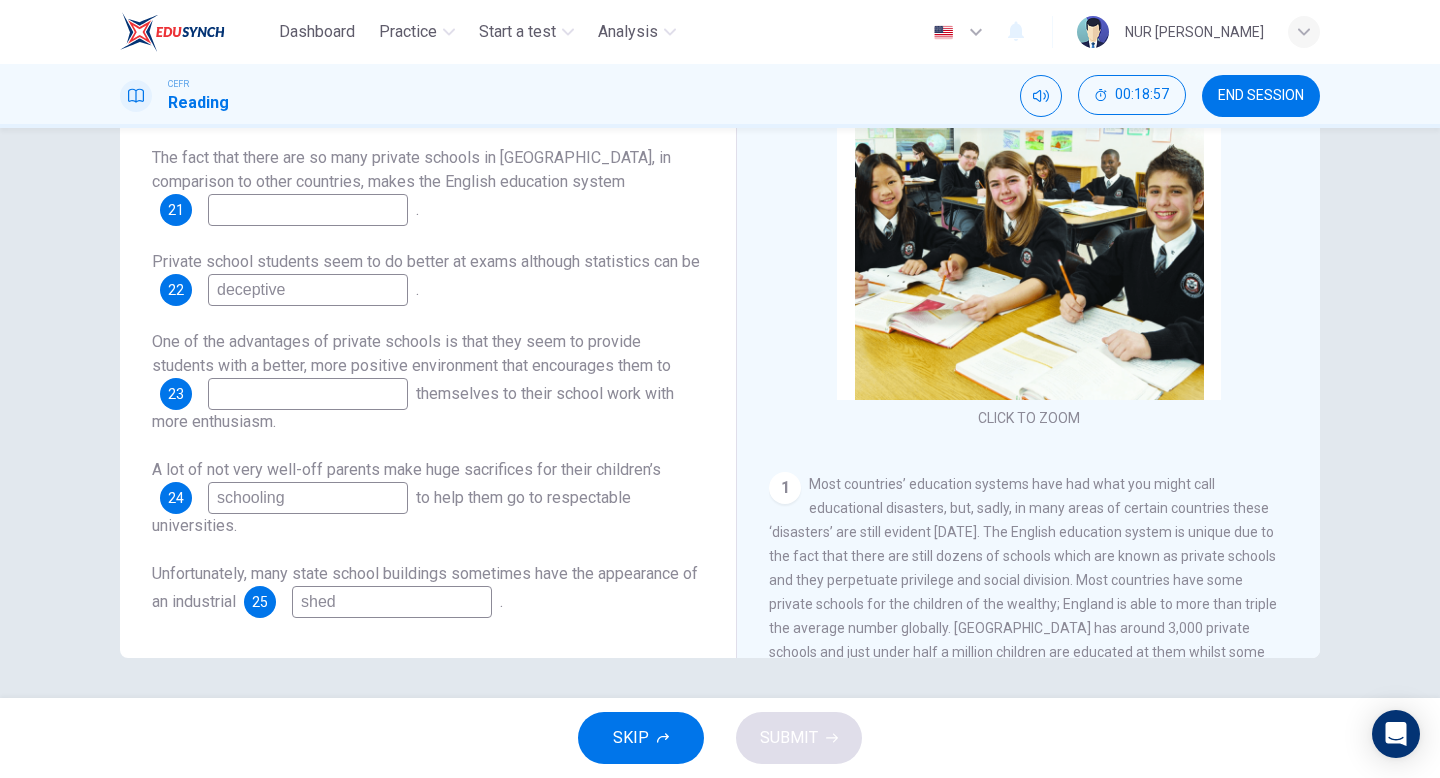 scroll, scrollTop: 129, scrollLeft: 0, axis: vertical 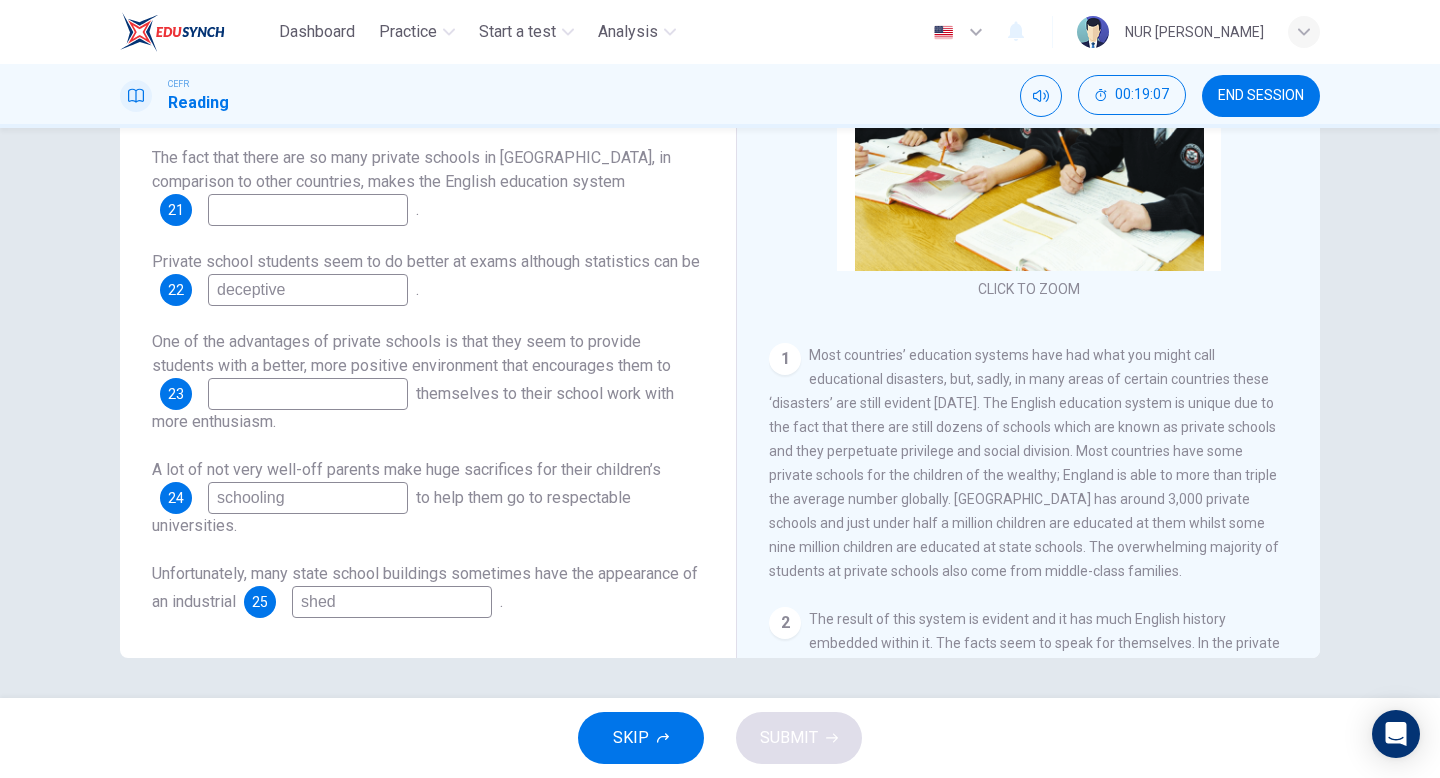 type on "schooling" 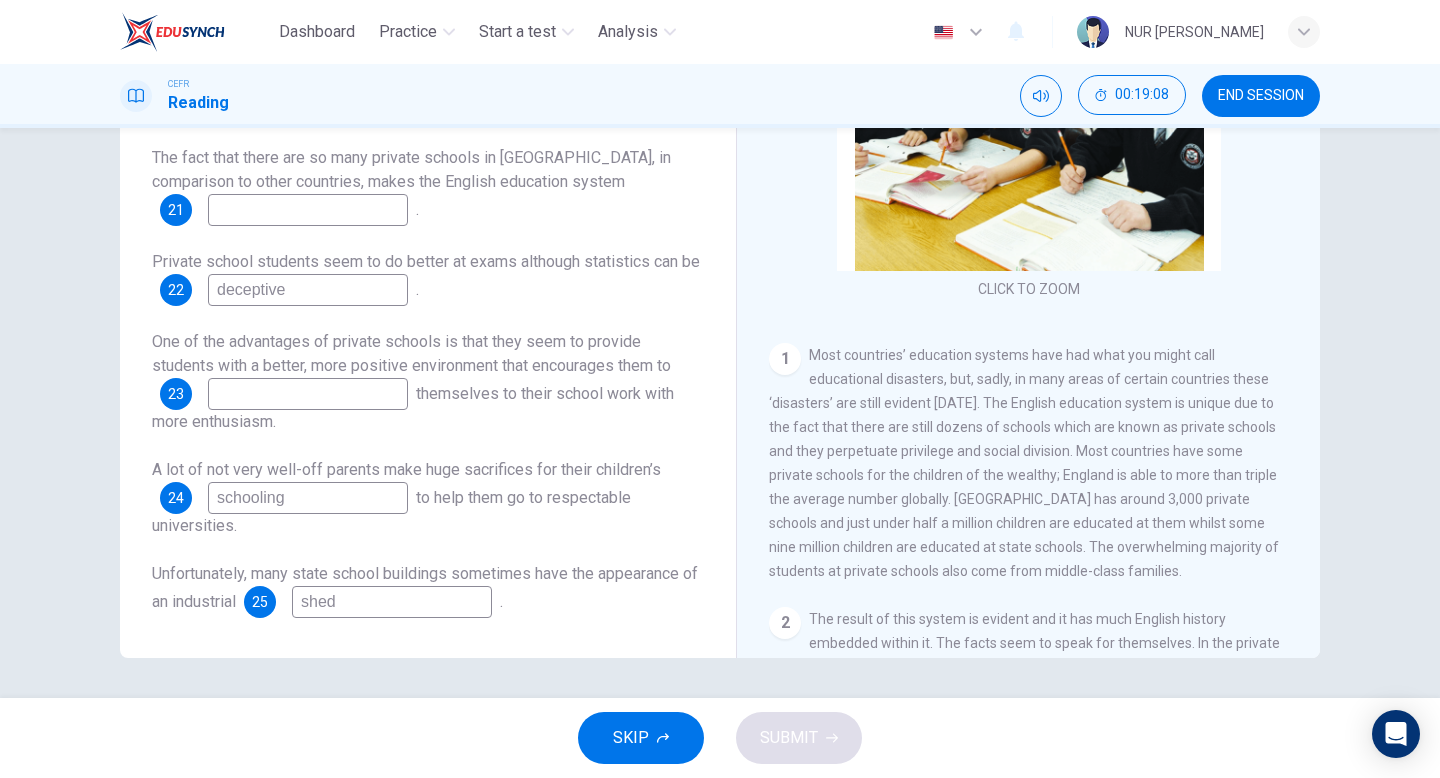 click at bounding box center [308, 210] 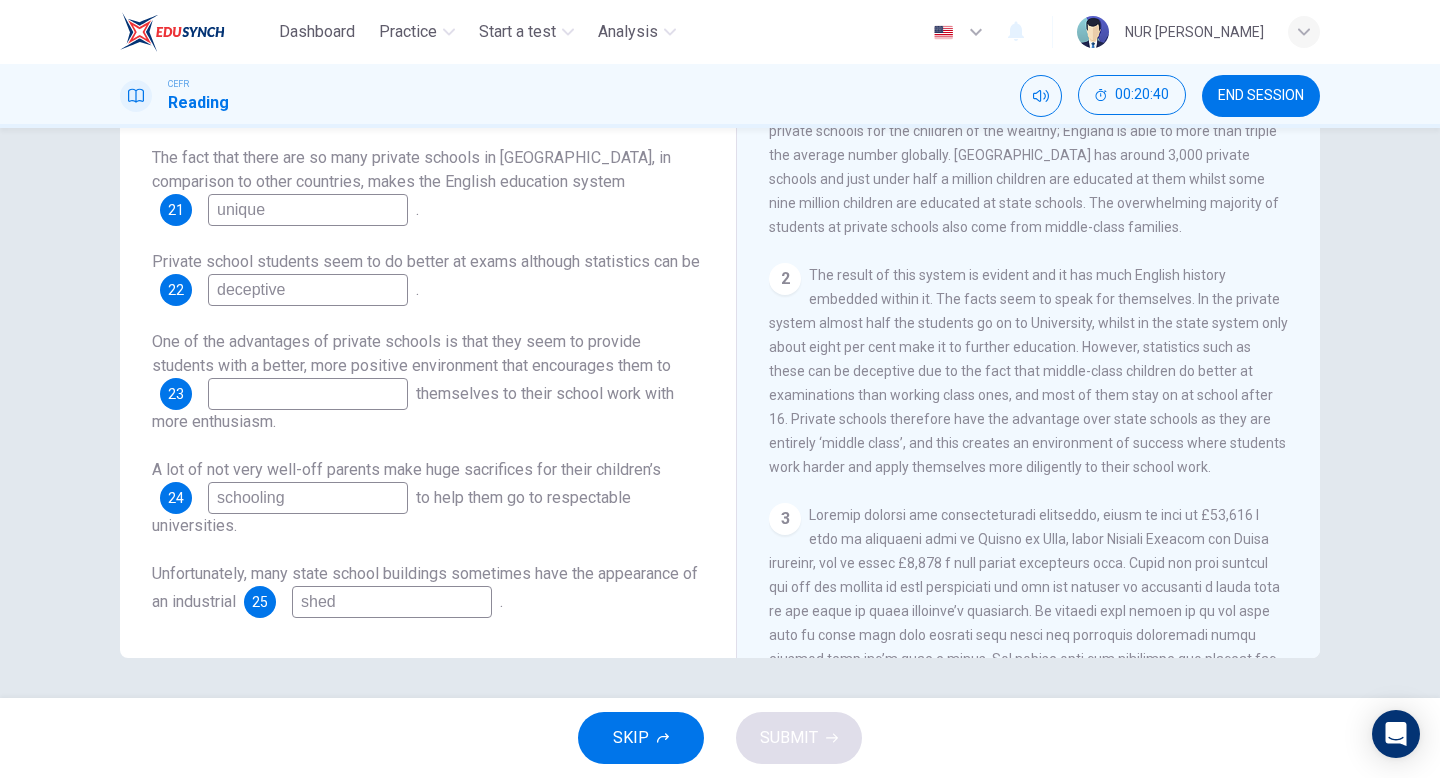 scroll, scrollTop: 0, scrollLeft: 0, axis: both 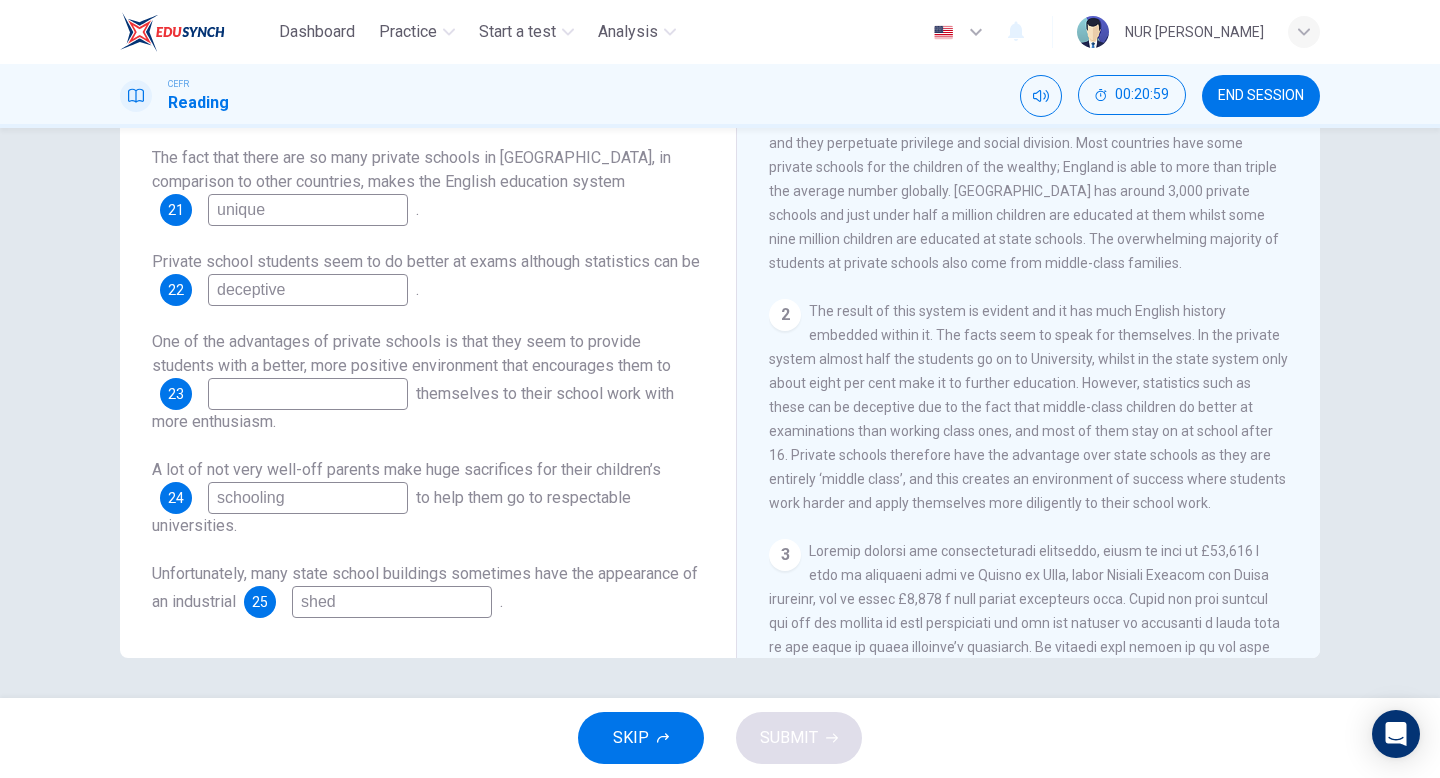 type on "unique" 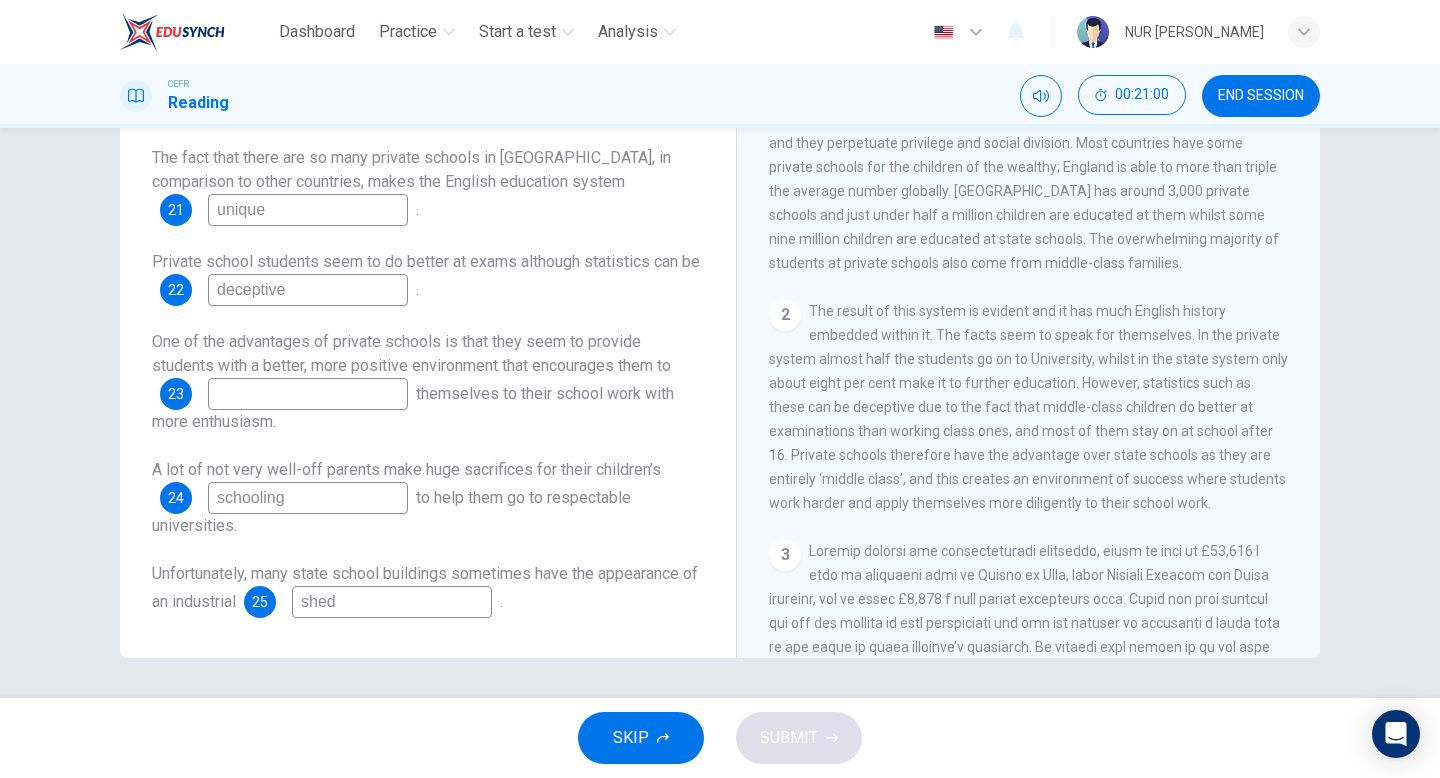 click at bounding box center [308, 394] 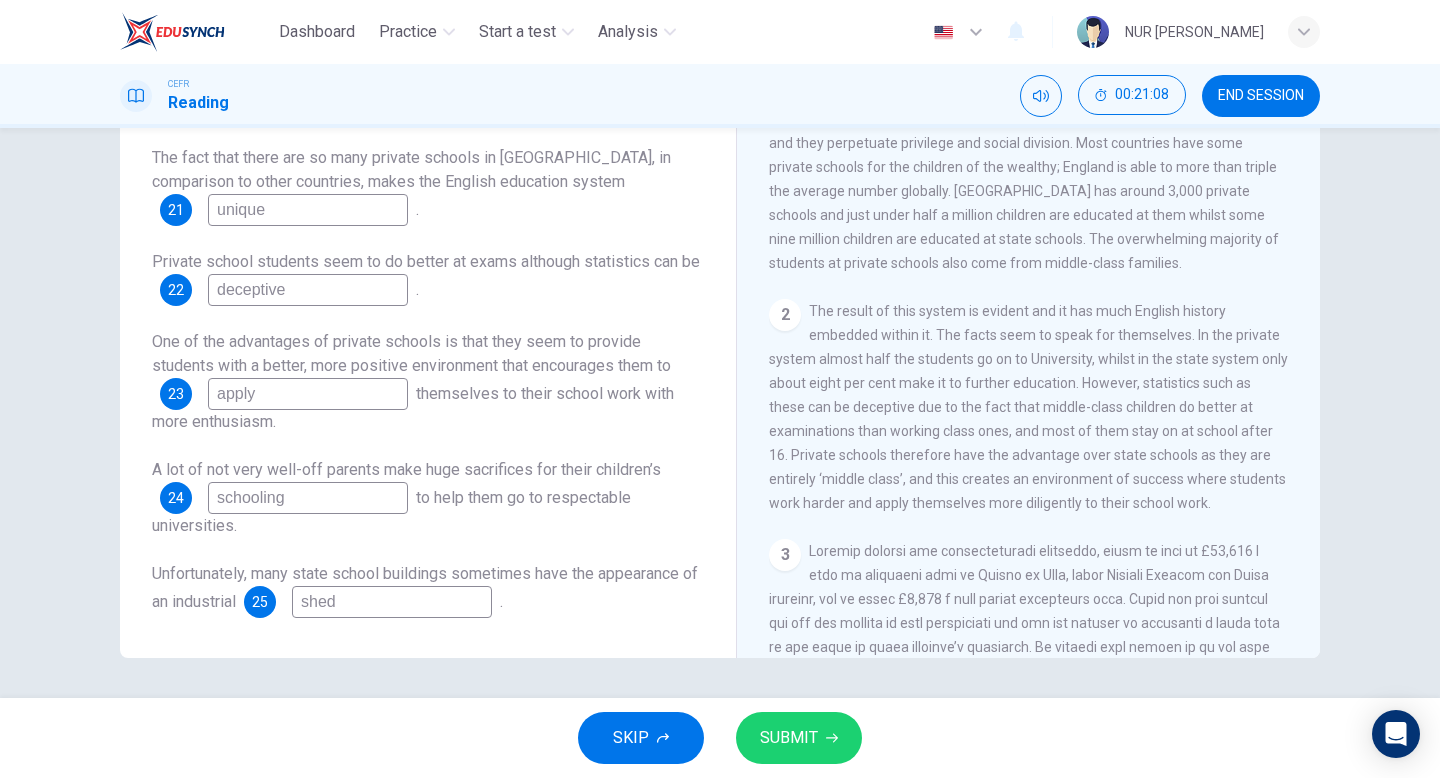 type on "apply" 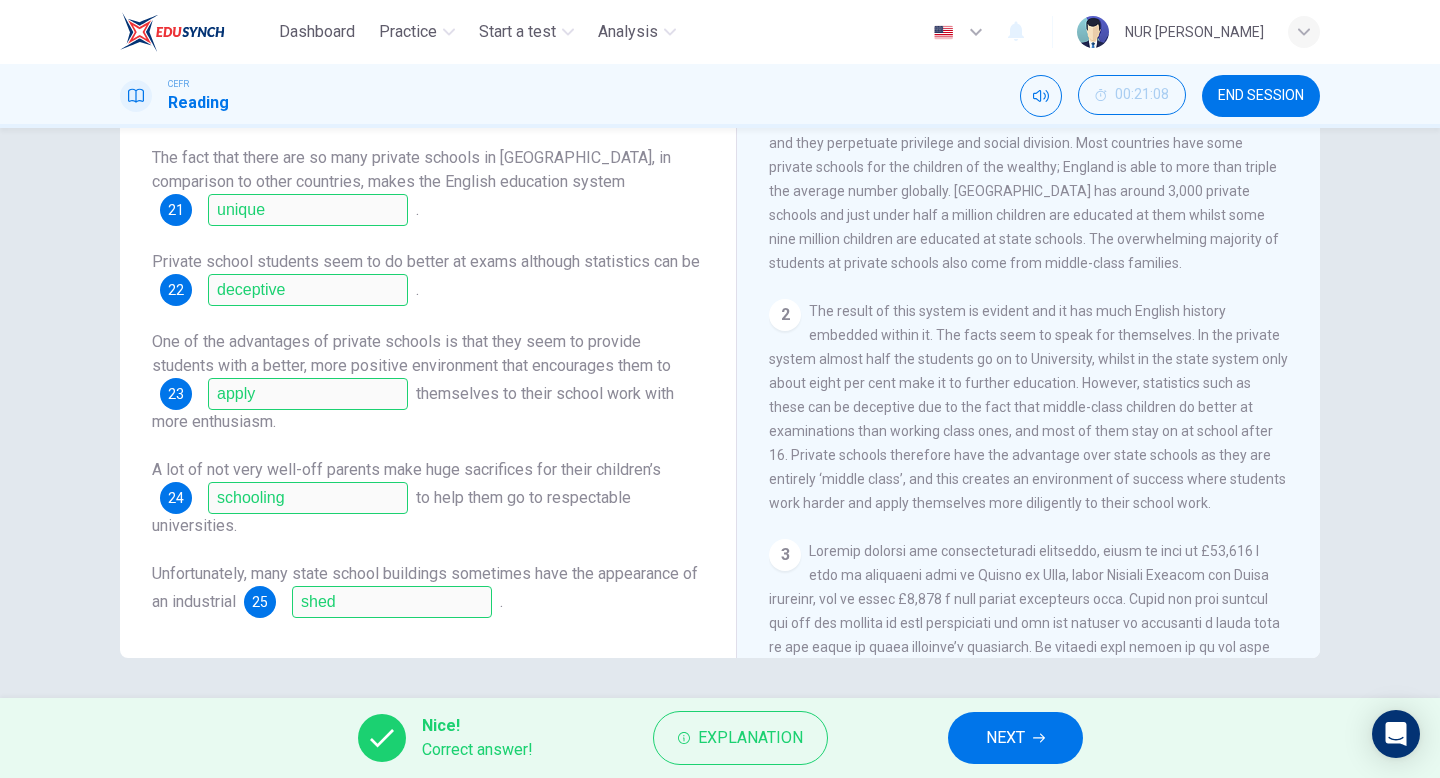 click on "NEXT" at bounding box center [1005, 738] 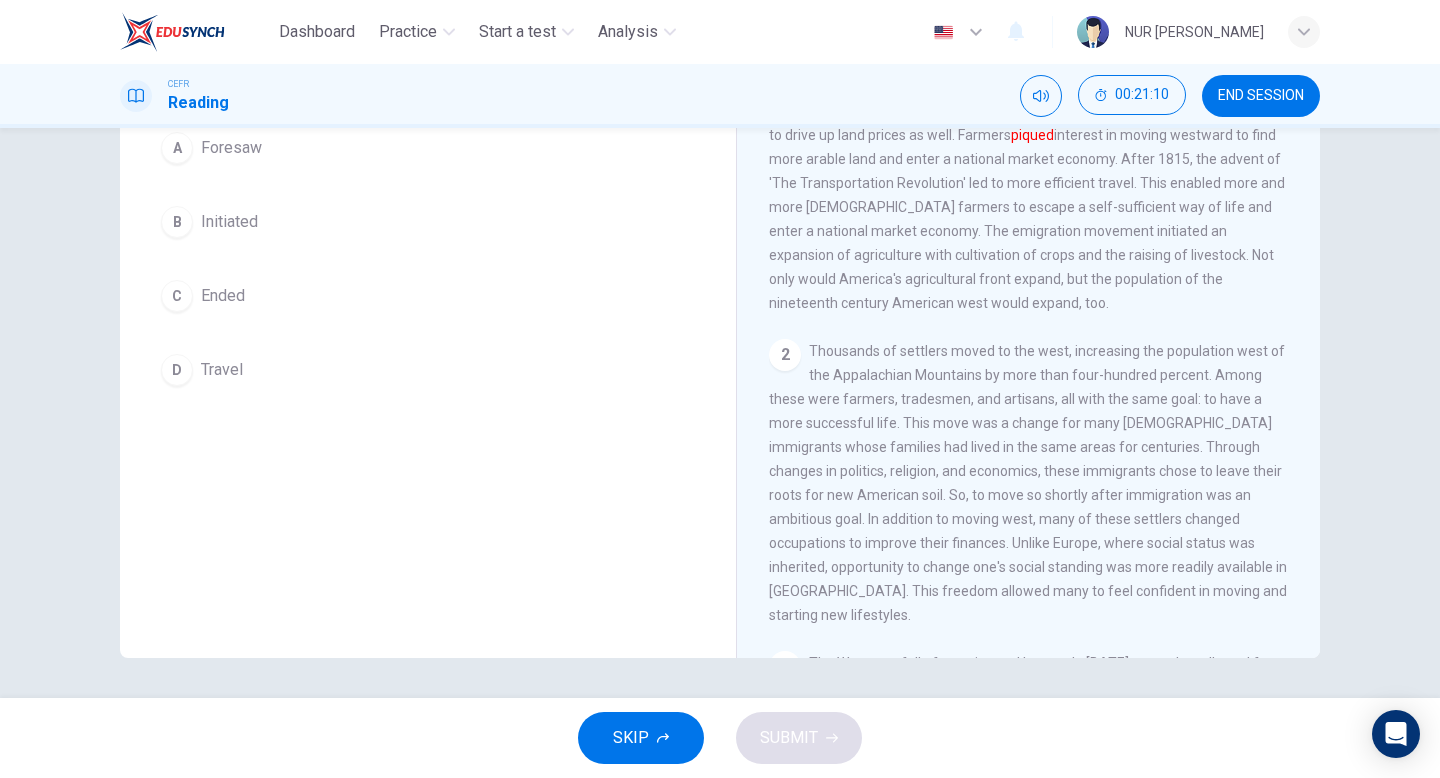 scroll, scrollTop: 43, scrollLeft: 0, axis: vertical 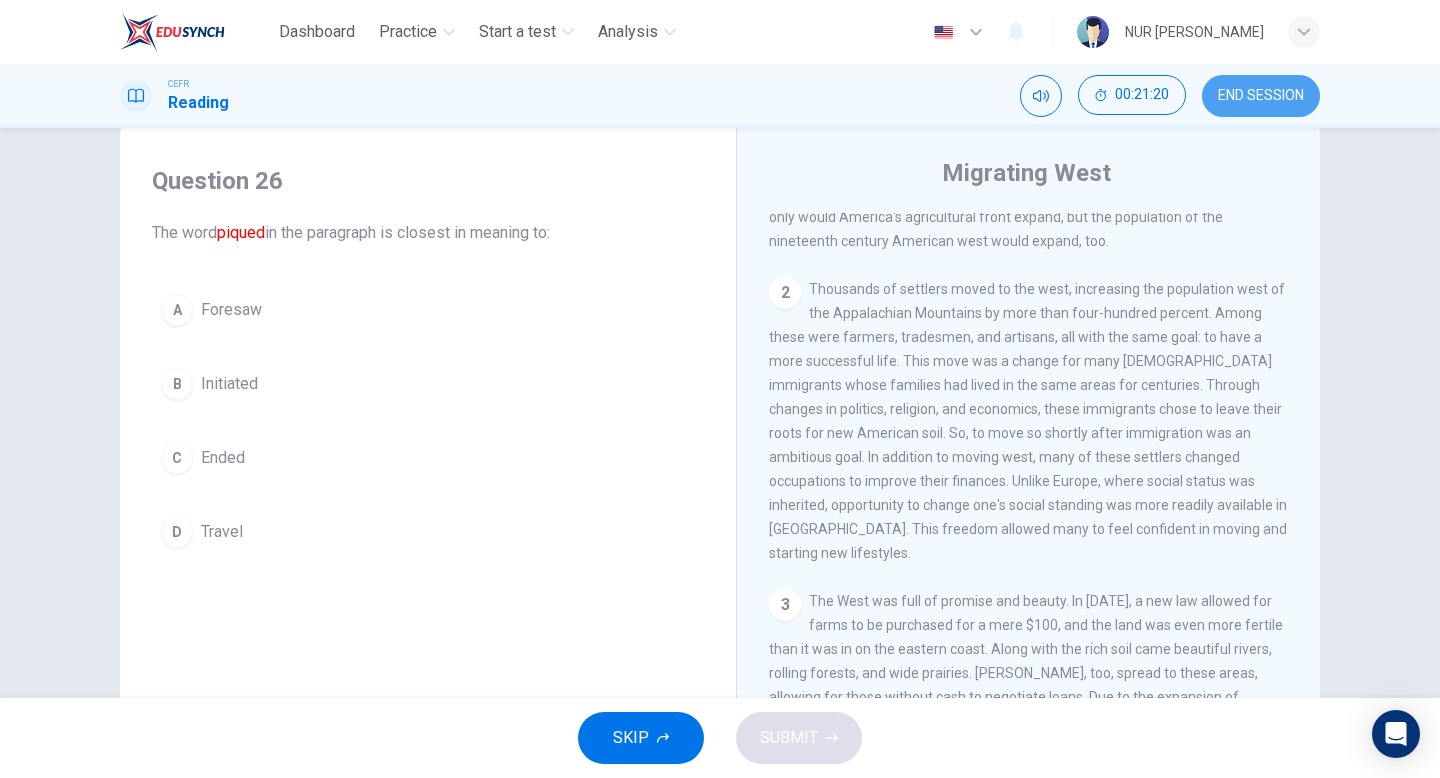 click on "END SESSION" at bounding box center [1261, 96] 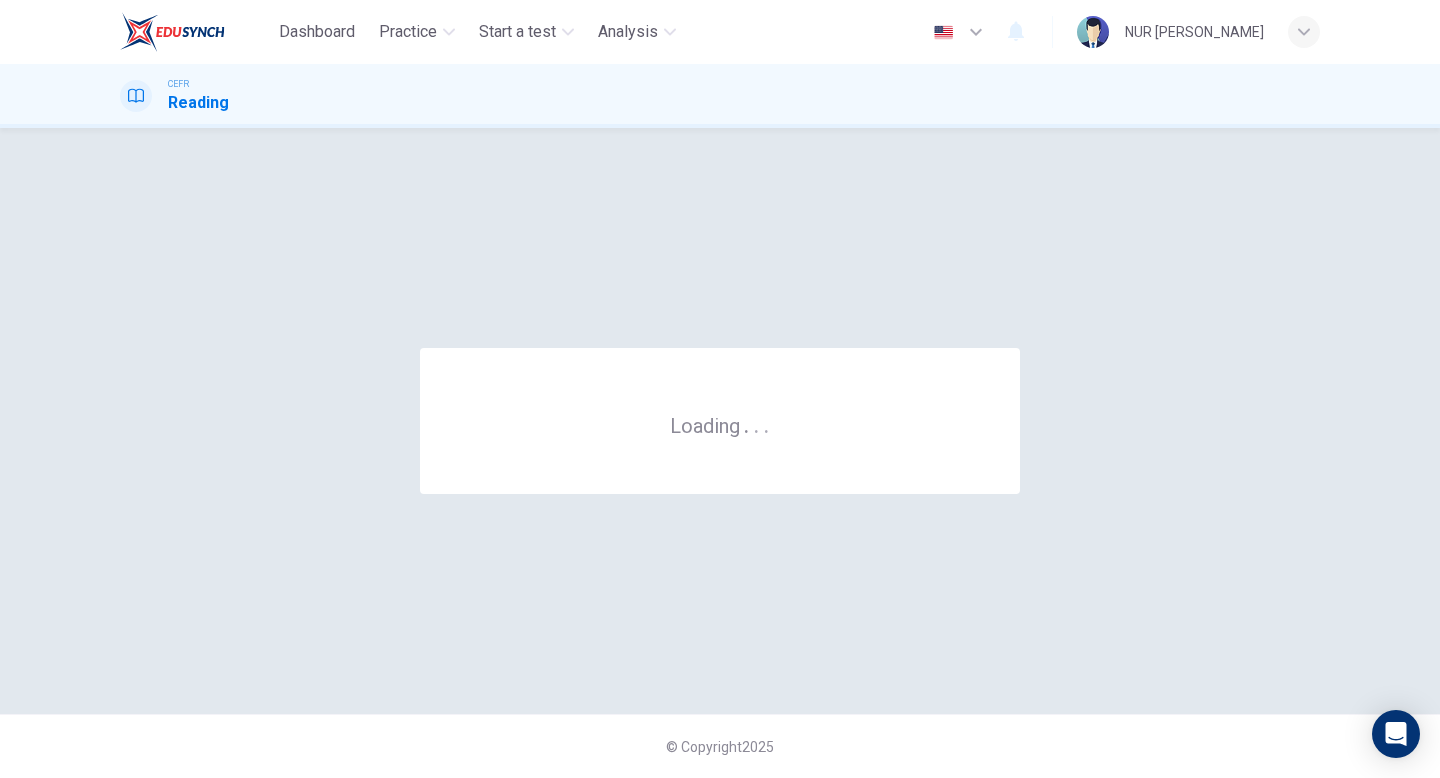 scroll, scrollTop: 0, scrollLeft: 0, axis: both 